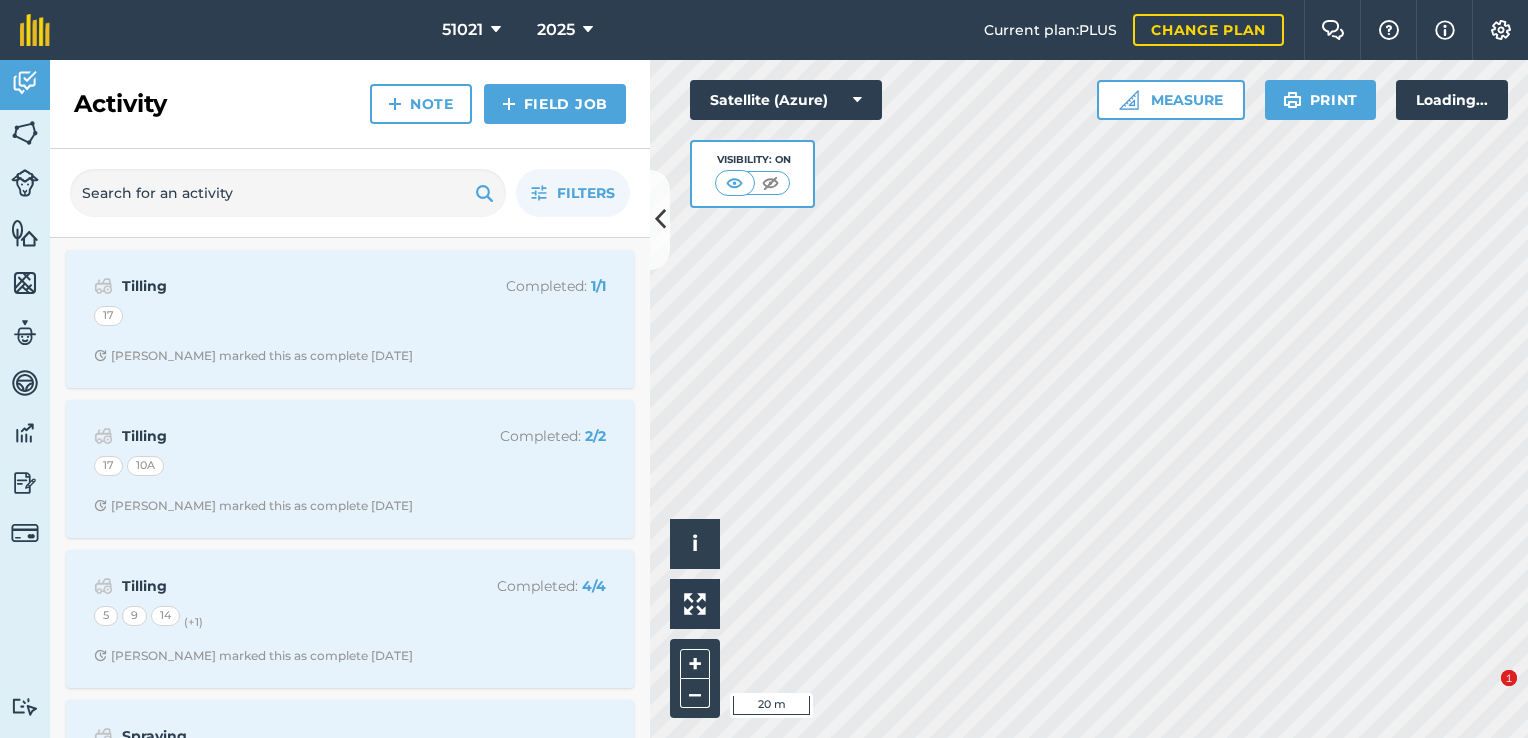 scroll, scrollTop: 0, scrollLeft: 0, axis: both 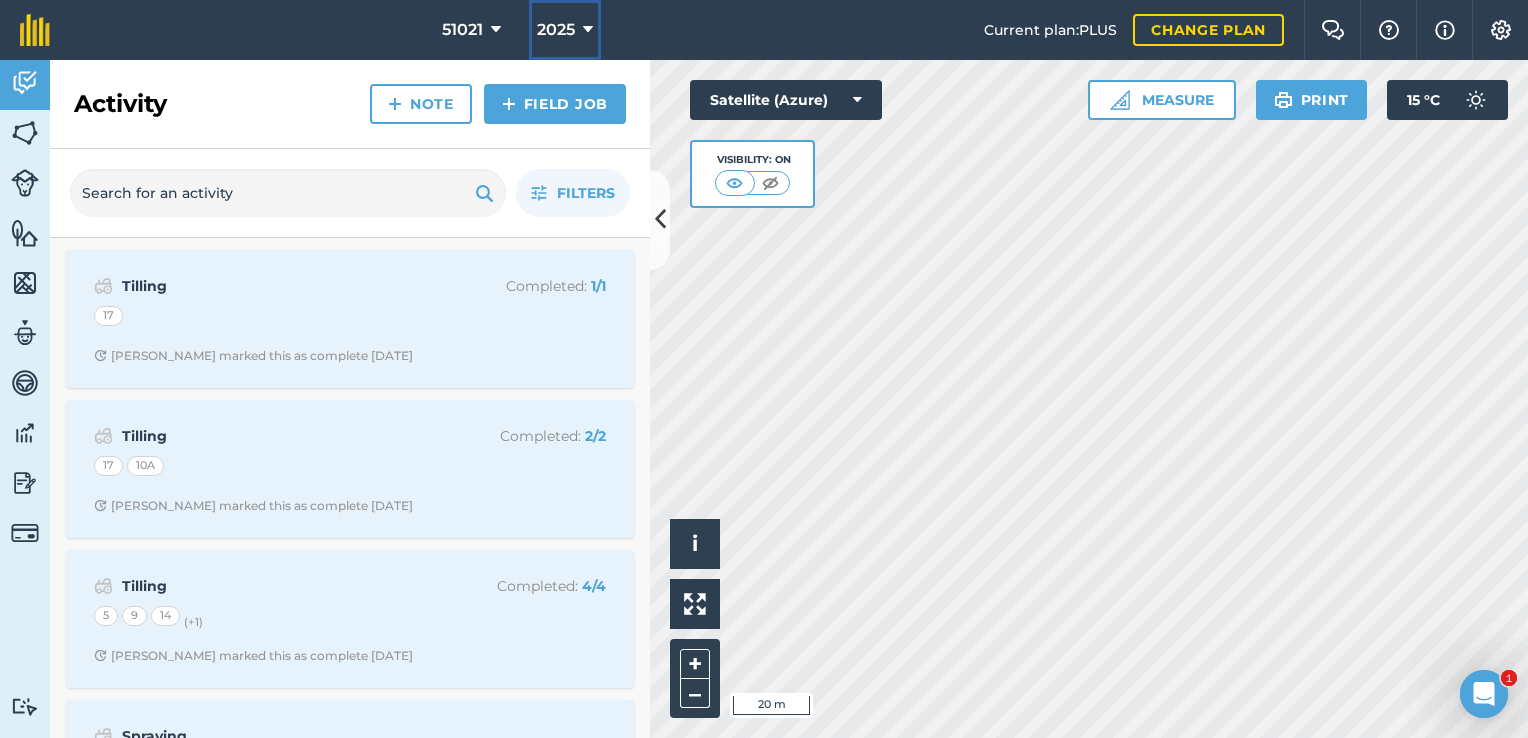 click at bounding box center [588, 30] 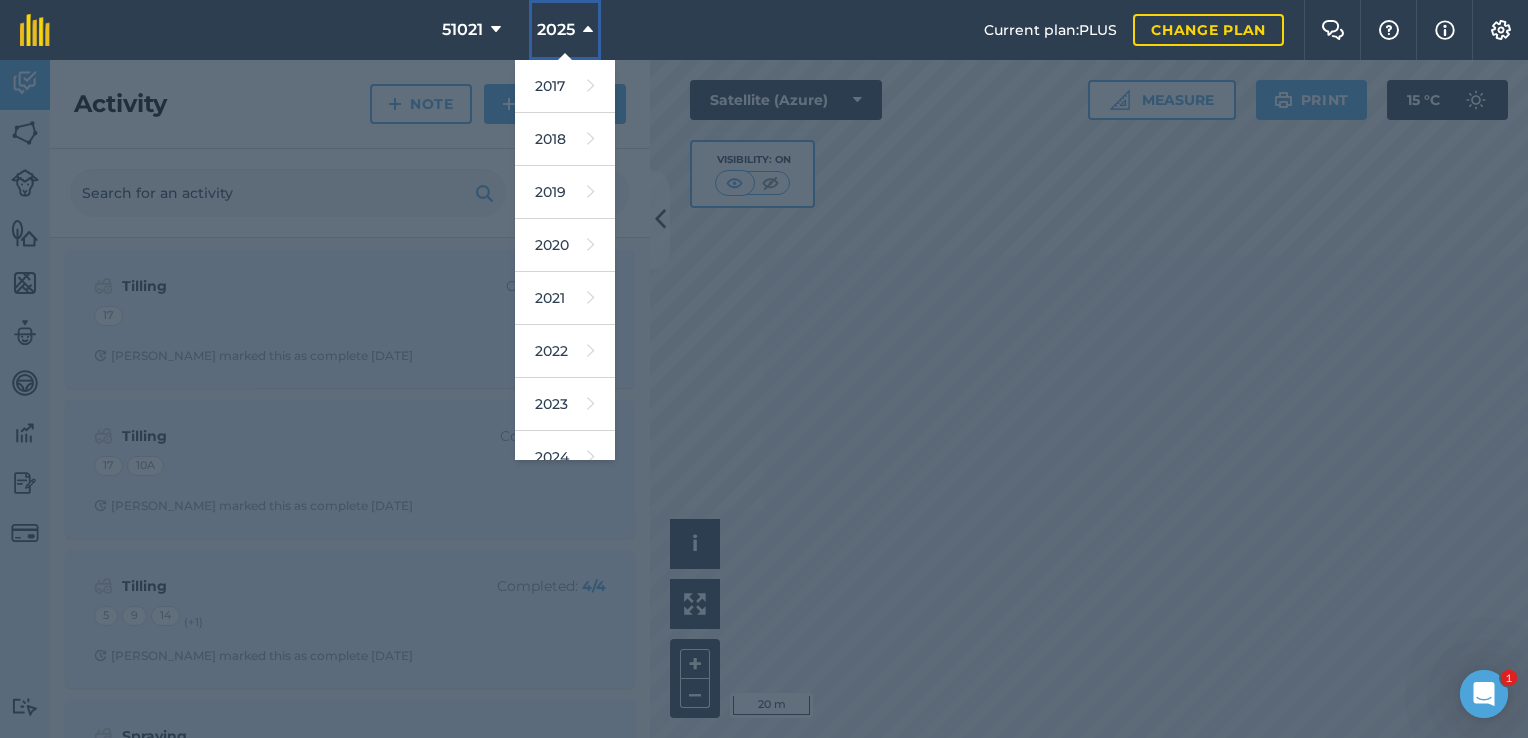 scroll, scrollTop: 180, scrollLeft: 0, axis: vertical 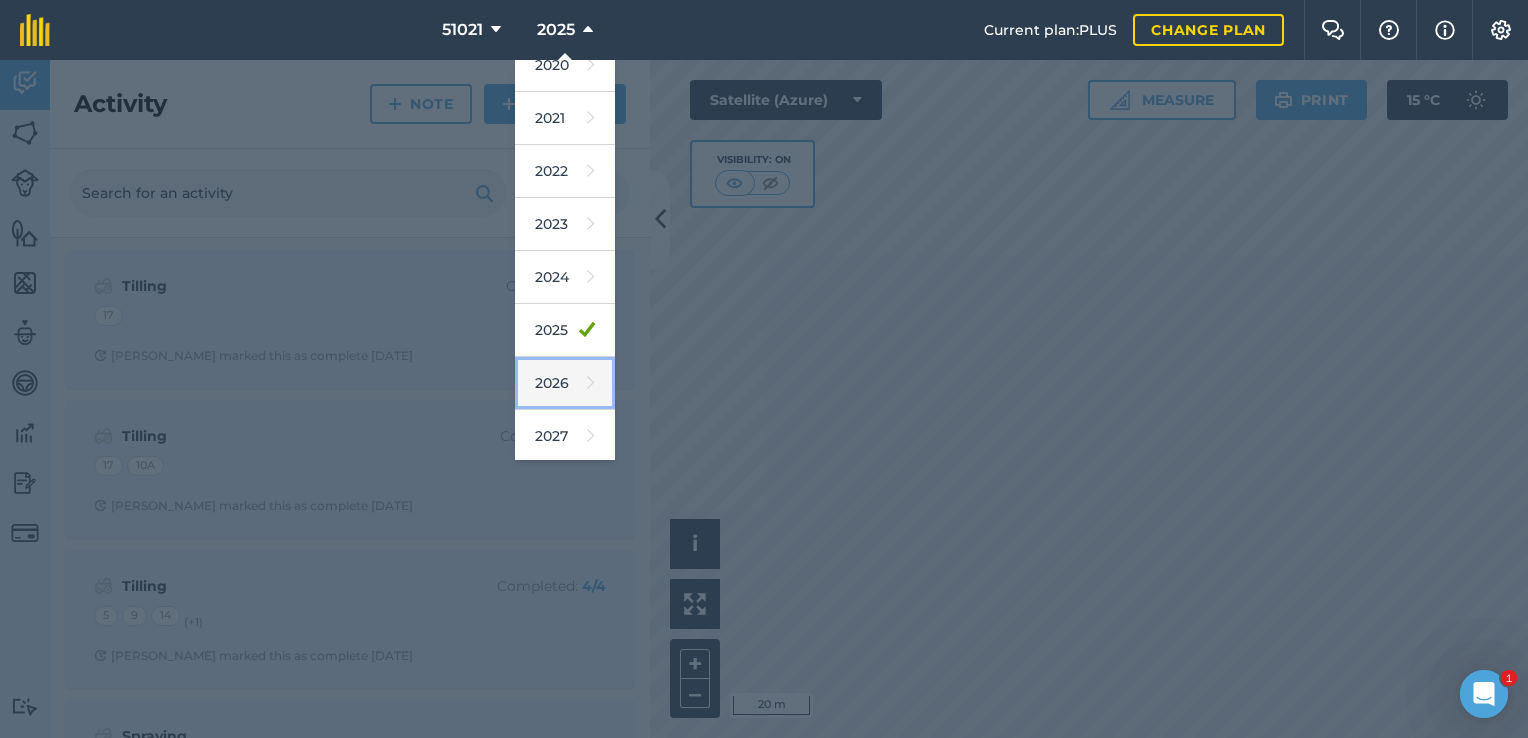 click on "2026" at bounding box center (565, 383) 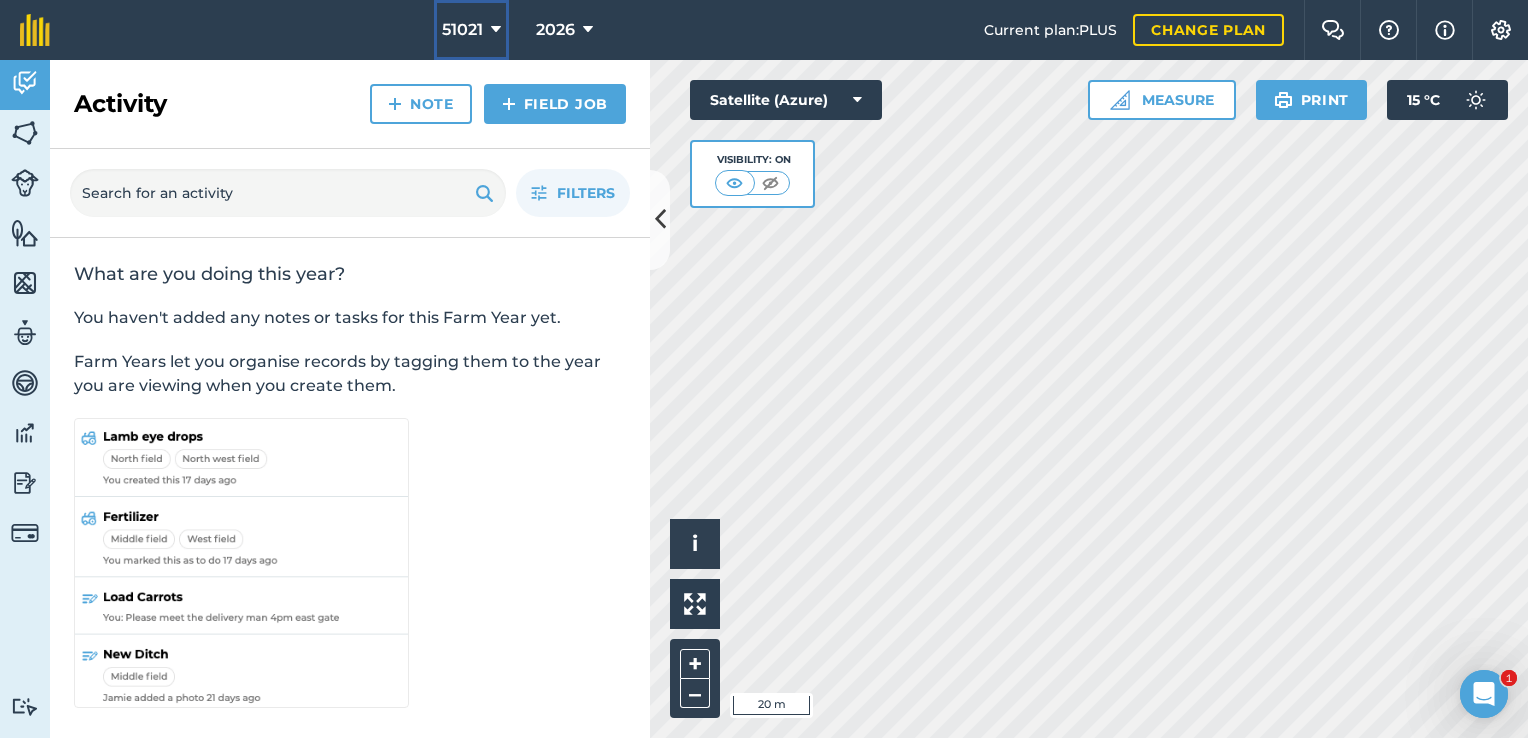 click at bounding box center [496, 30] 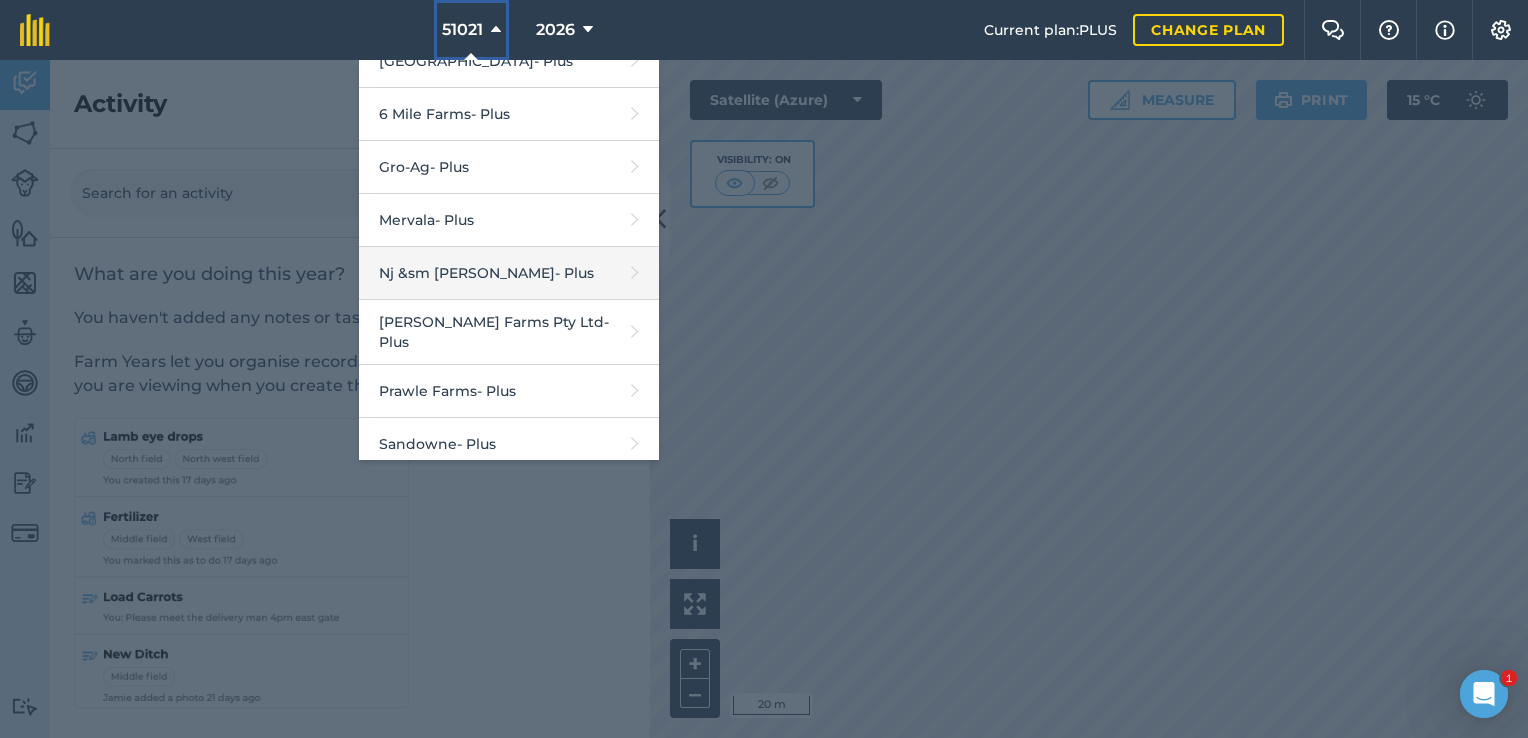 scroll, scrollTop: 554, scrollLeft: 0, axis: vertical 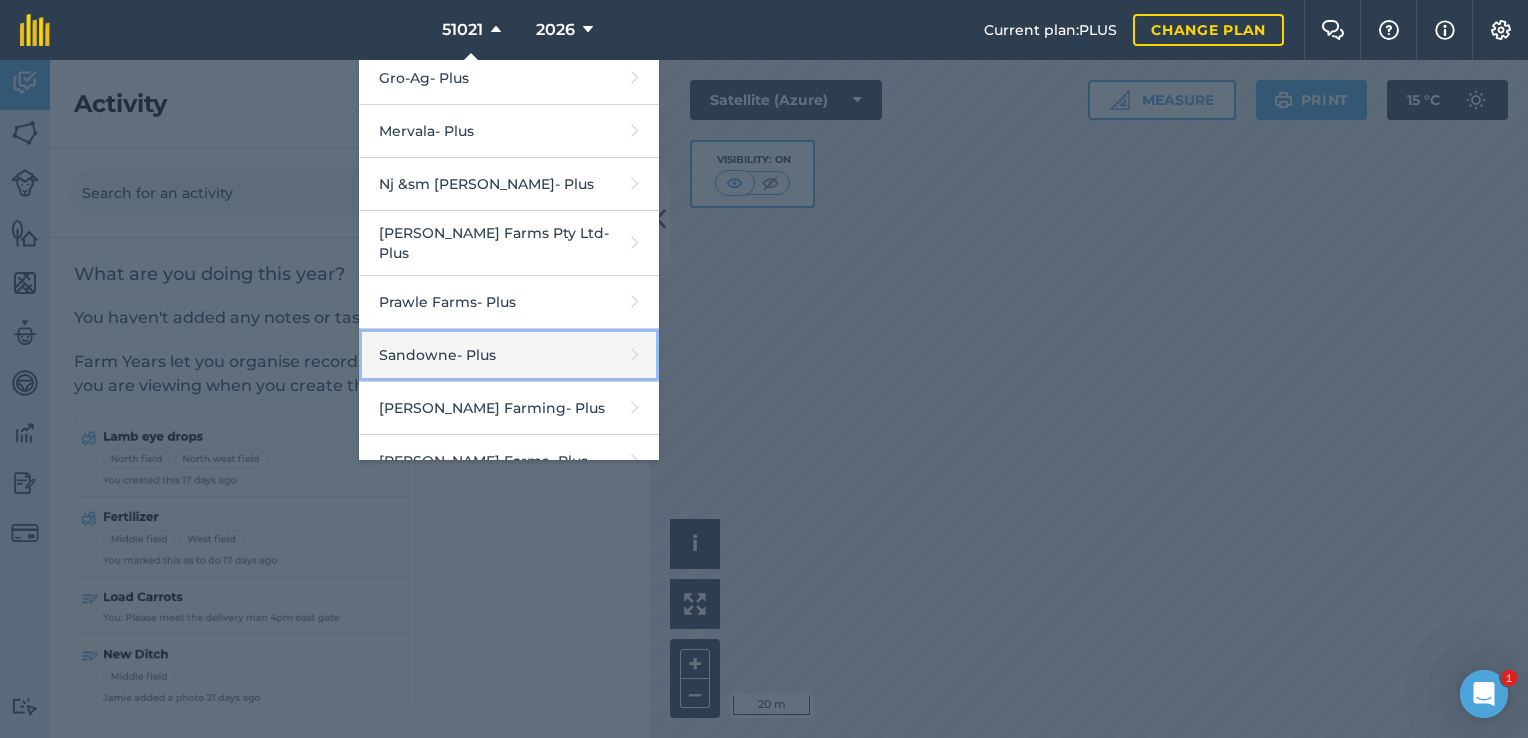click on "Sandowne  - Plus" at bounding box center [509, 355] 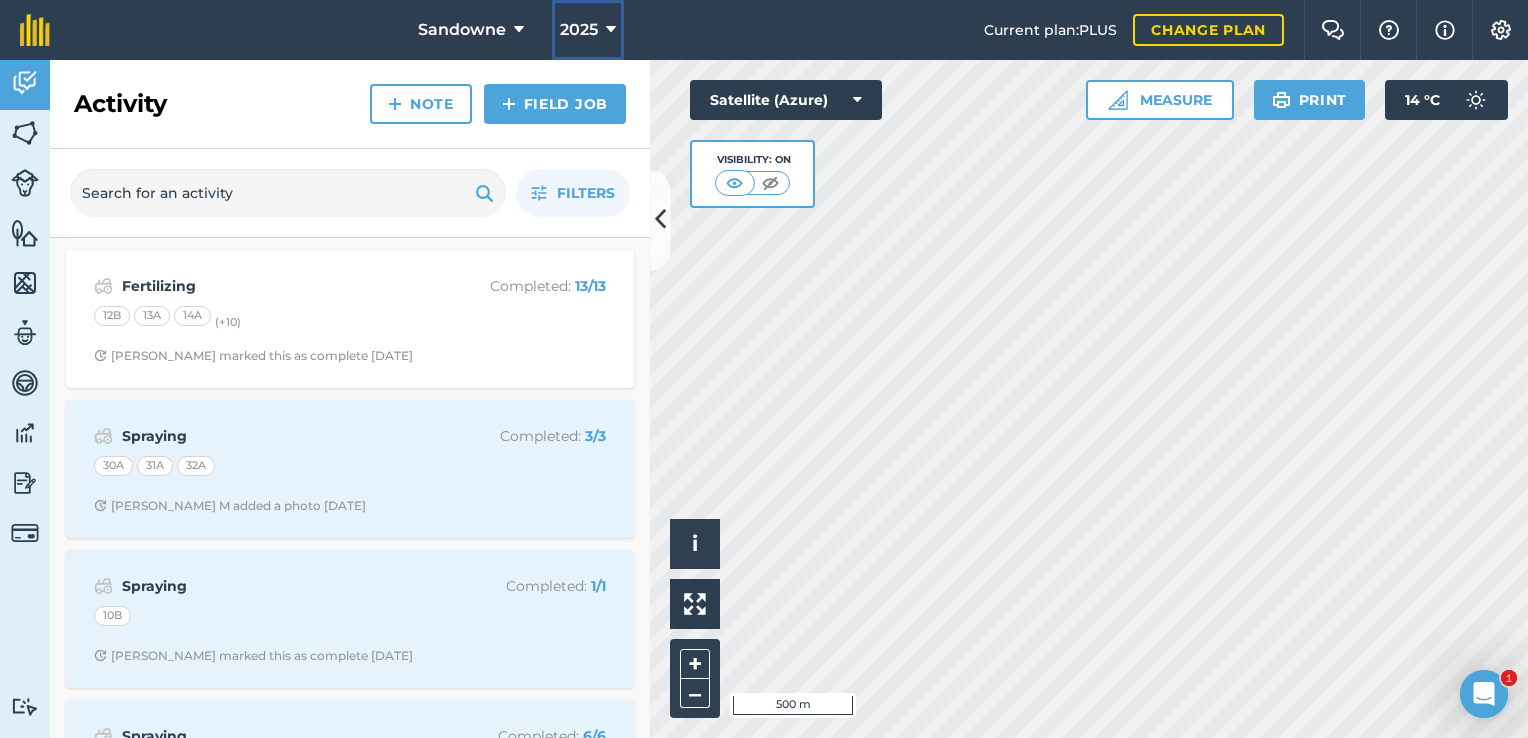 click at bounding box center [611, 30] 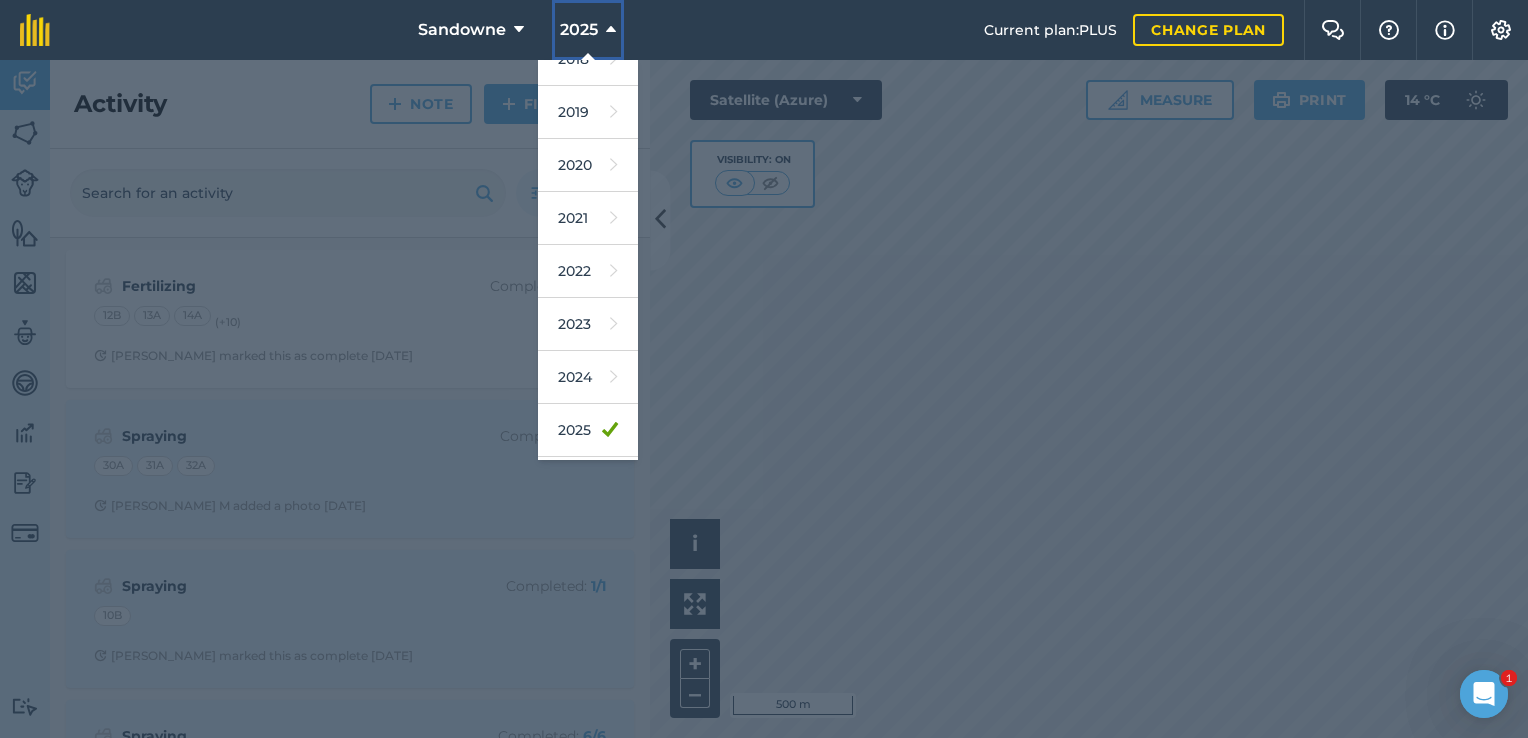 scroll, scrollTop: 120, scrollLeft: 0, axis: vertical 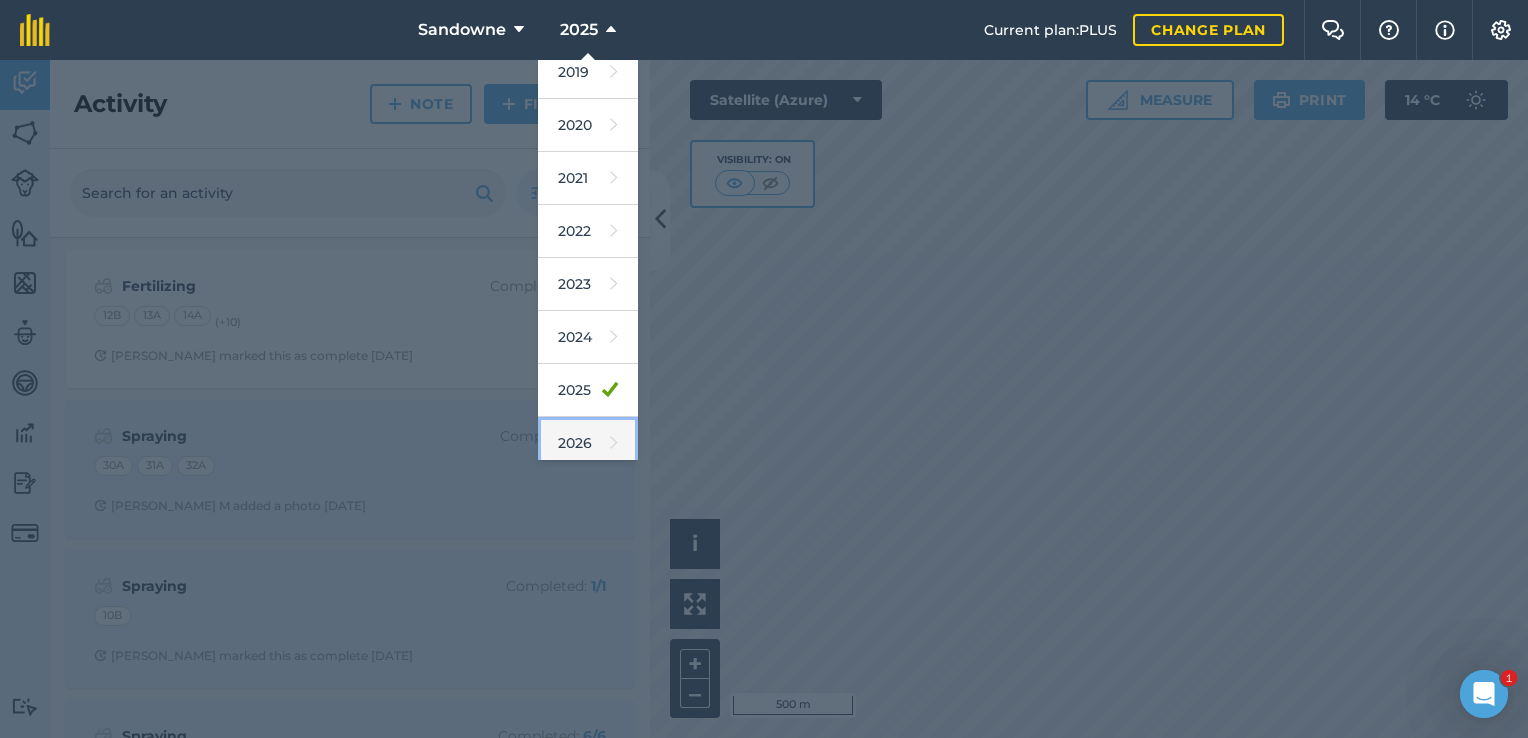 click on "2026" at bounding box center (588, 443) 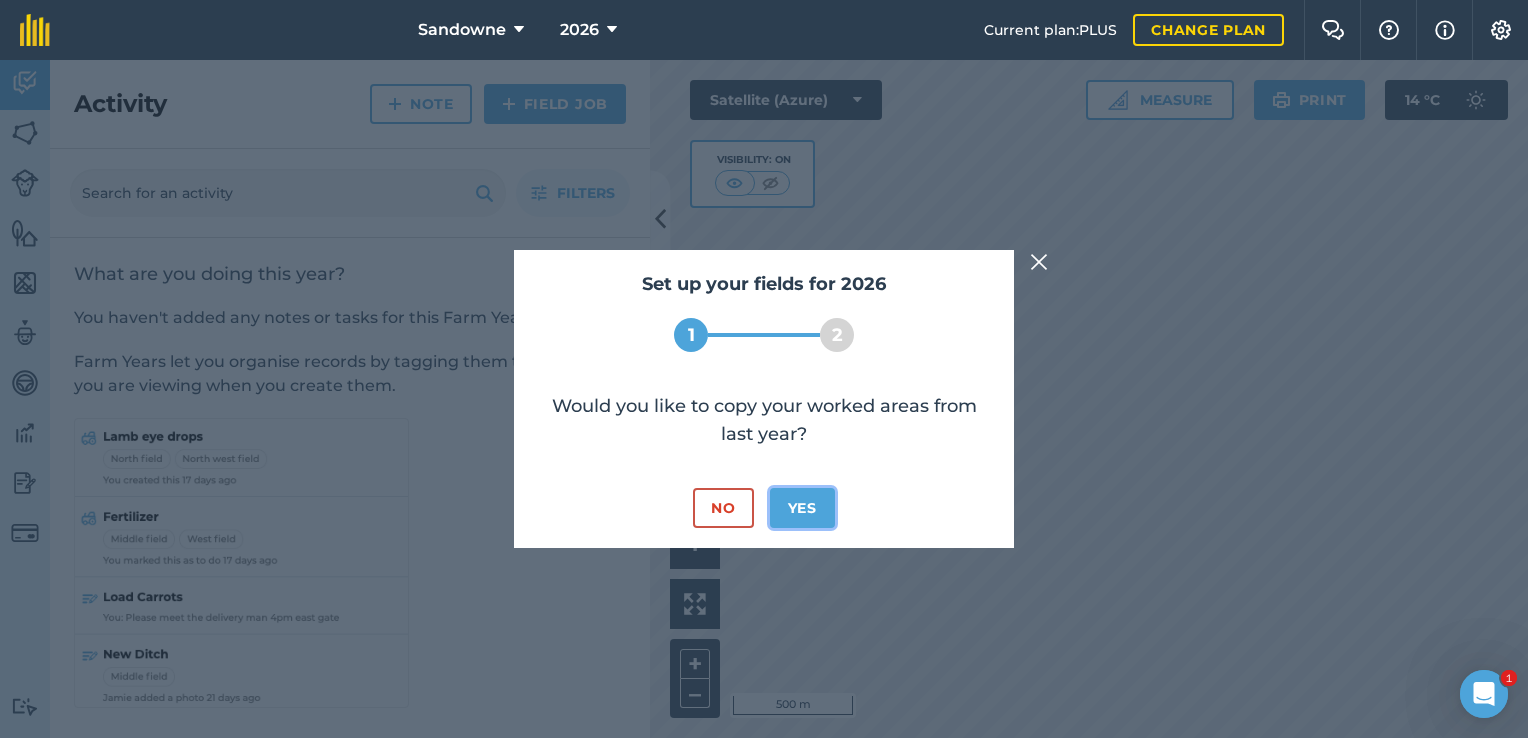 click on "Yes" at bounding box center [802, 508] 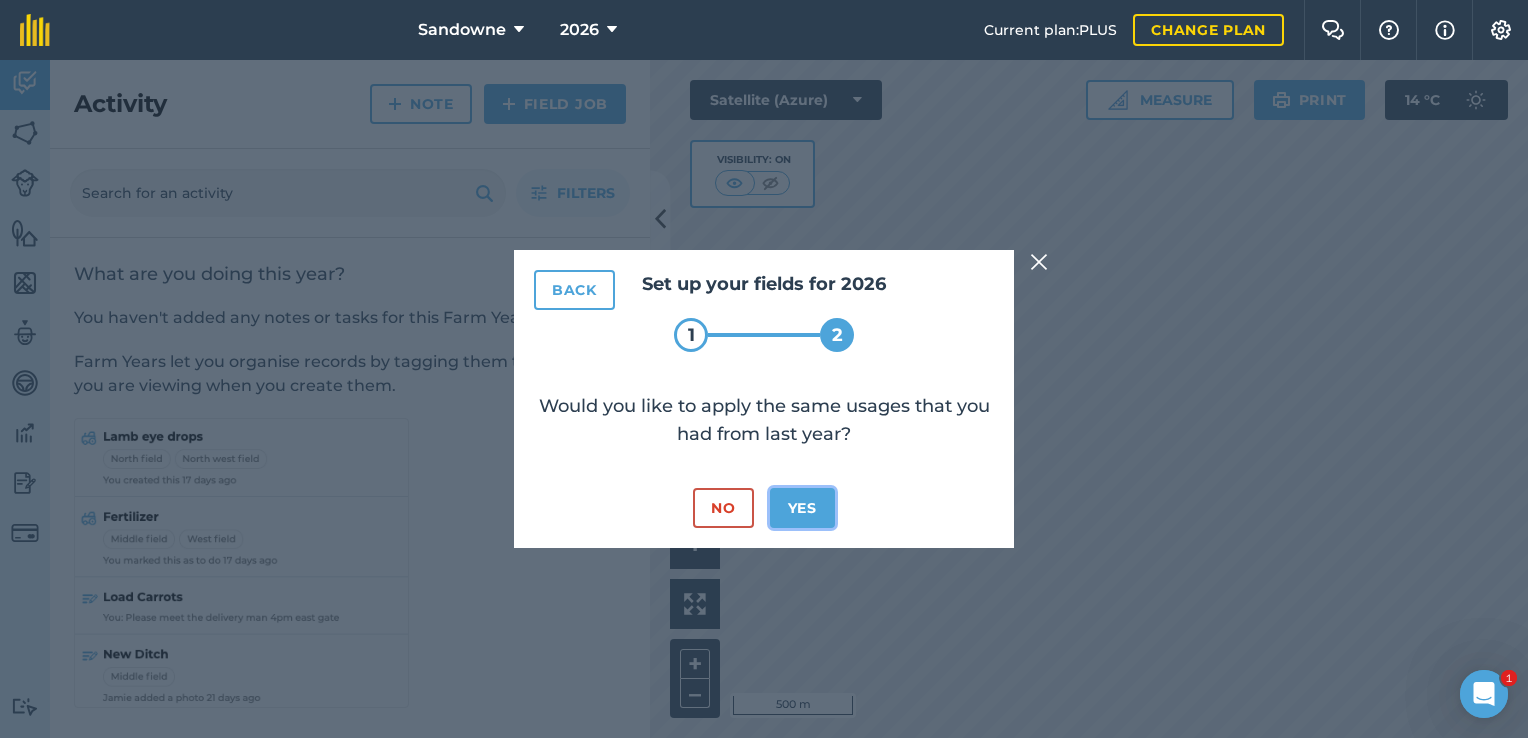 click on "Yes" at bounding box center [802, 508] 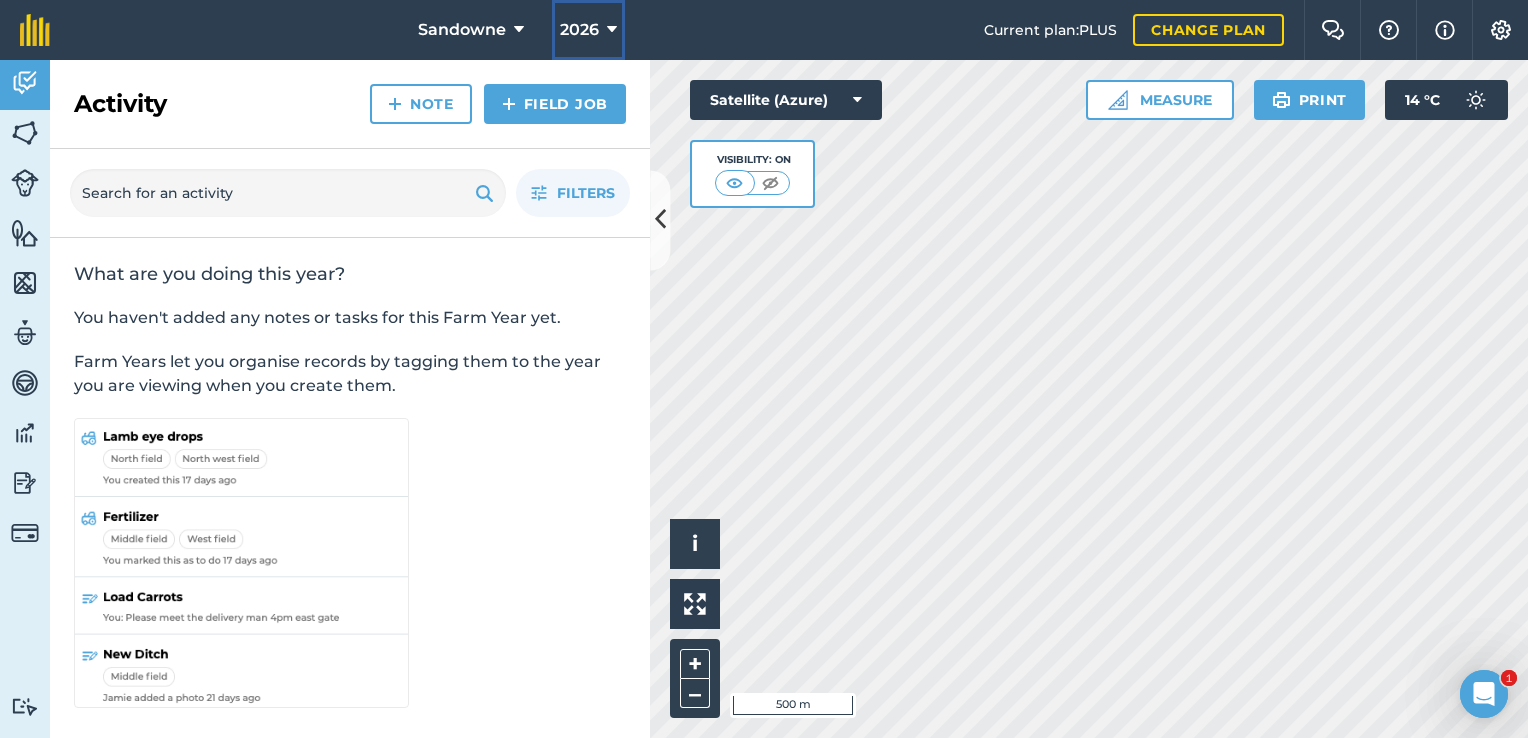 click at bounding box center (612, 30) 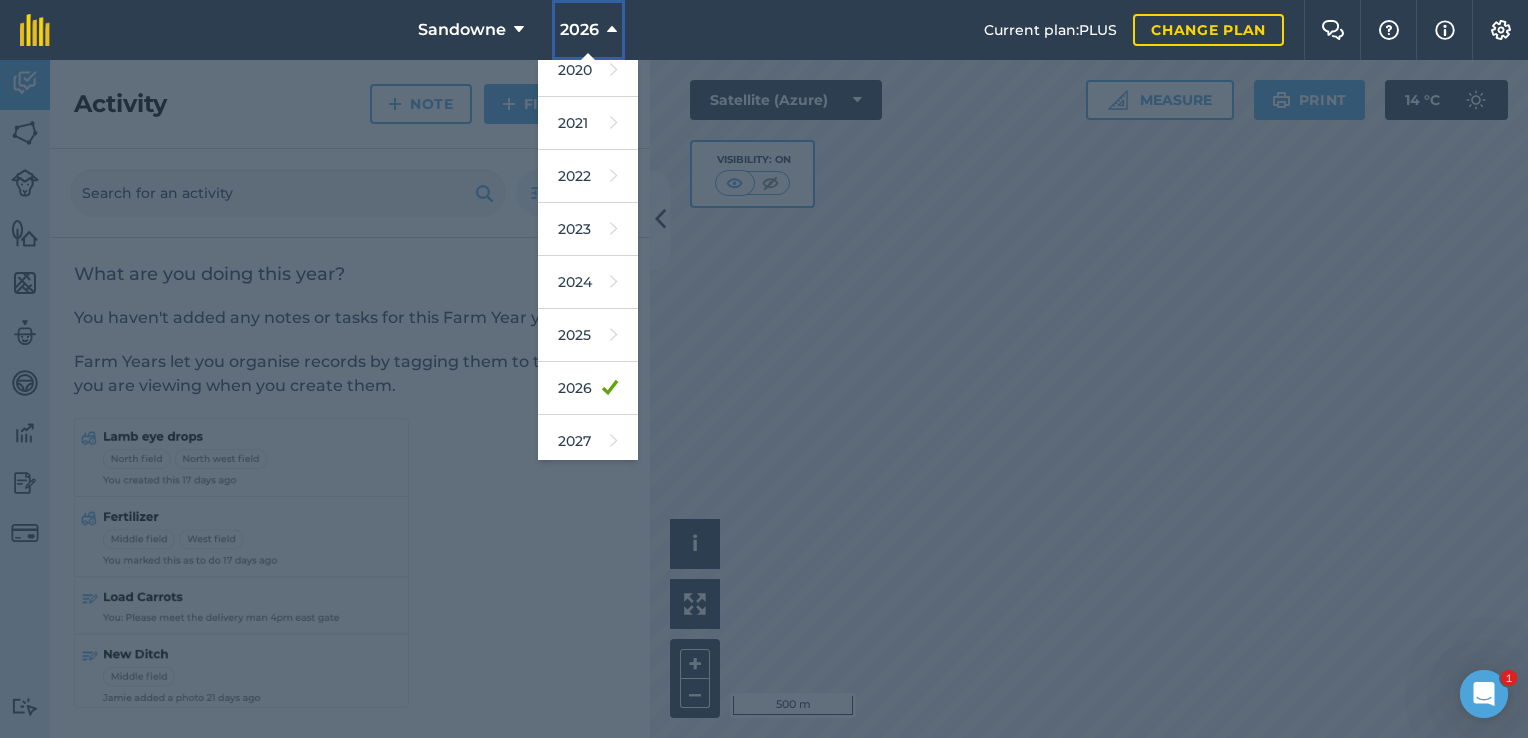 scroll, scrollTop: 180, scrollLeft: 0, axis: vertical 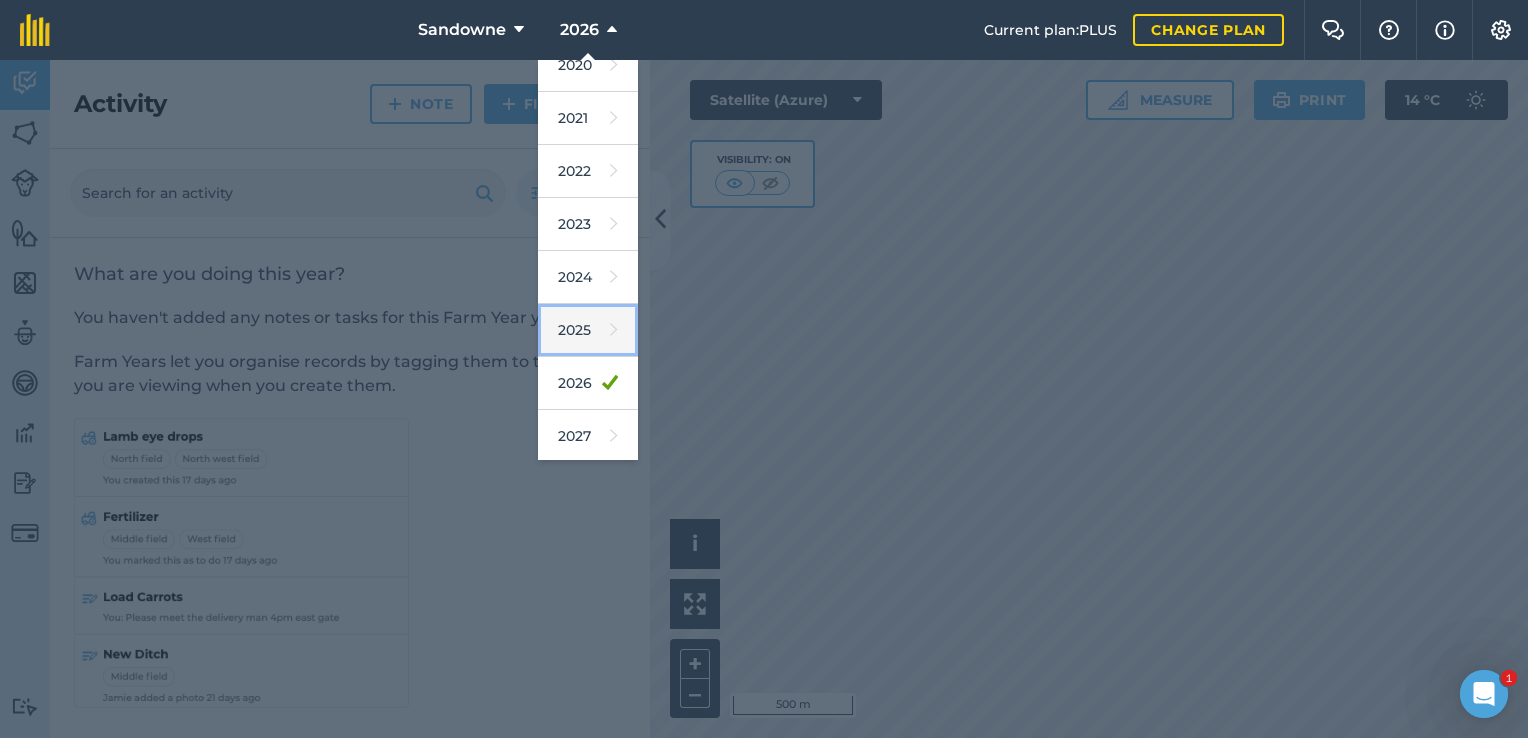 click on "2025" at bounding box center [588, 330] 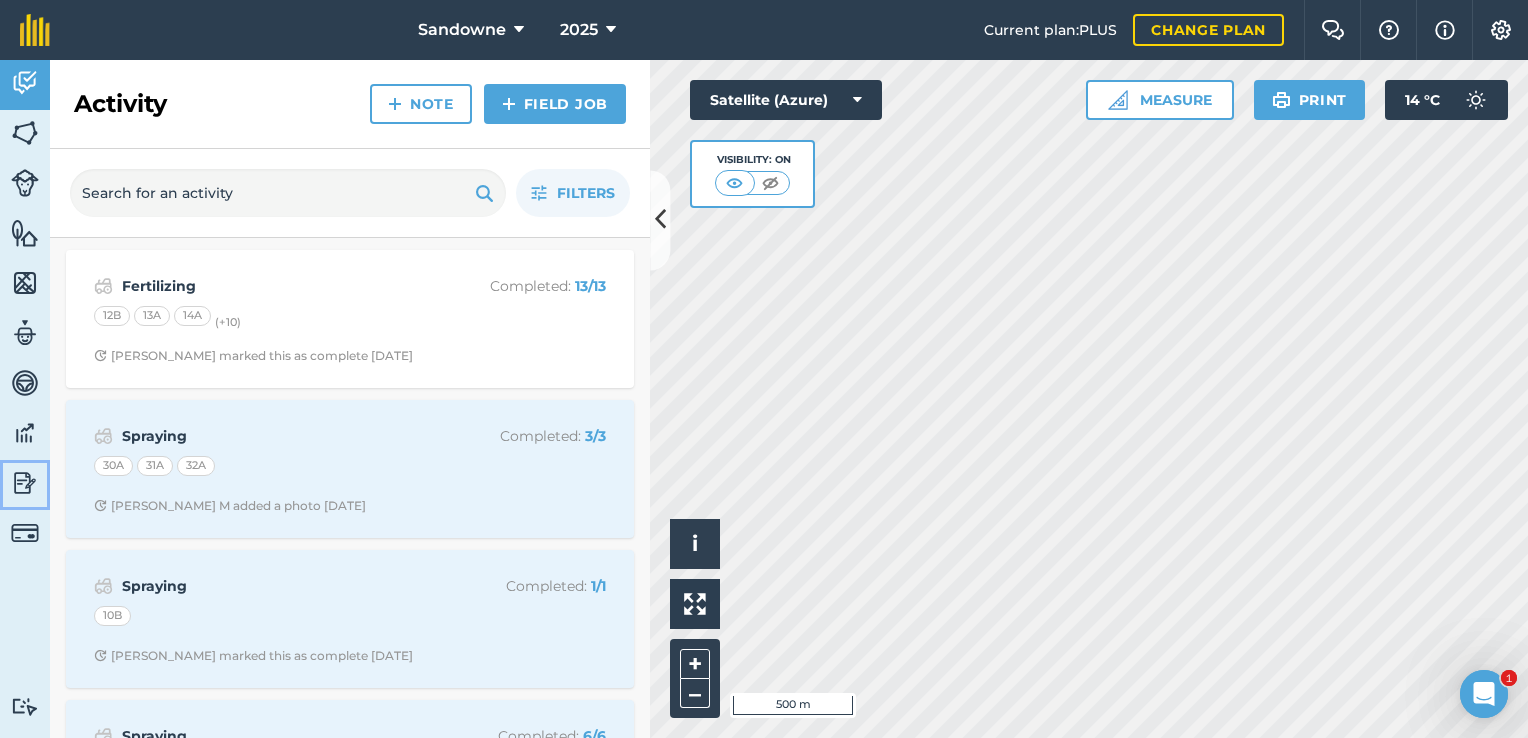 click at bounding box center [25, 483] 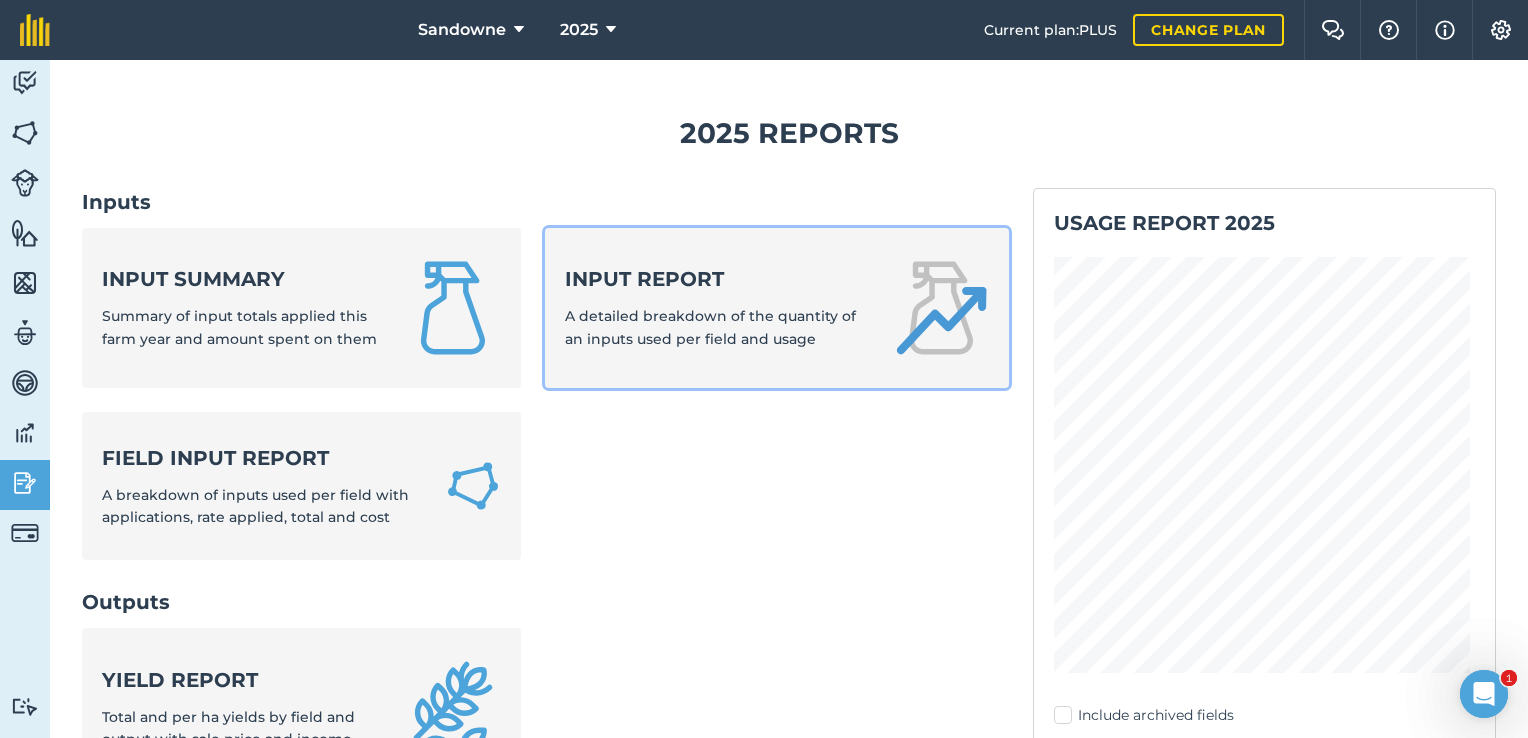 click on "Input report A detailed breakdown of the quantity of an inputs used per field and usage" at bounding box center (716, 307) 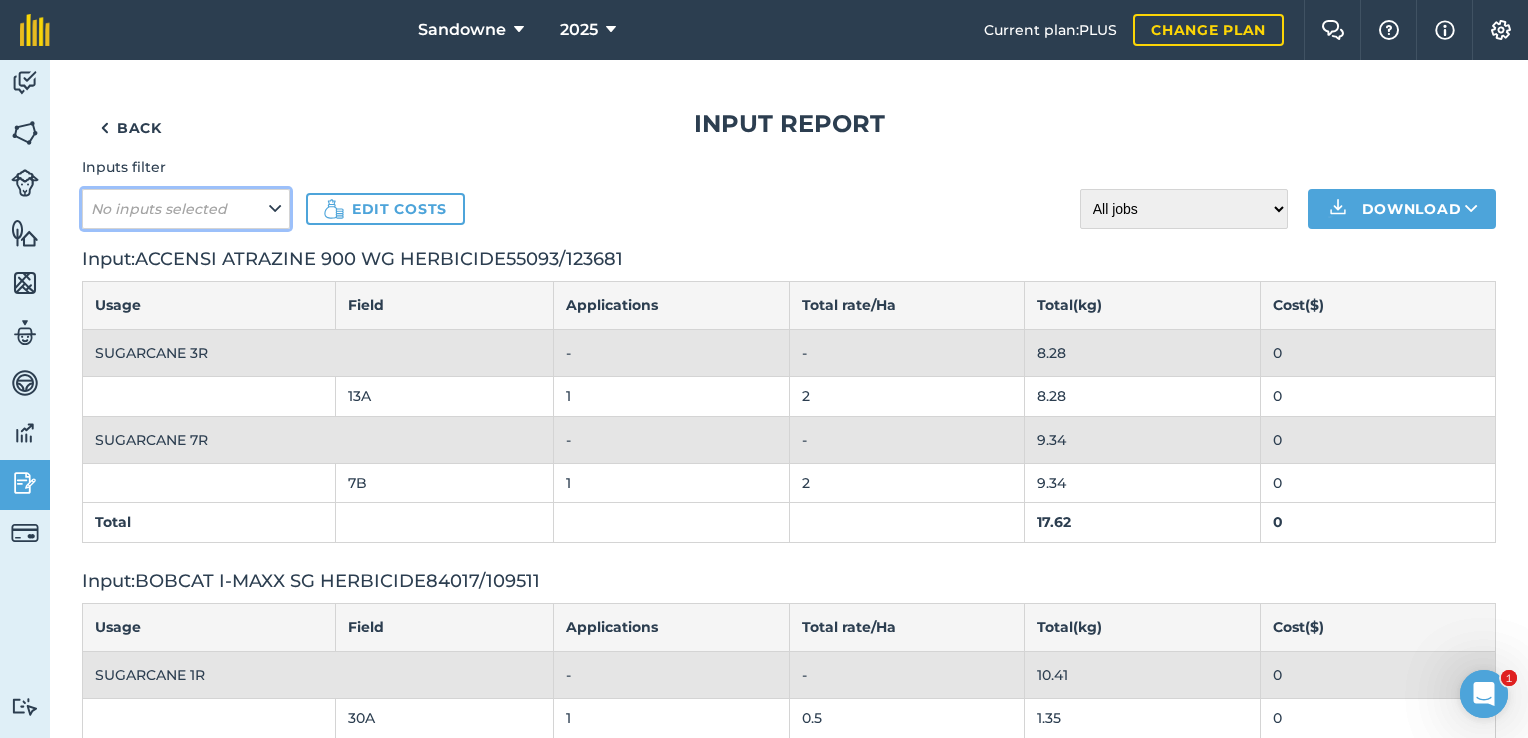 click at bounding box center [275, 209] 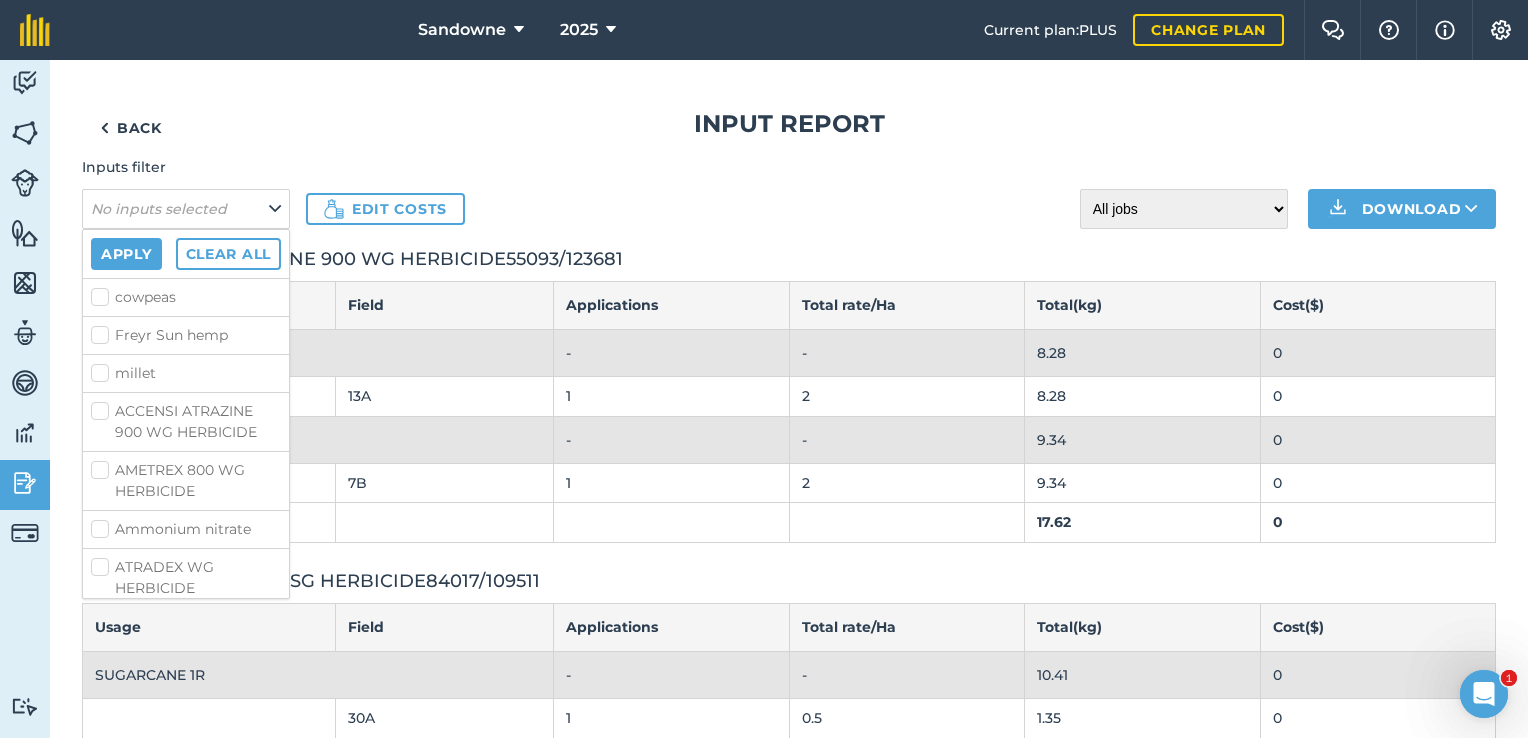 click on "cowpeas" at bounding box center (186, 297) 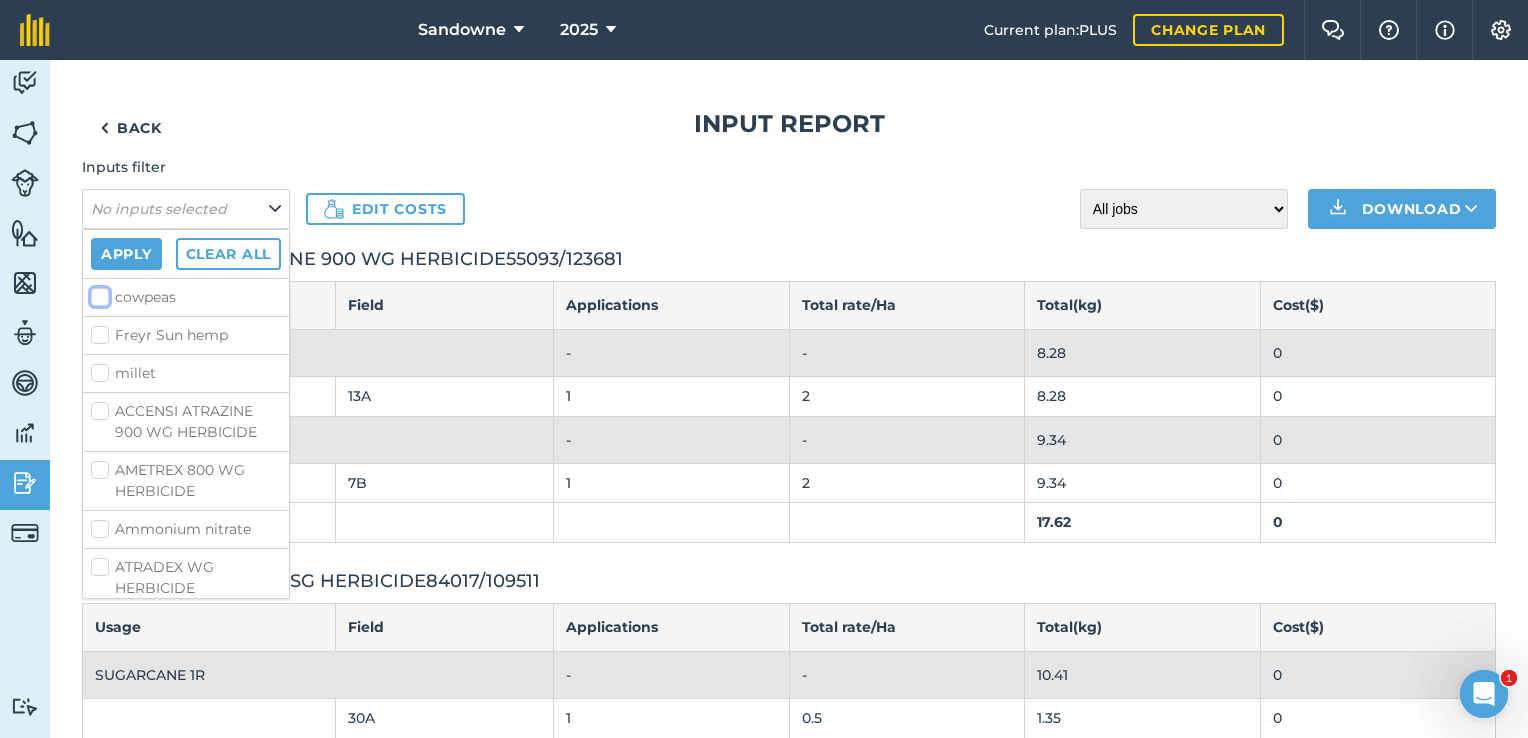 click on "cowpeas" at bounding box center [97, 293] 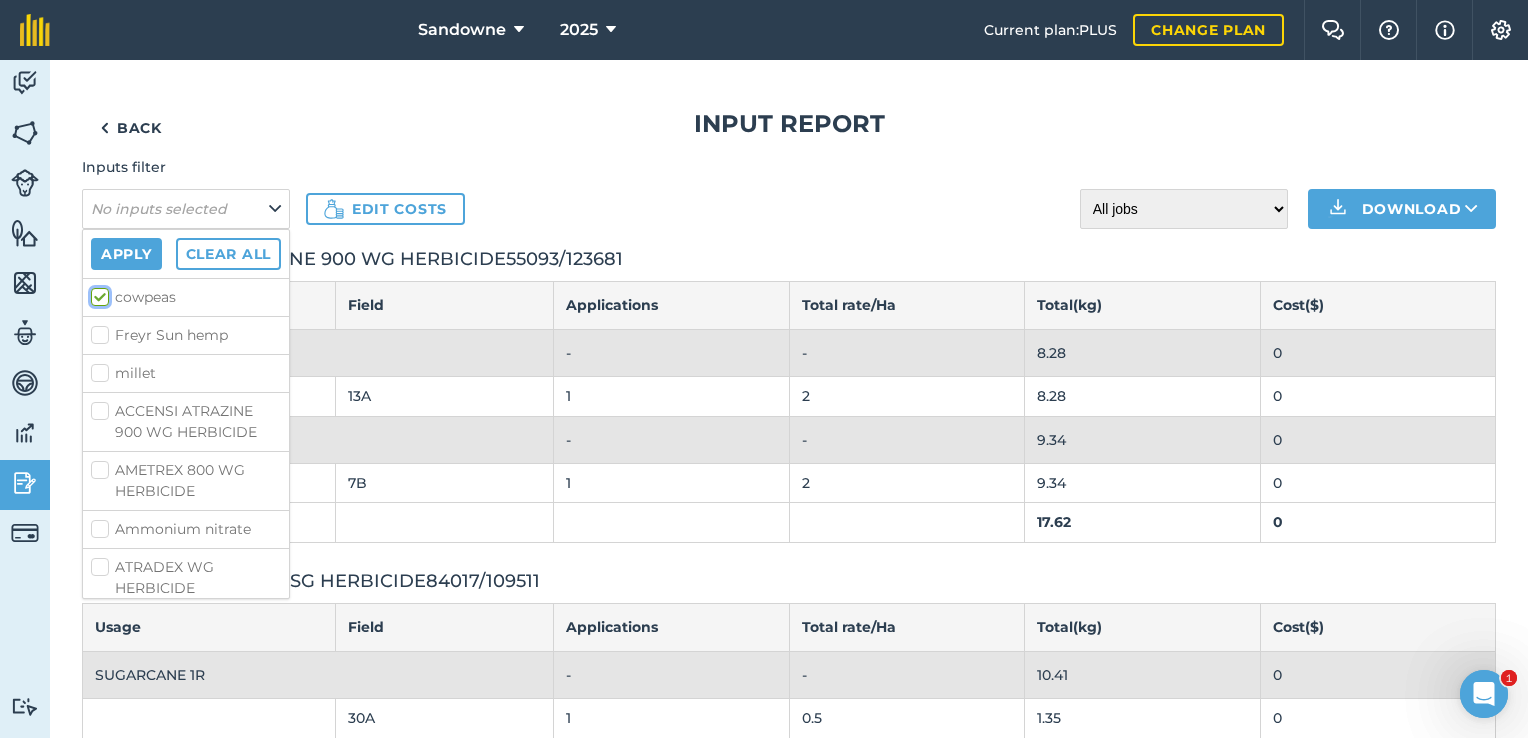 checkbox on "true" 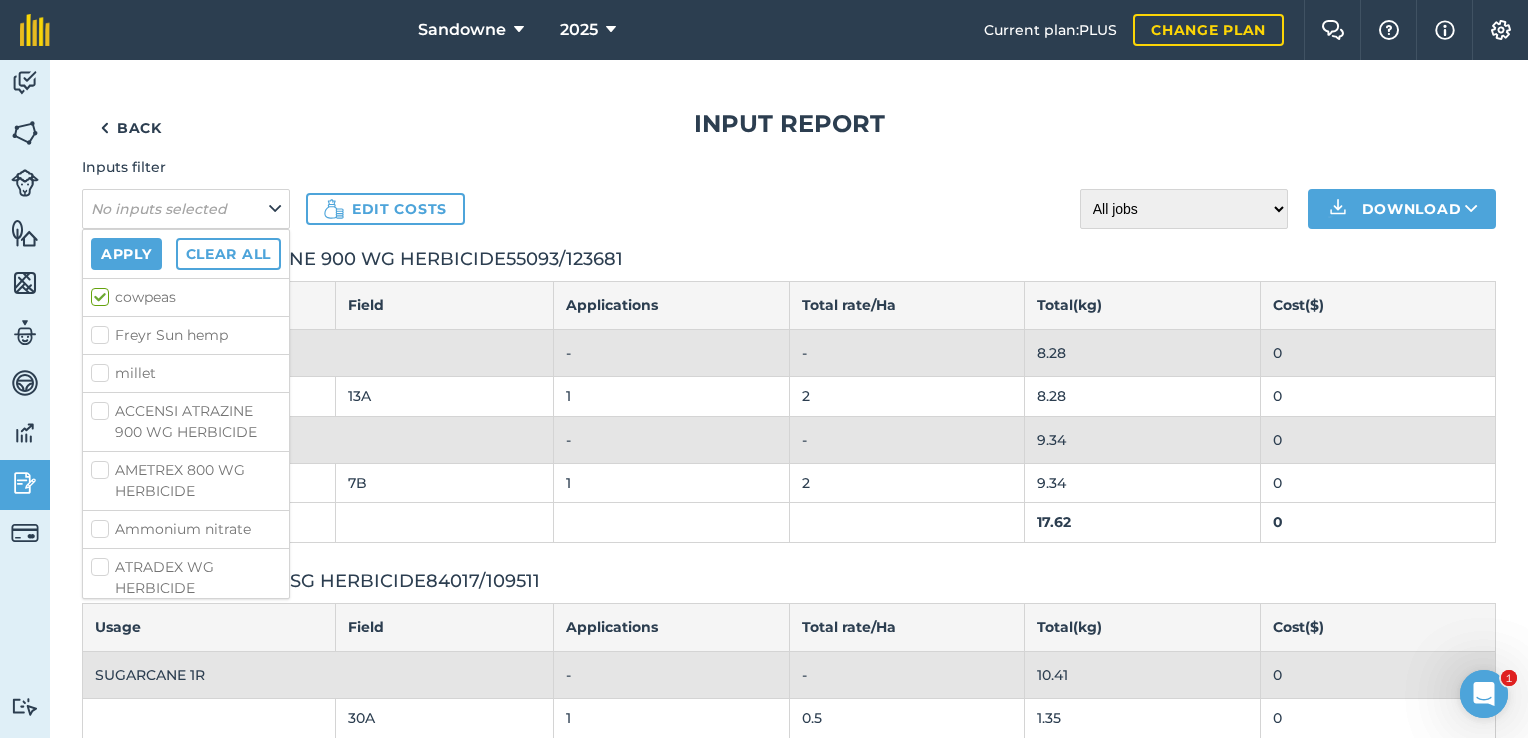click on "Freyr Sun hemp" at bounding box center [186, 335] 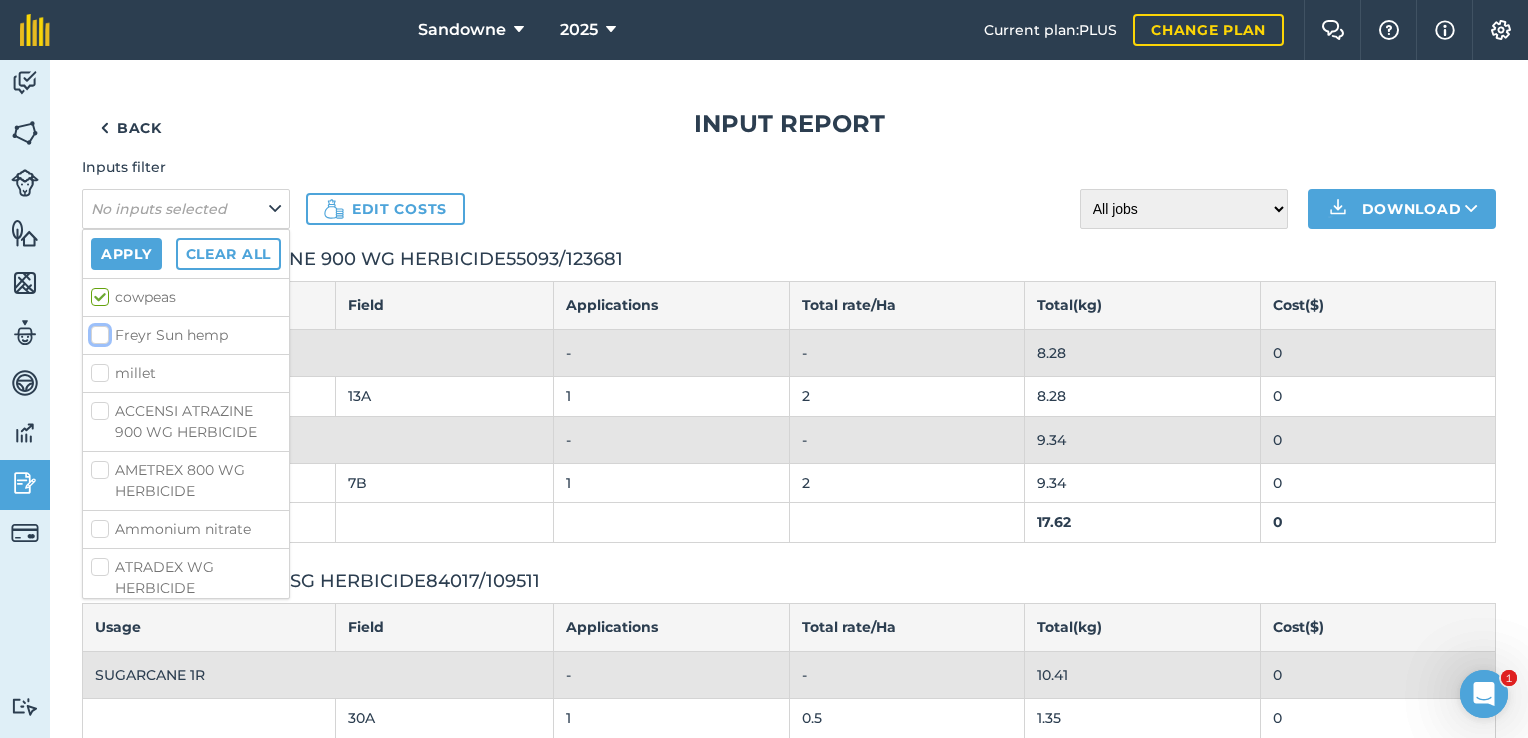 click on "Freyr Sun hemp" at bounding box center [97, 331] 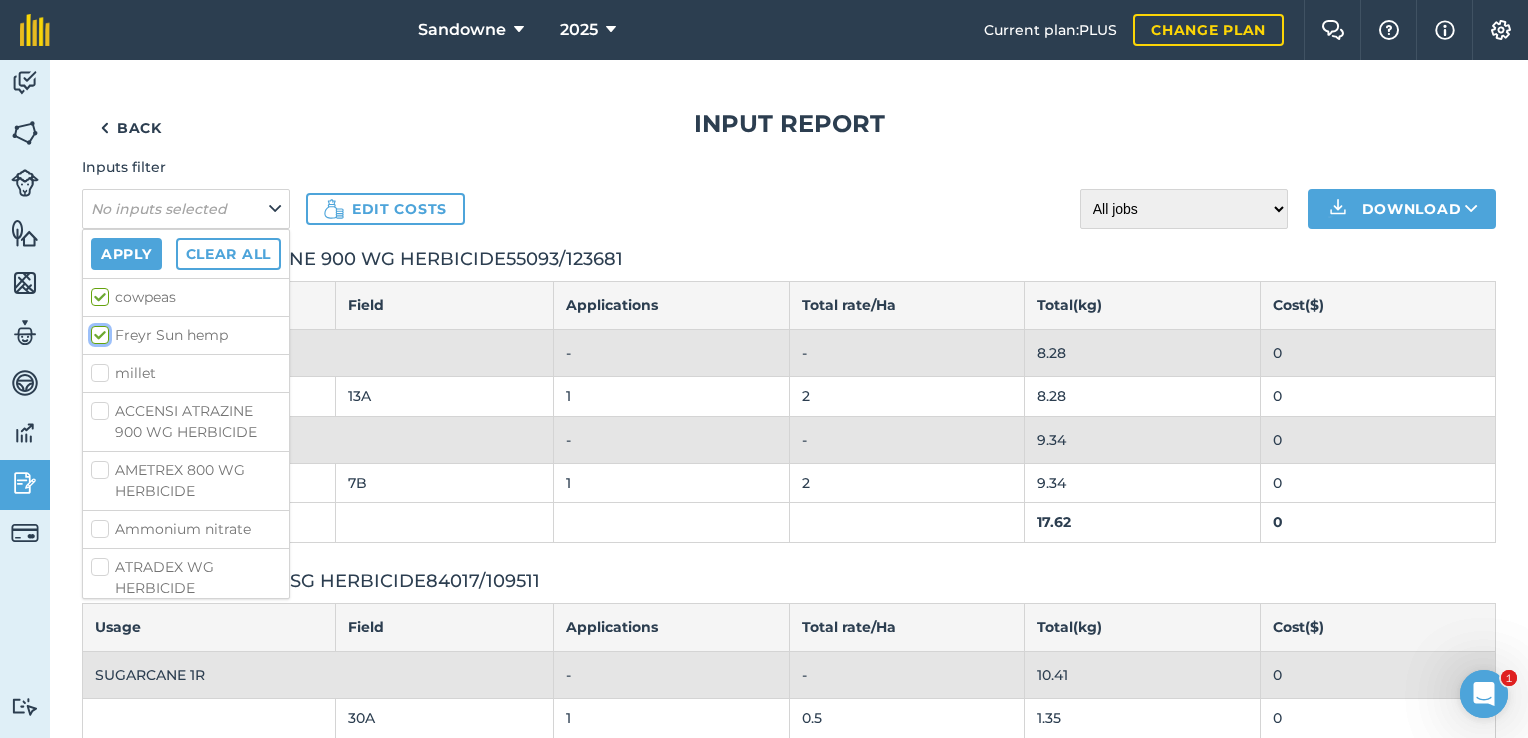 checkbox on "true" 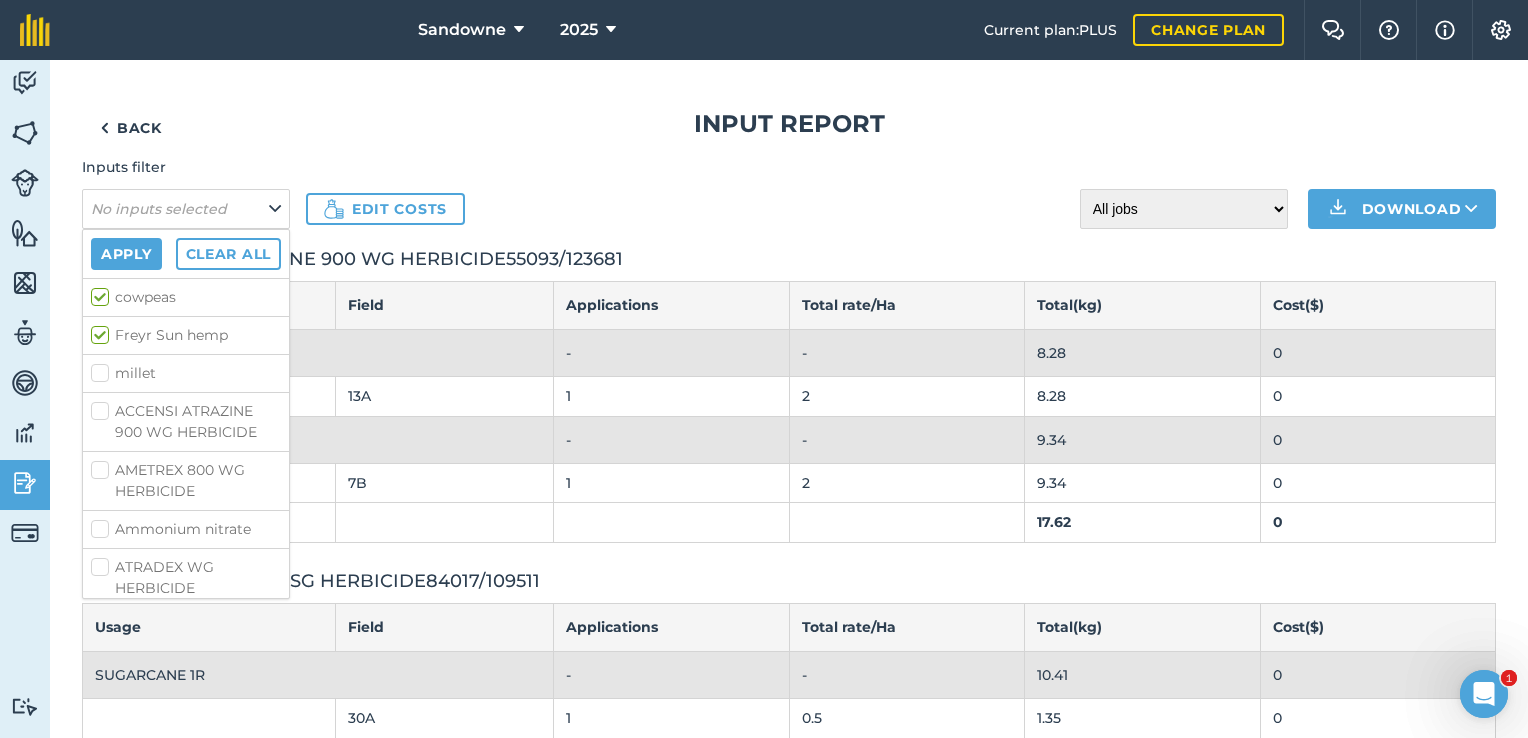 click on "millet" at bounding box center [186, 373] 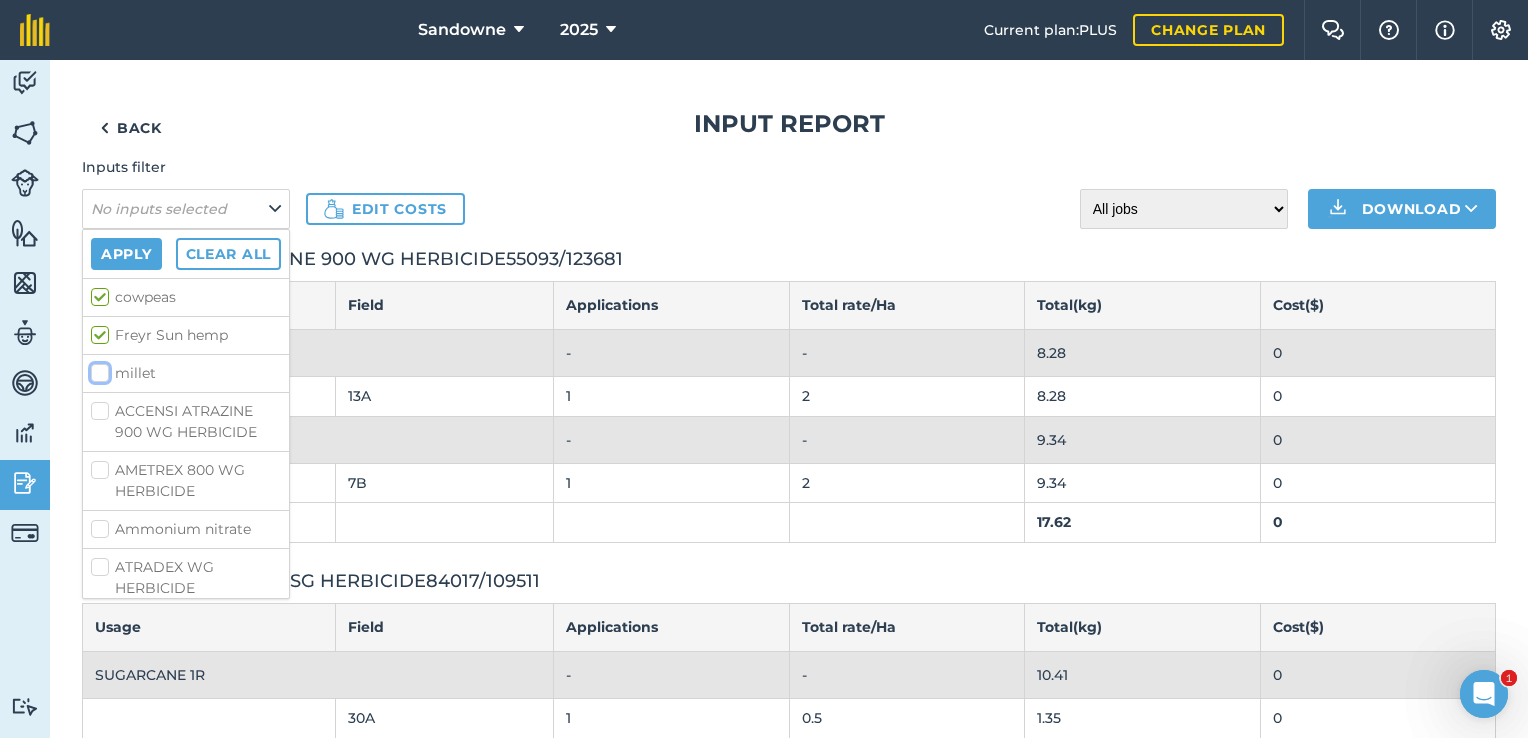 click on "millet" at bounding box center (97, 369) 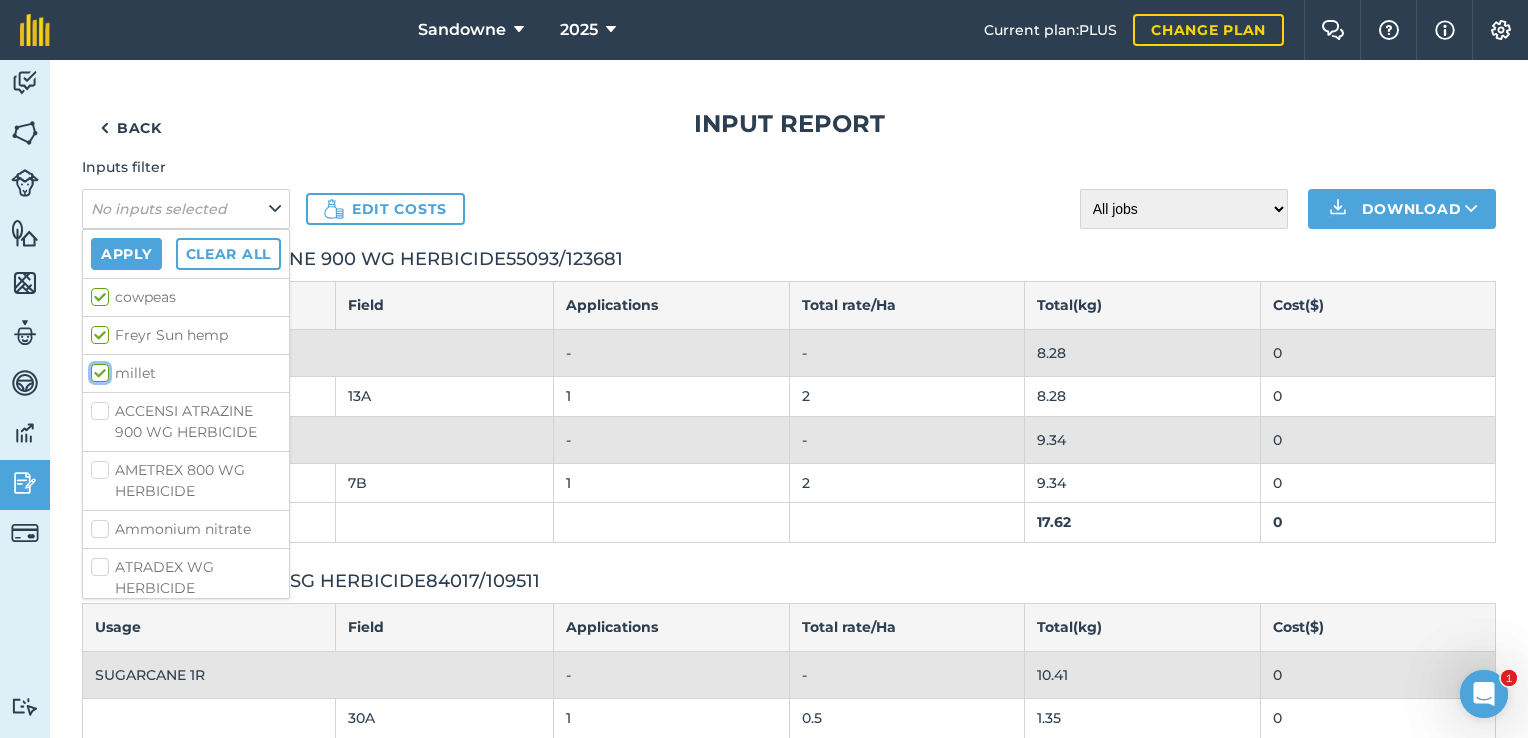 checkbox on "true" 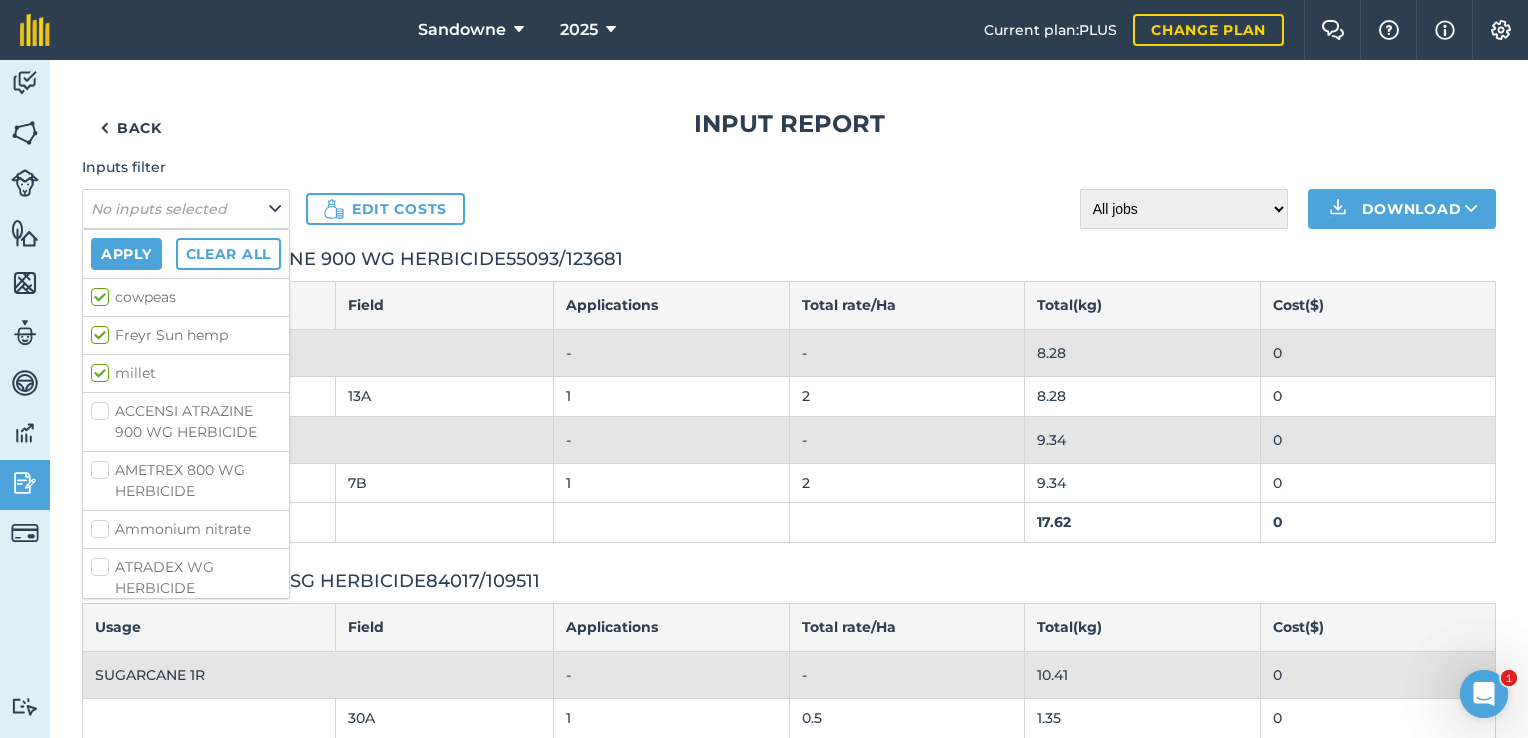 click on "ACCENSI ATRAZINE 900 WG HERBICIDE" at bounding box center [186, 422] 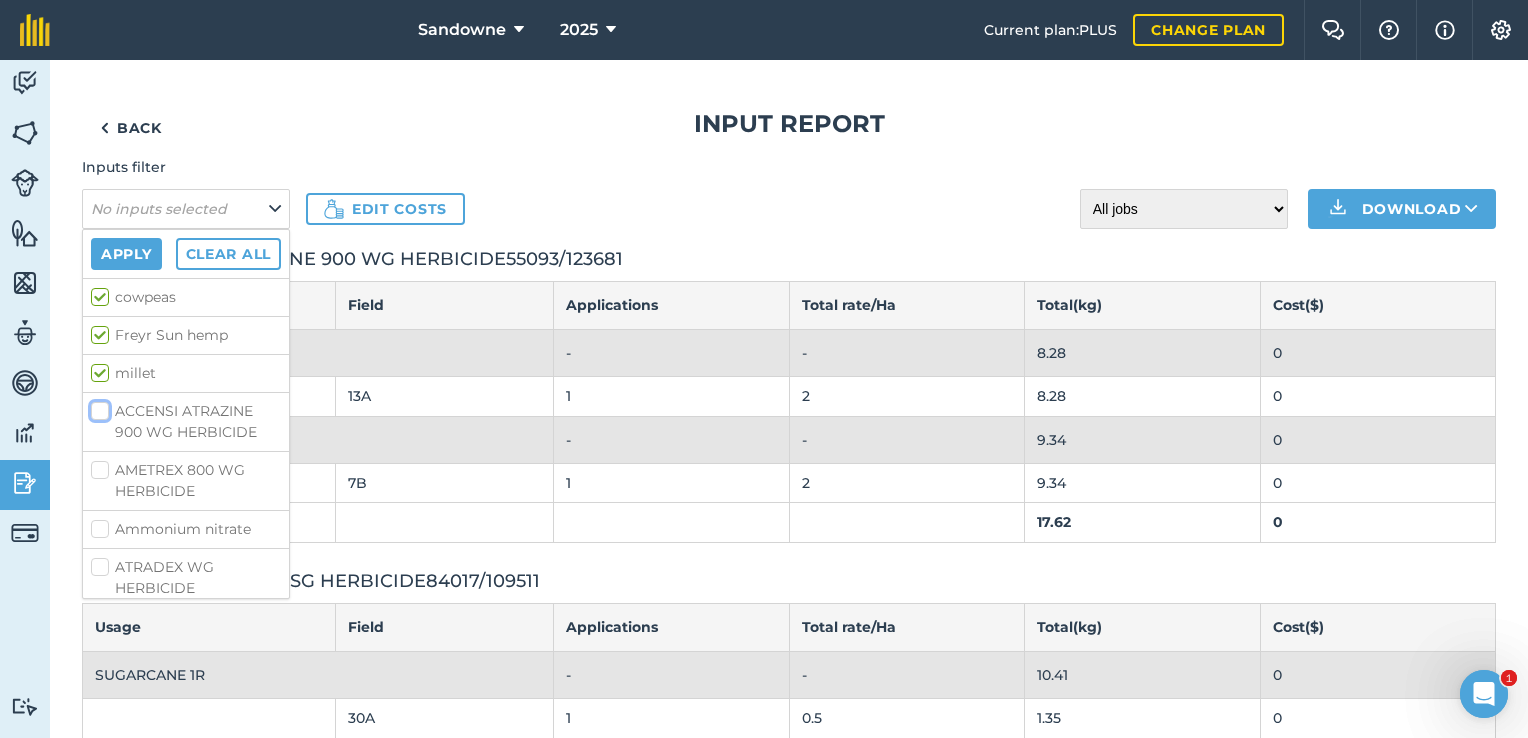 click on "ACCENSI ATRAZINE 900 WG HERBICIDE" at bounding box center [97, 407] 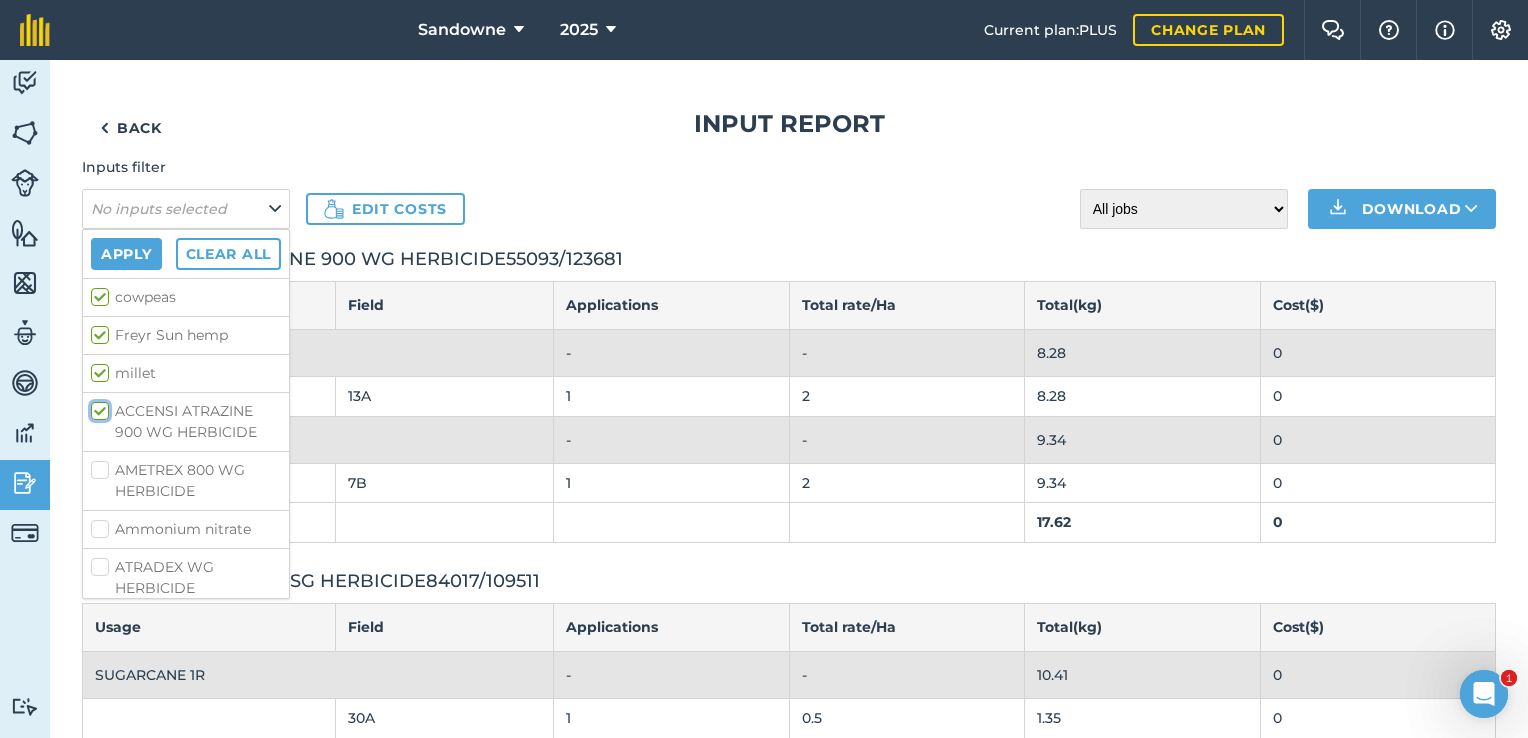 checkbox on "true" 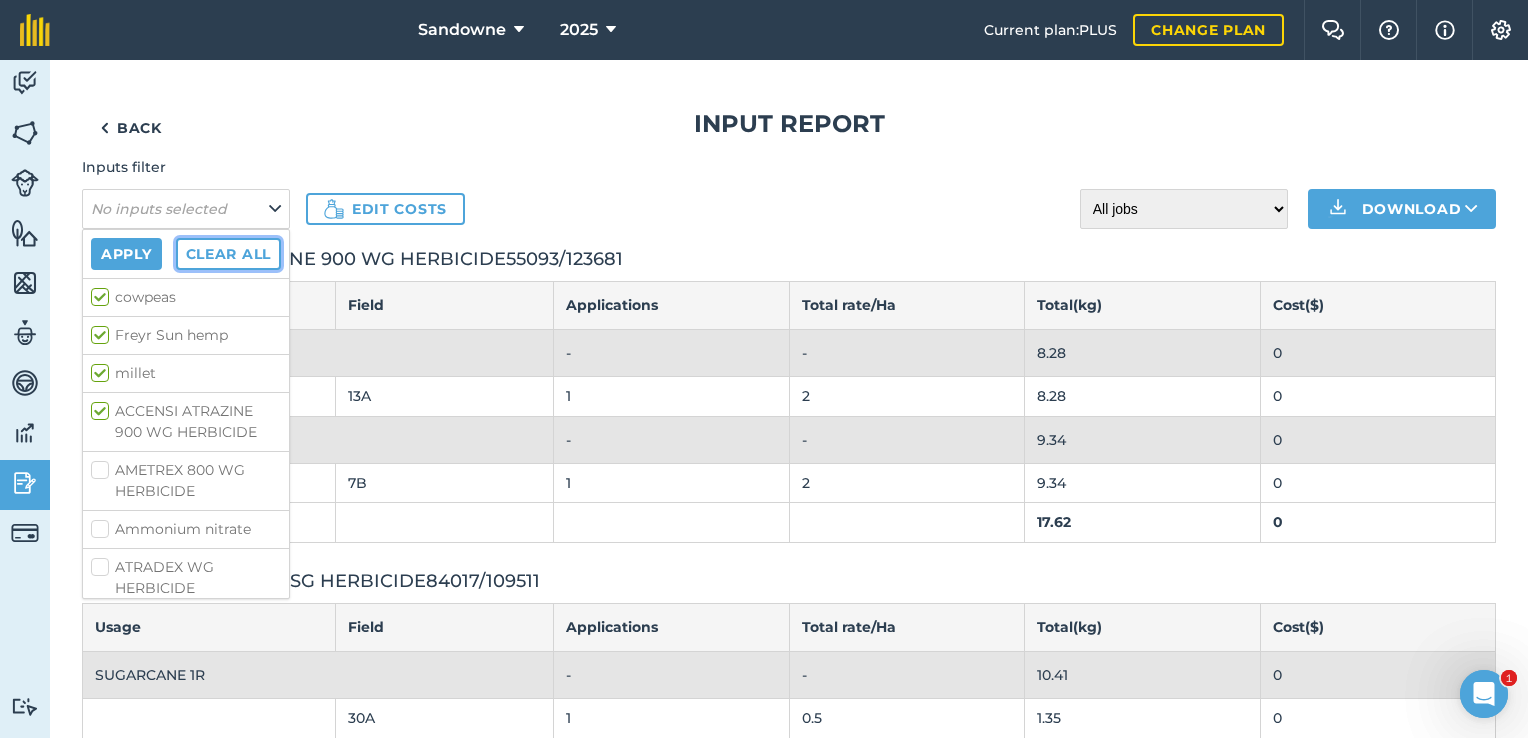 click on "Clear all" at bounding box center [228, 254] 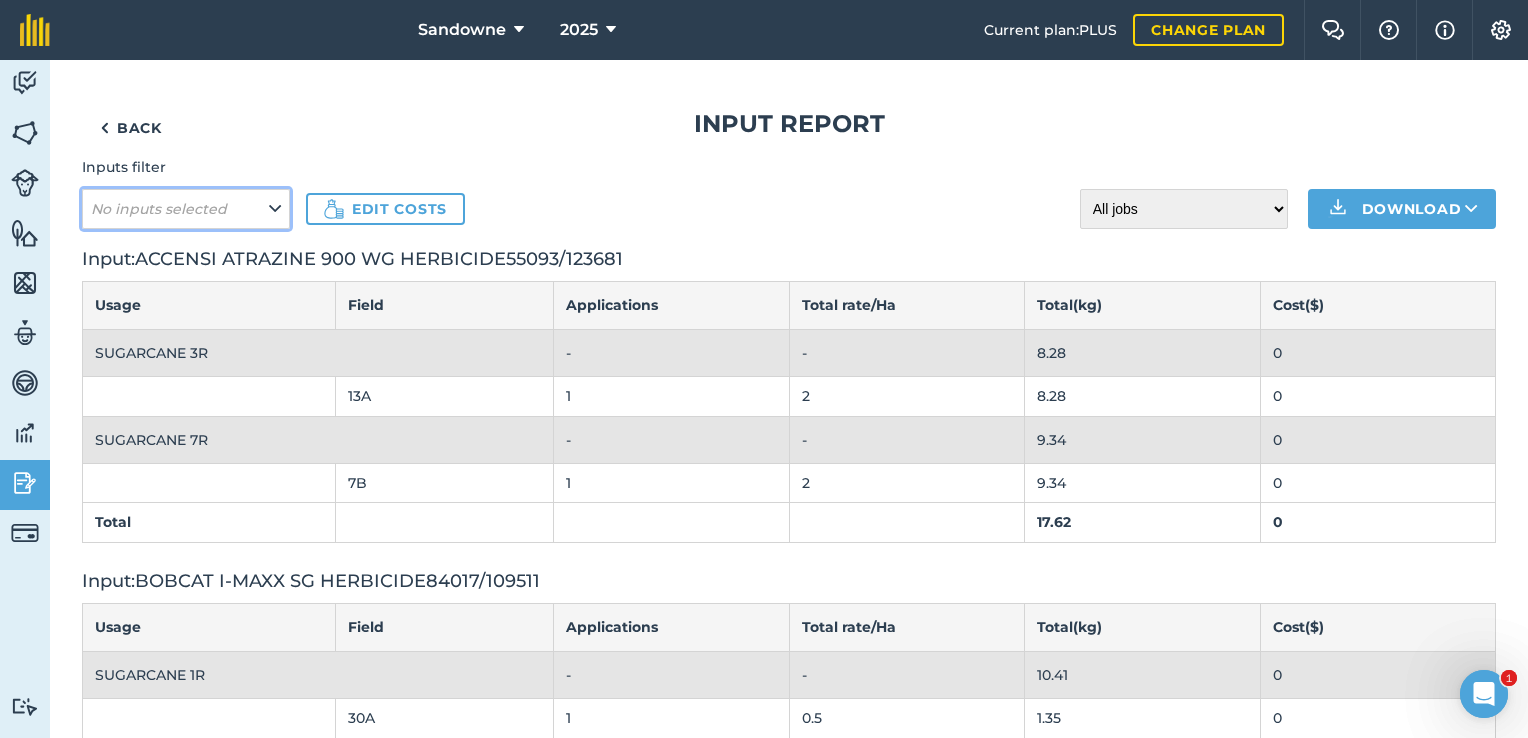 click at bounding box center (275, 209) 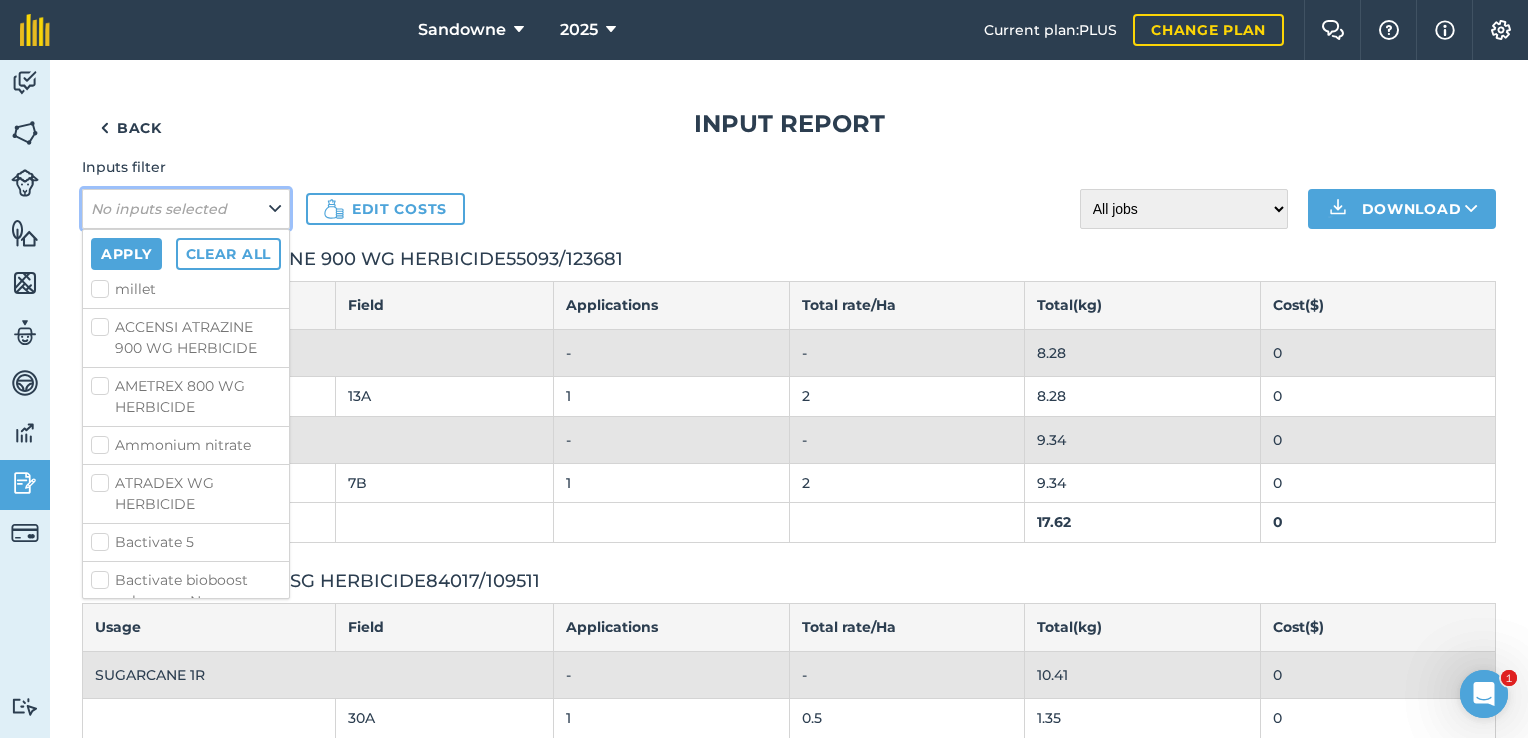 scroll, scrollTop: 200, scrollLeft: 0, axis: vertical 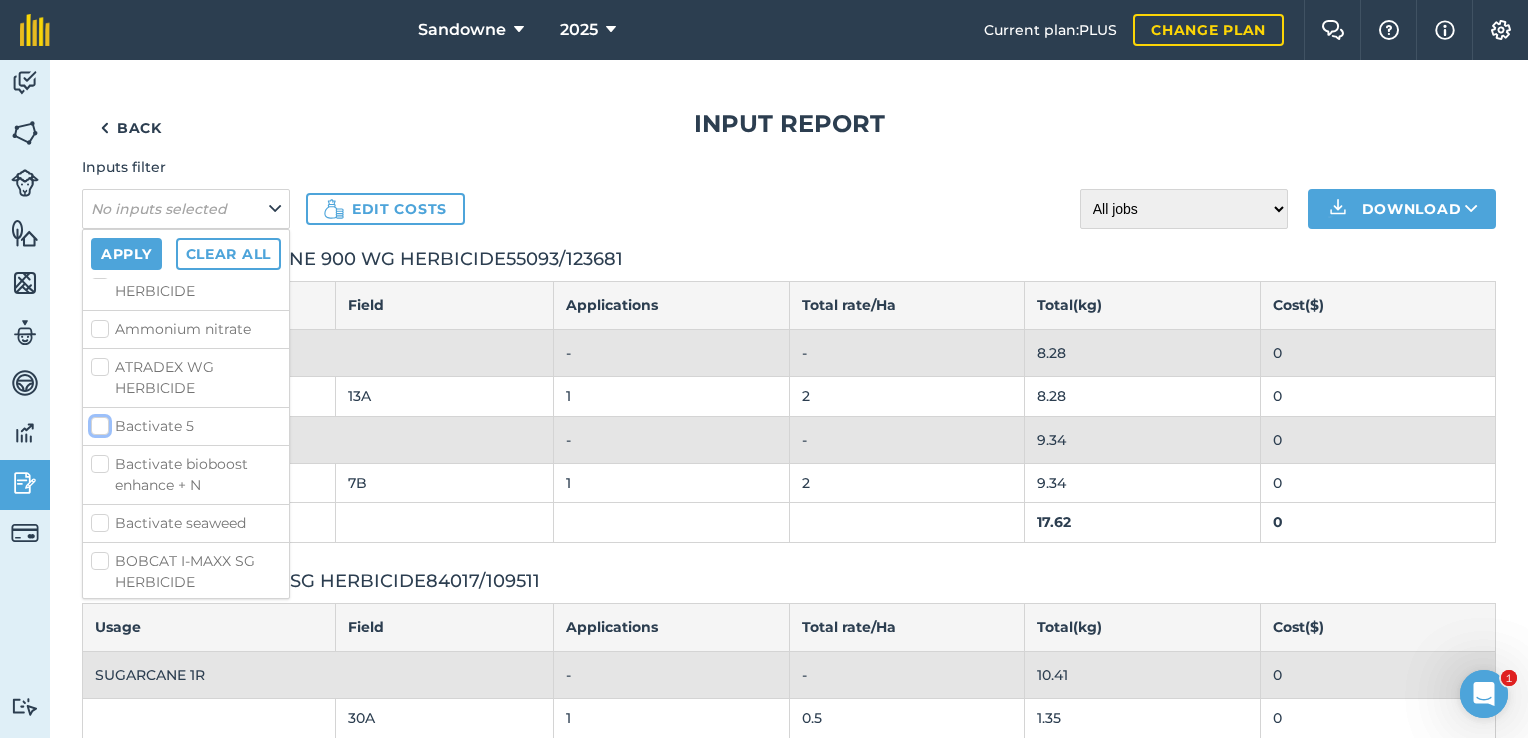 click on "Bactivate 5" at bounding box center (97, 422) 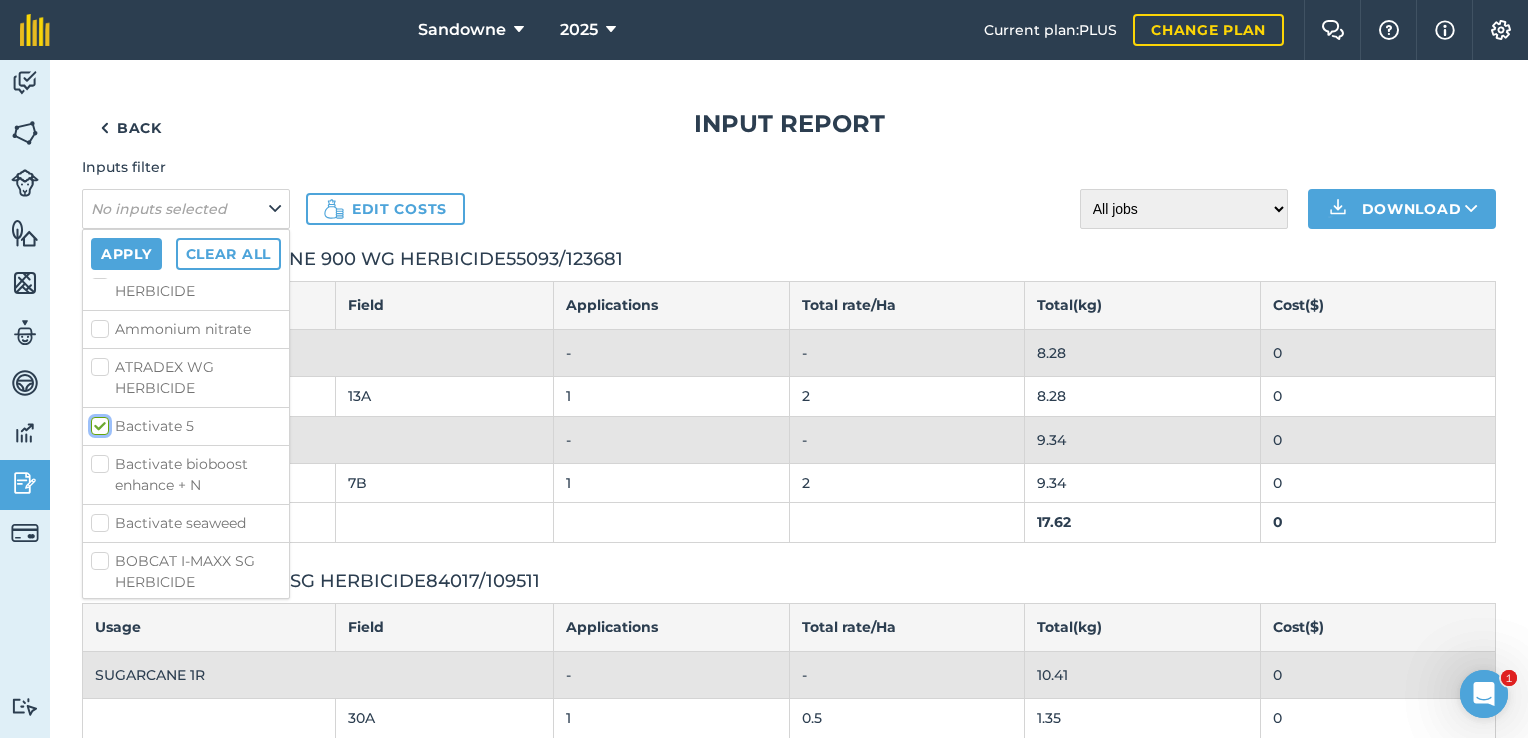 checkbox on "true" 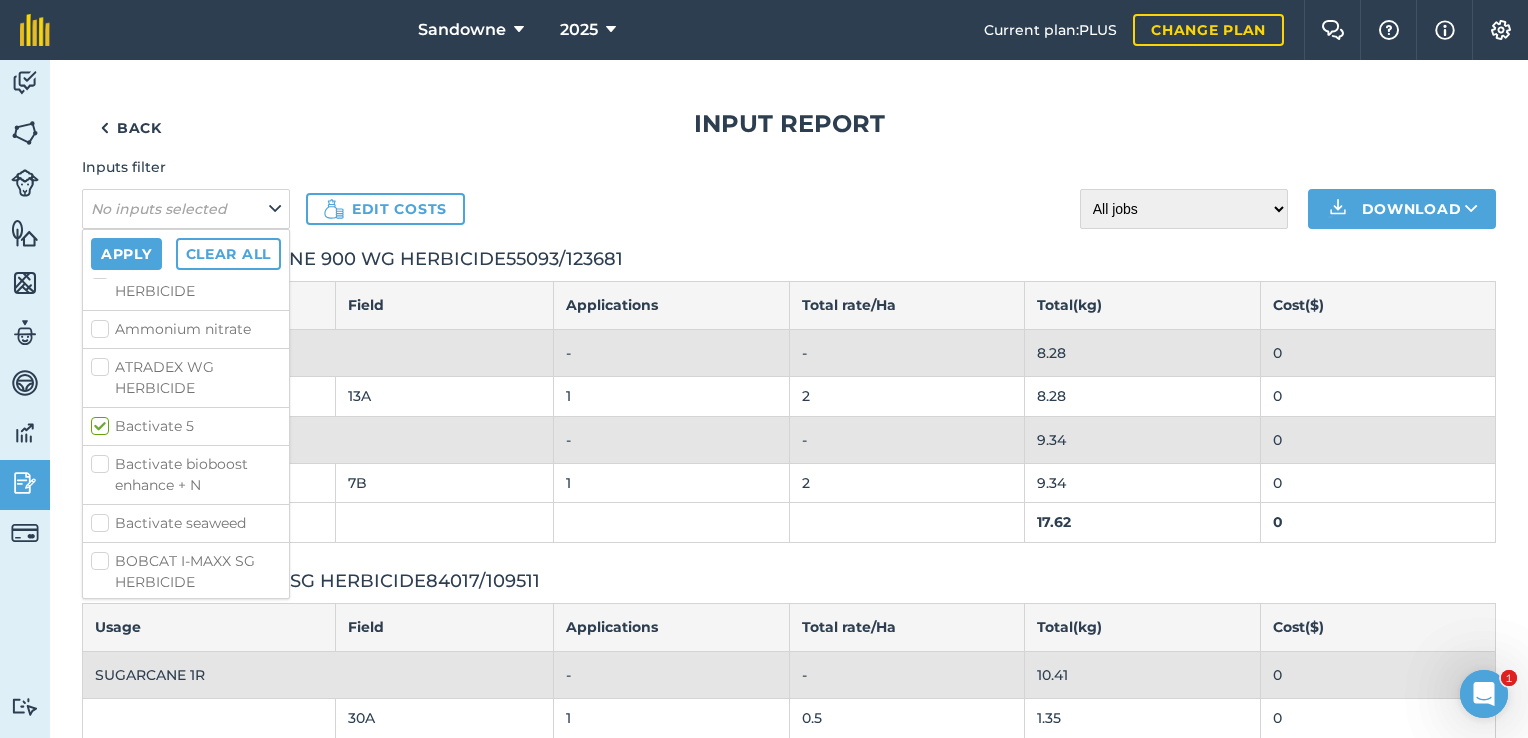 click on "Bactivate bioboost enhance + N" at bounding box center (186, 475) 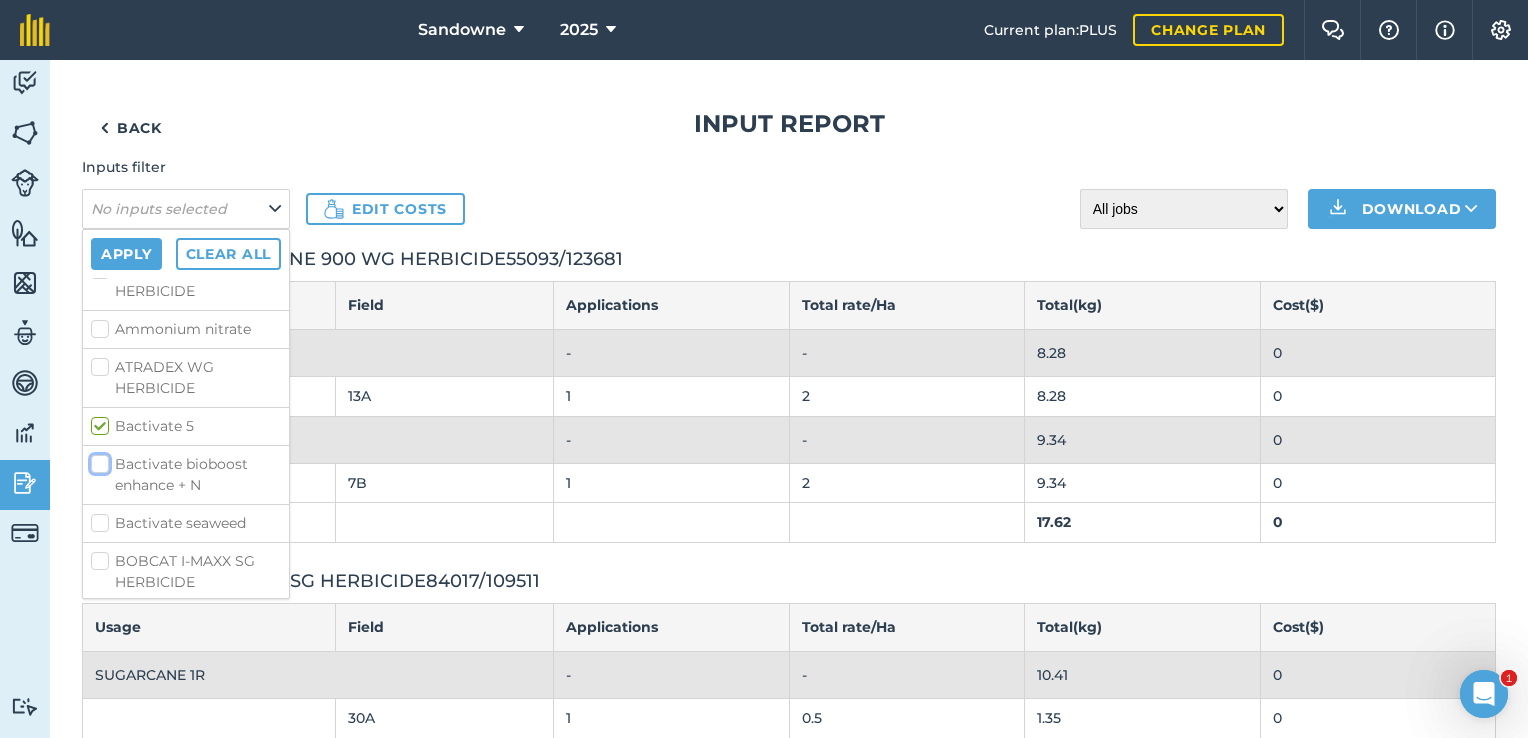 click on "Bactivate bioboost enhance + N" at bounding box center [97, 460] 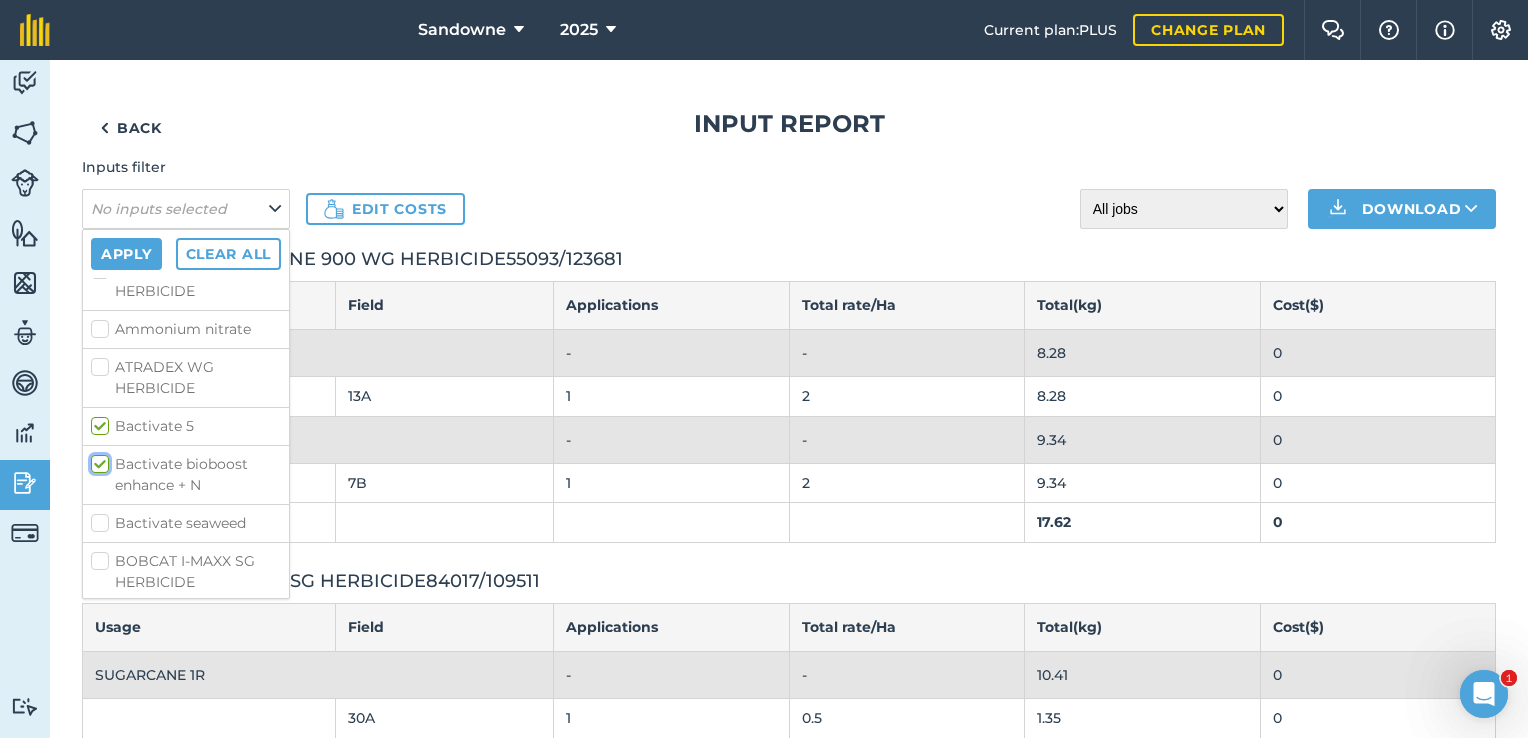 checkbox on "true" 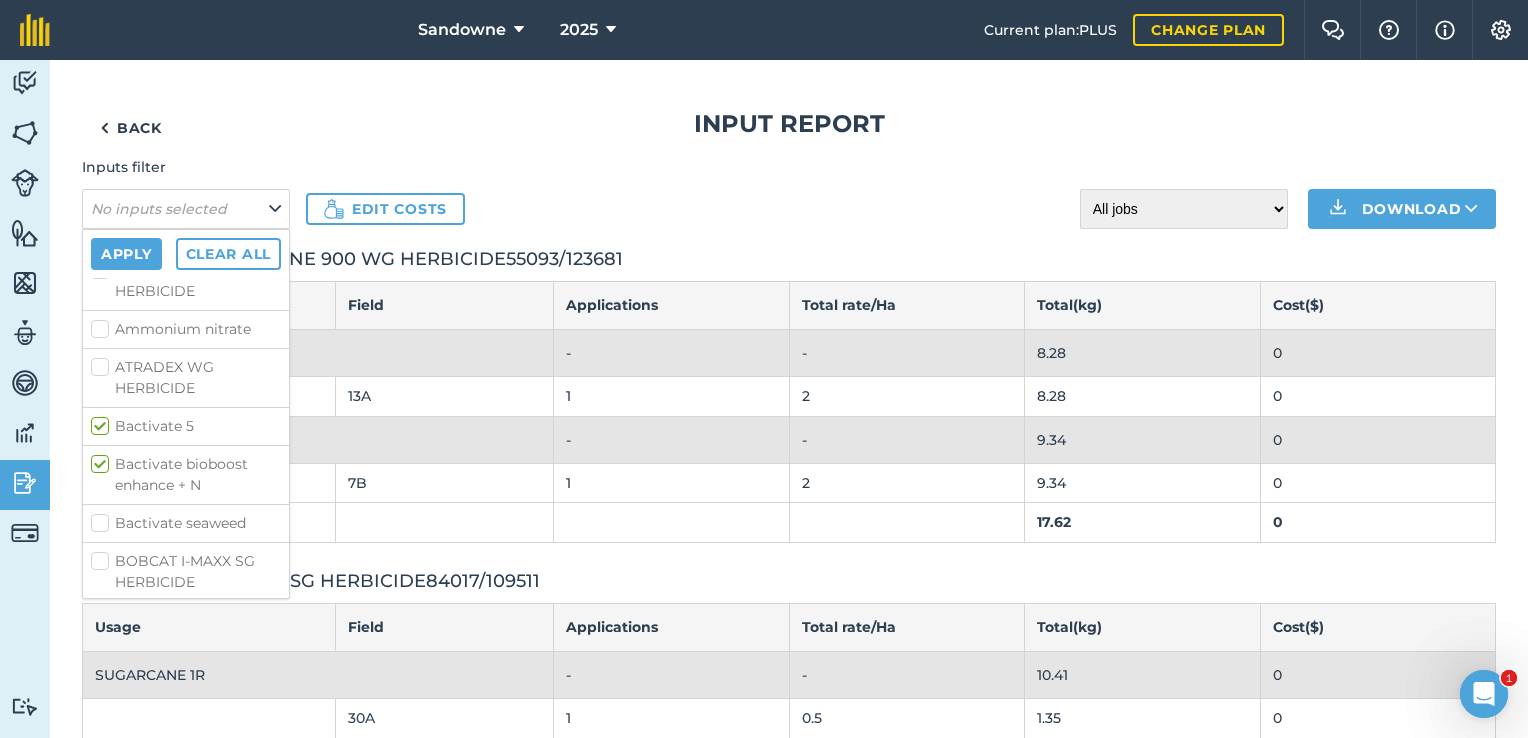 click on "Bactivate seaweed" at bounding box center (186, 523) 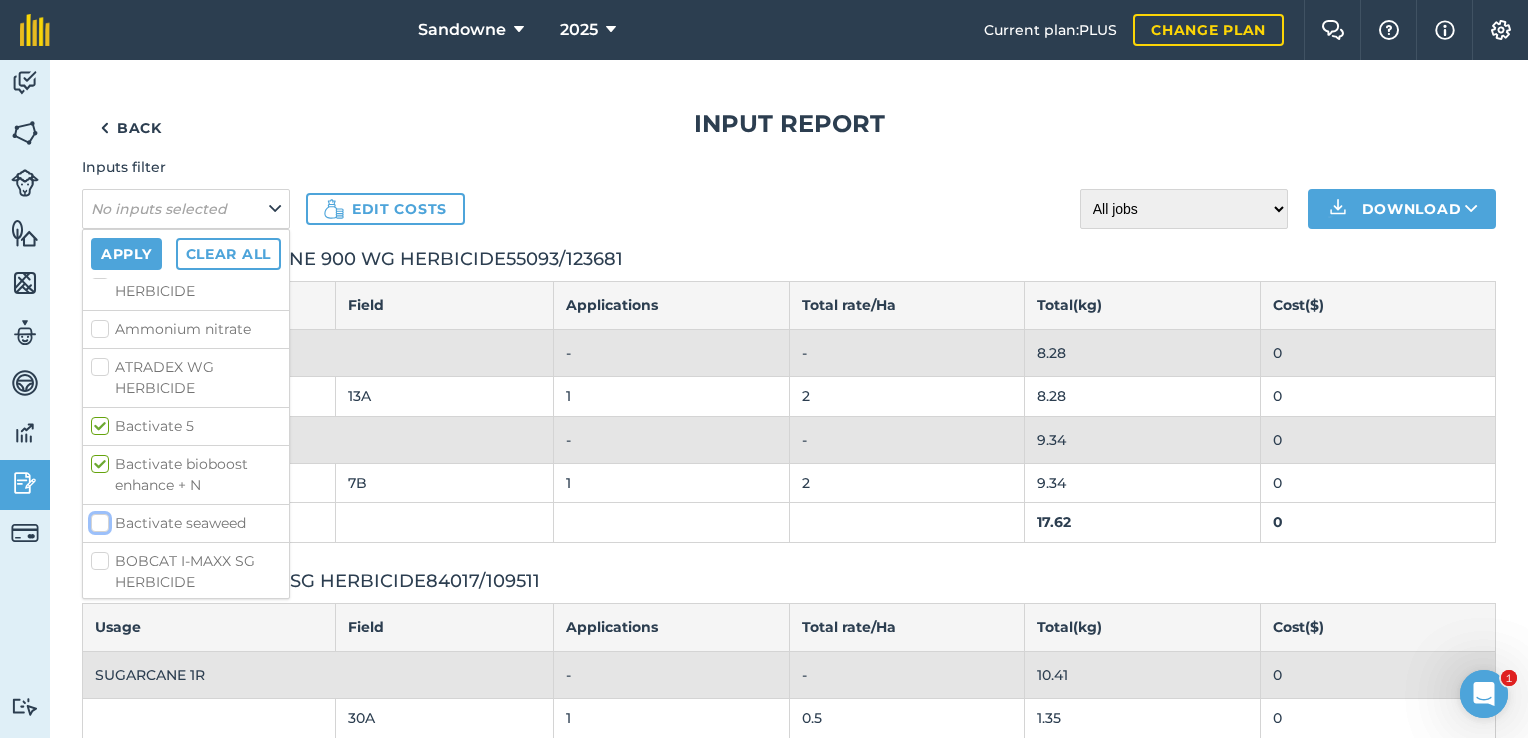 click on "Bactivate seaweed" at bounding box center [97, 519] 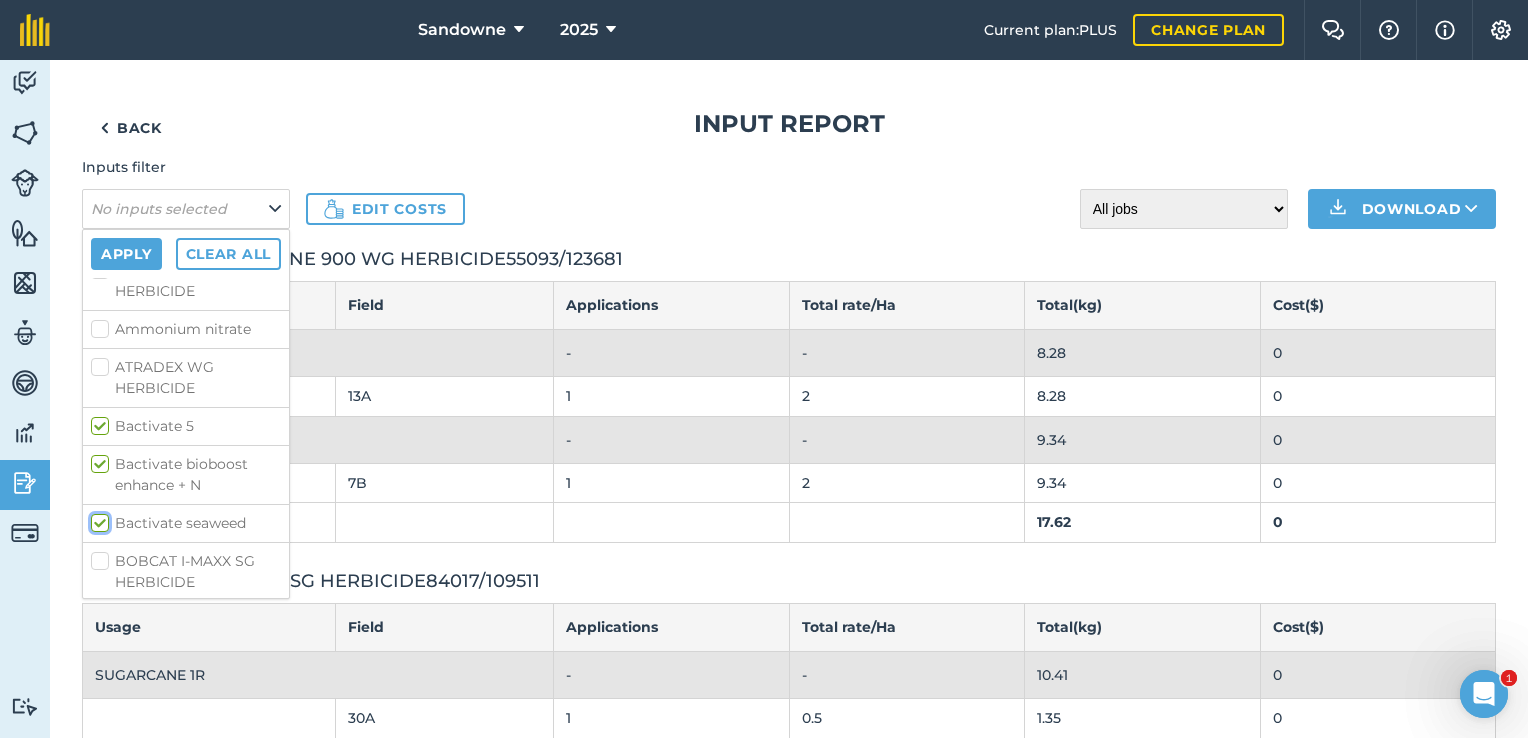 checkbox on "true" 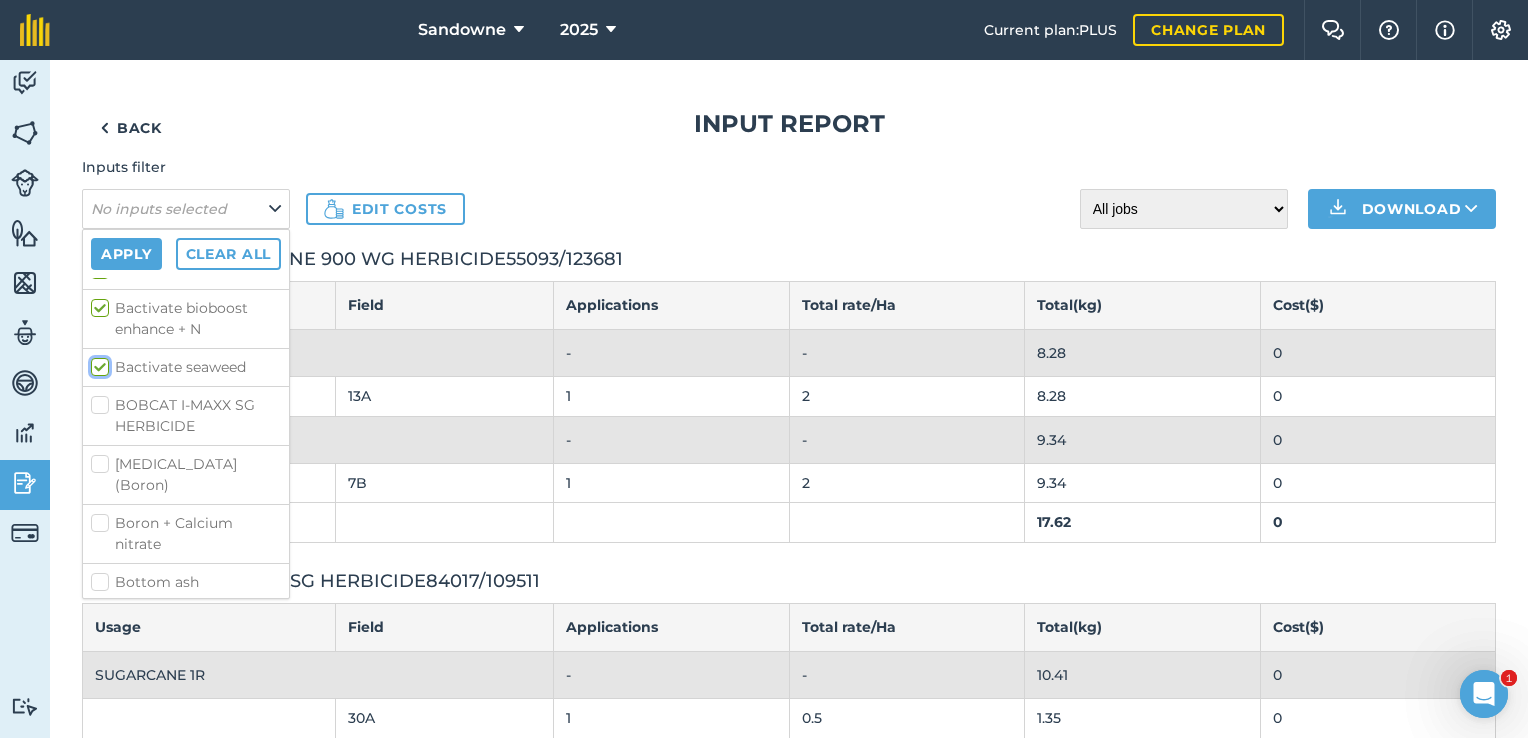 scroll, scrollTop: 400, scrollLeft: 0, axis: vertical 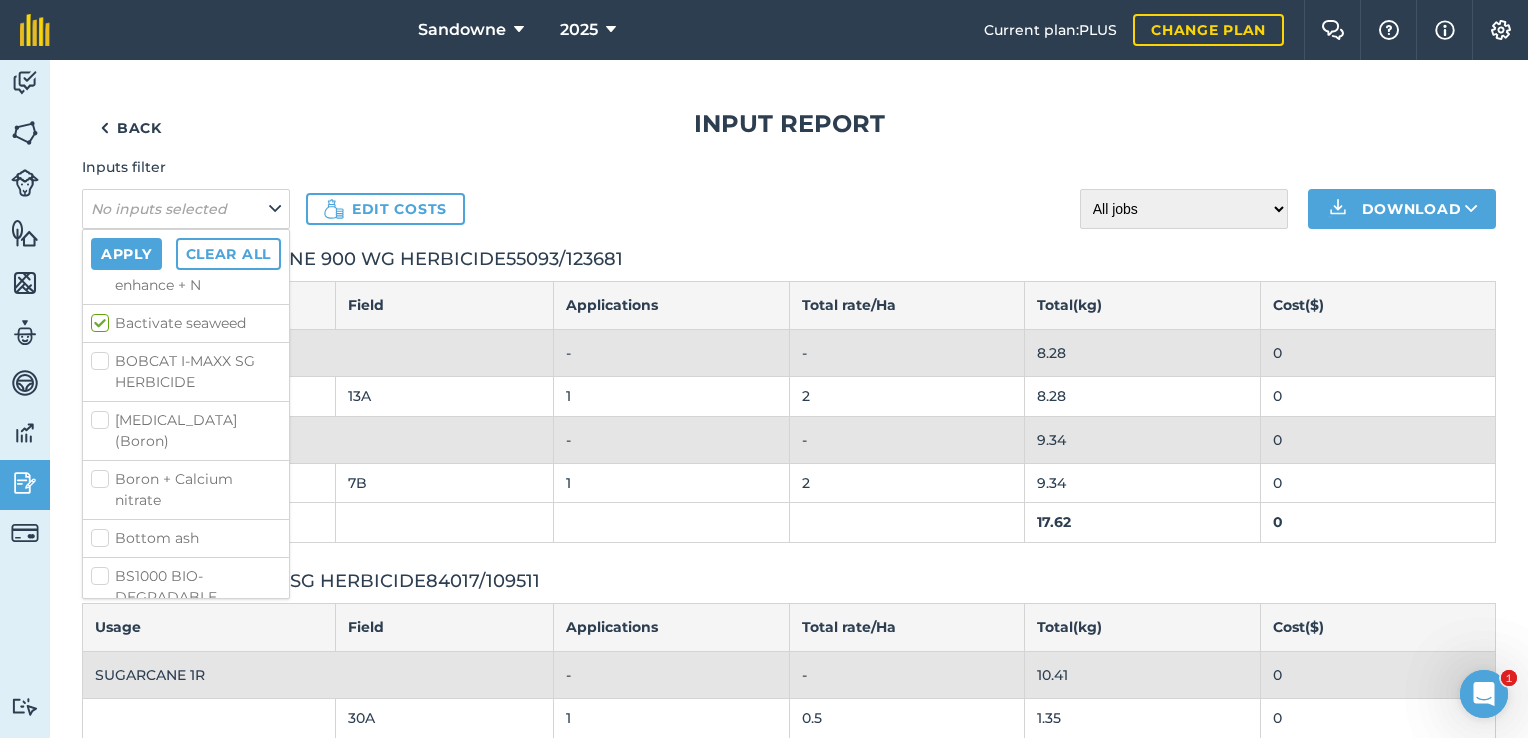 click on "[MEDICAL_DATA] (Boron)" at bounding box center [186, 431] 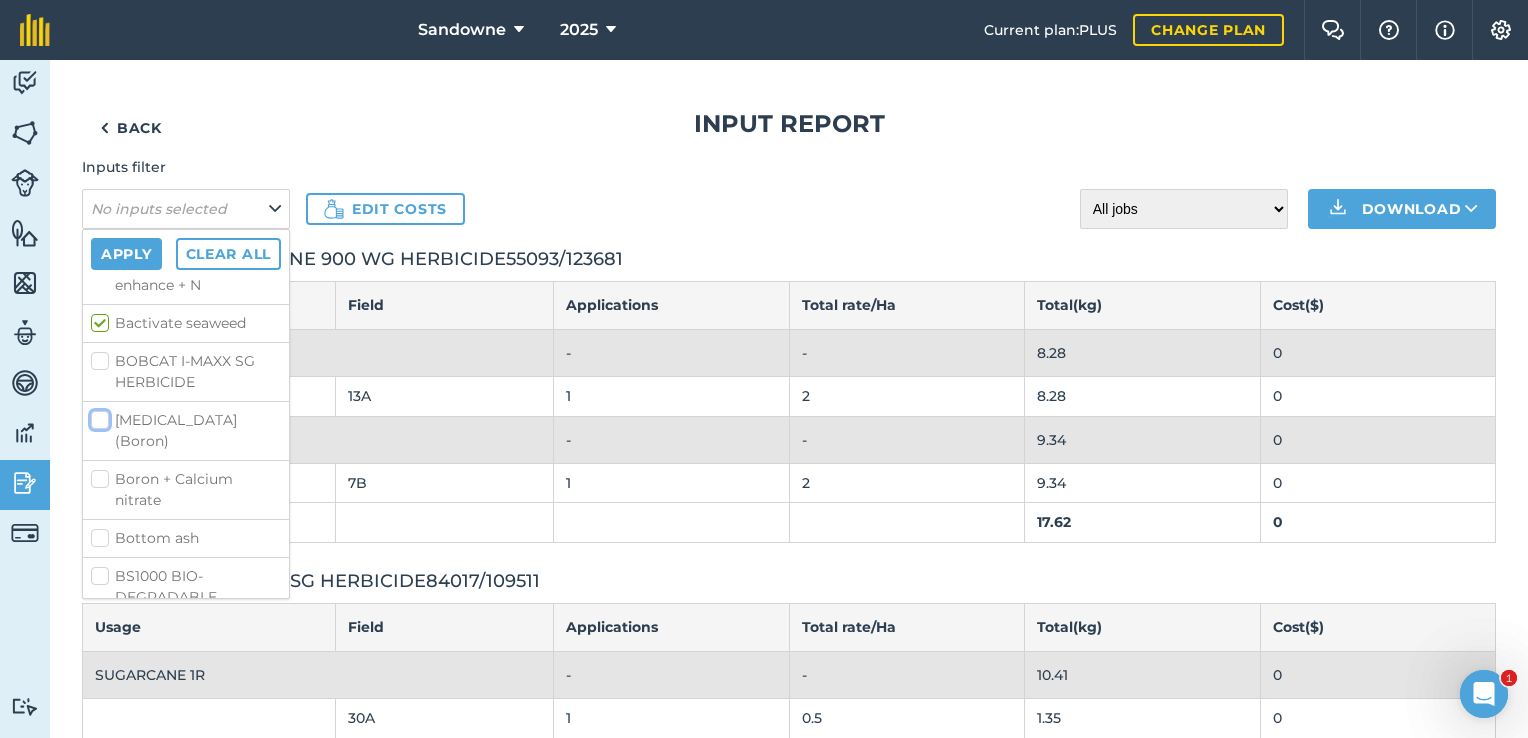 click on "[MEDICAL_DATA] (Boron)" at bounding box center (97, 416) 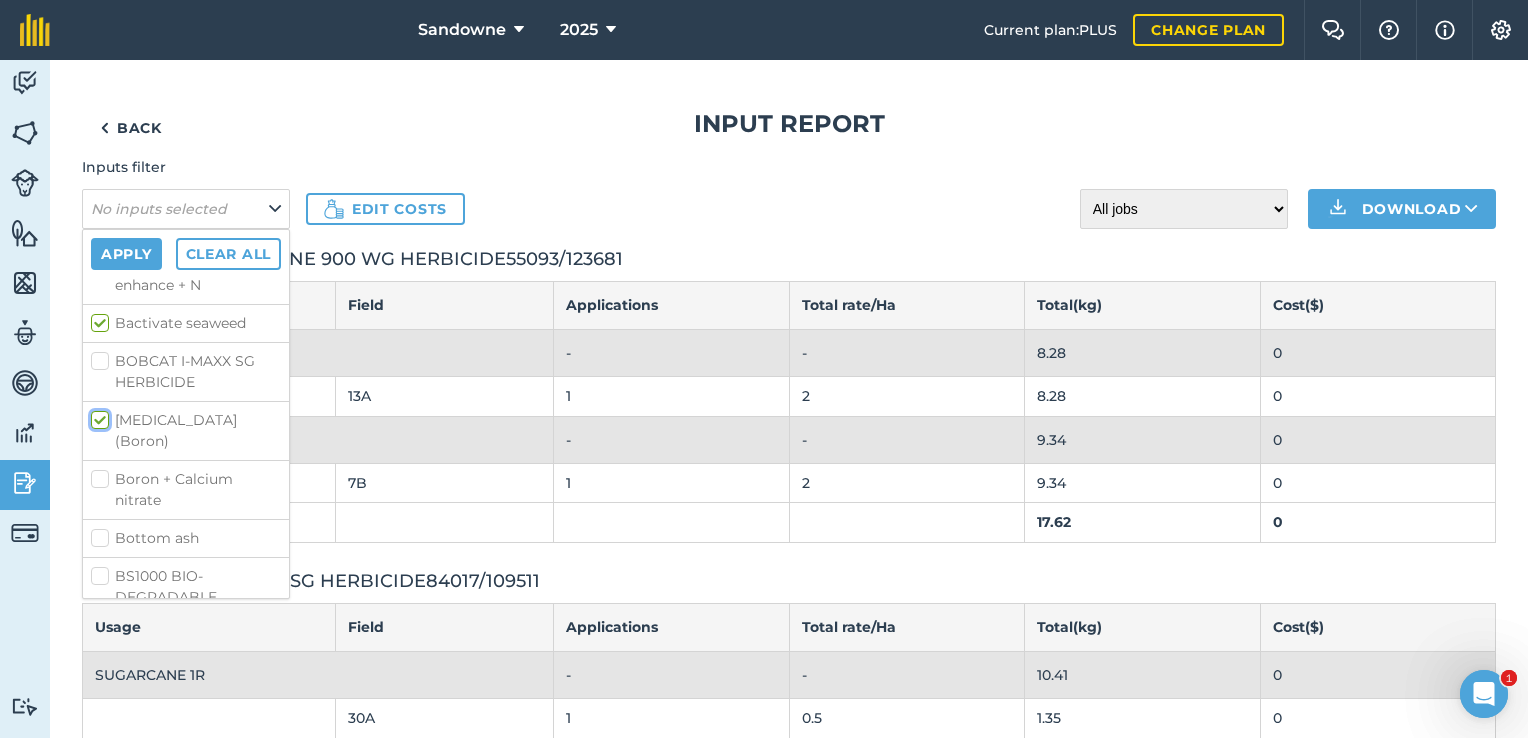 checkbox on "true" 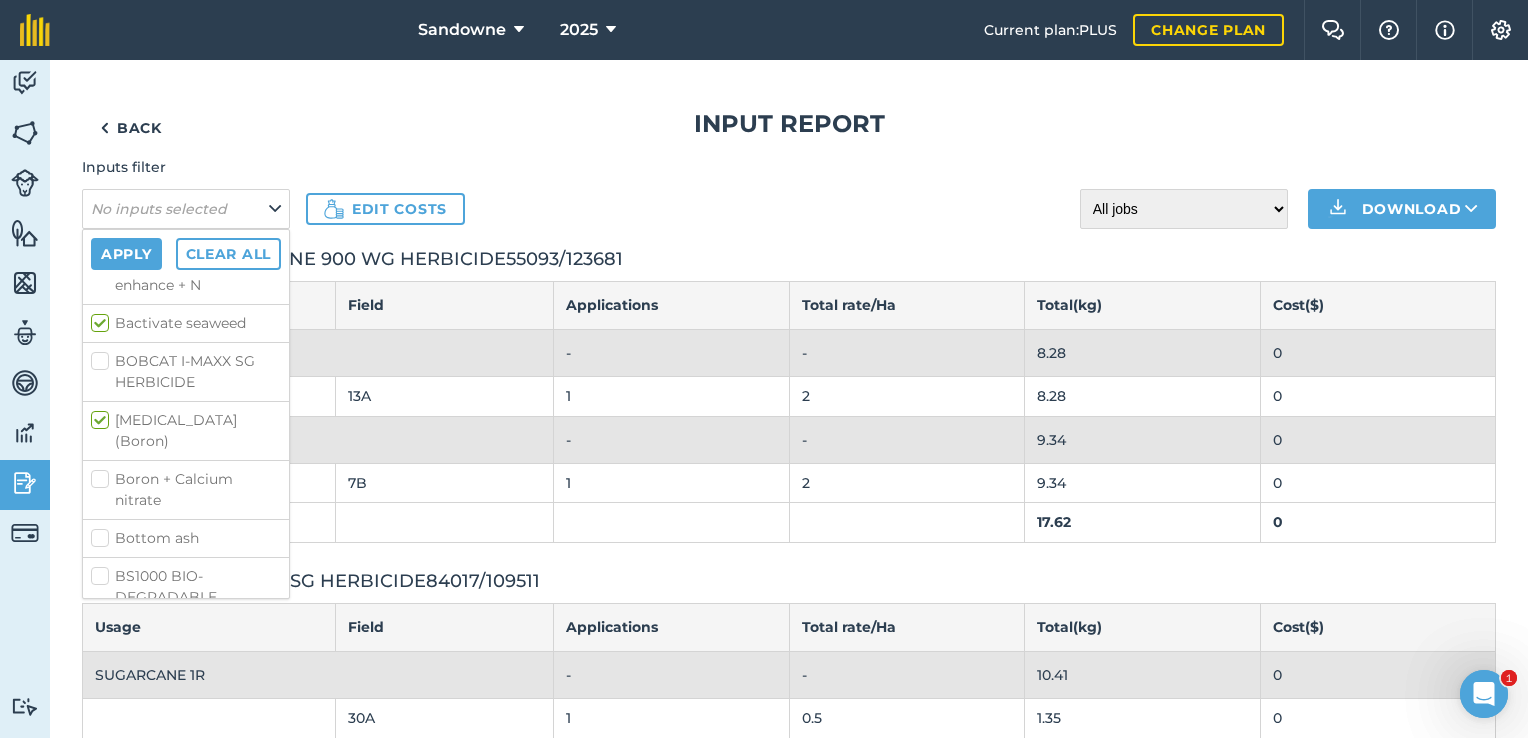 click on "Boron + Calcium nitrate" at bounding box center [186, 490] 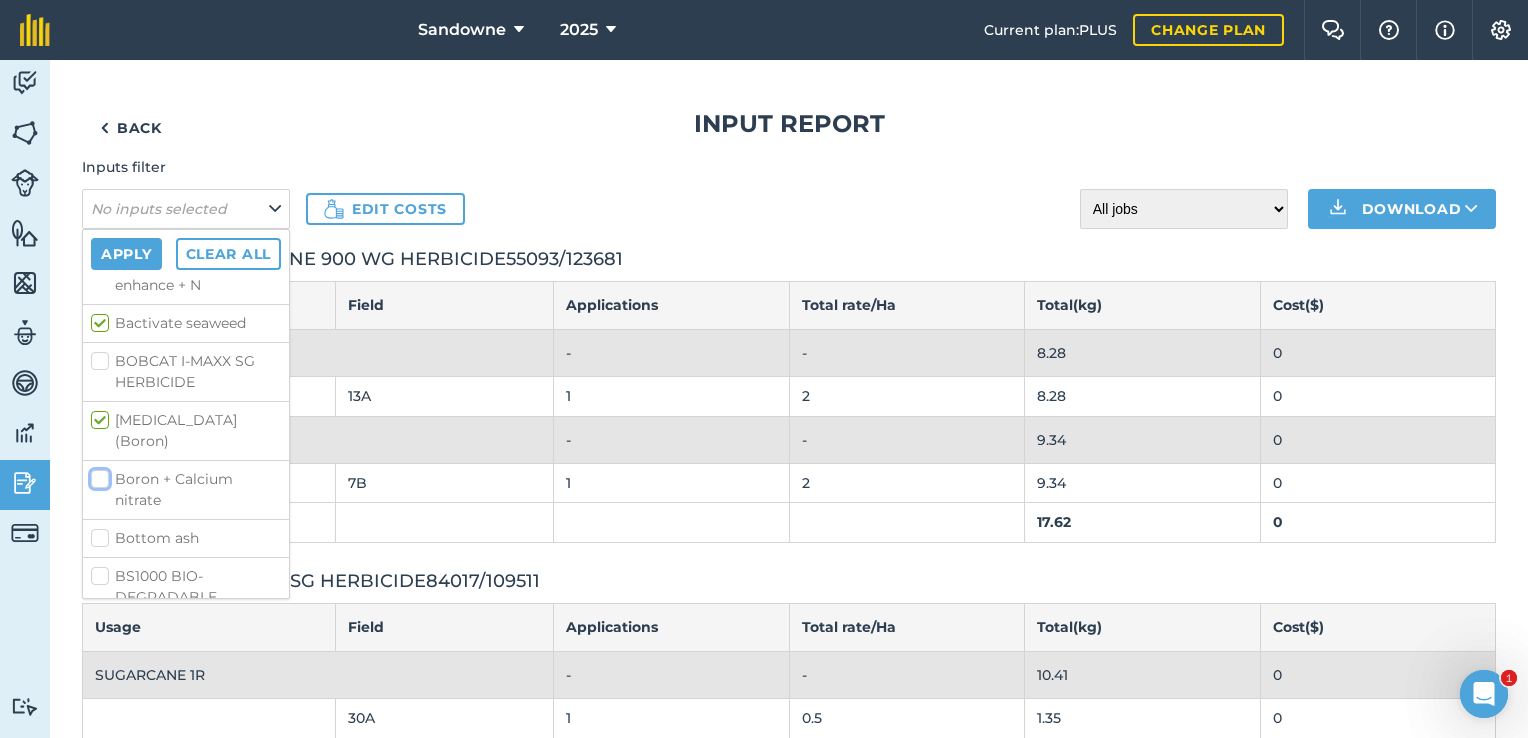 click on "Boron + Calcium nitrate" at bounding box center [97, 475] 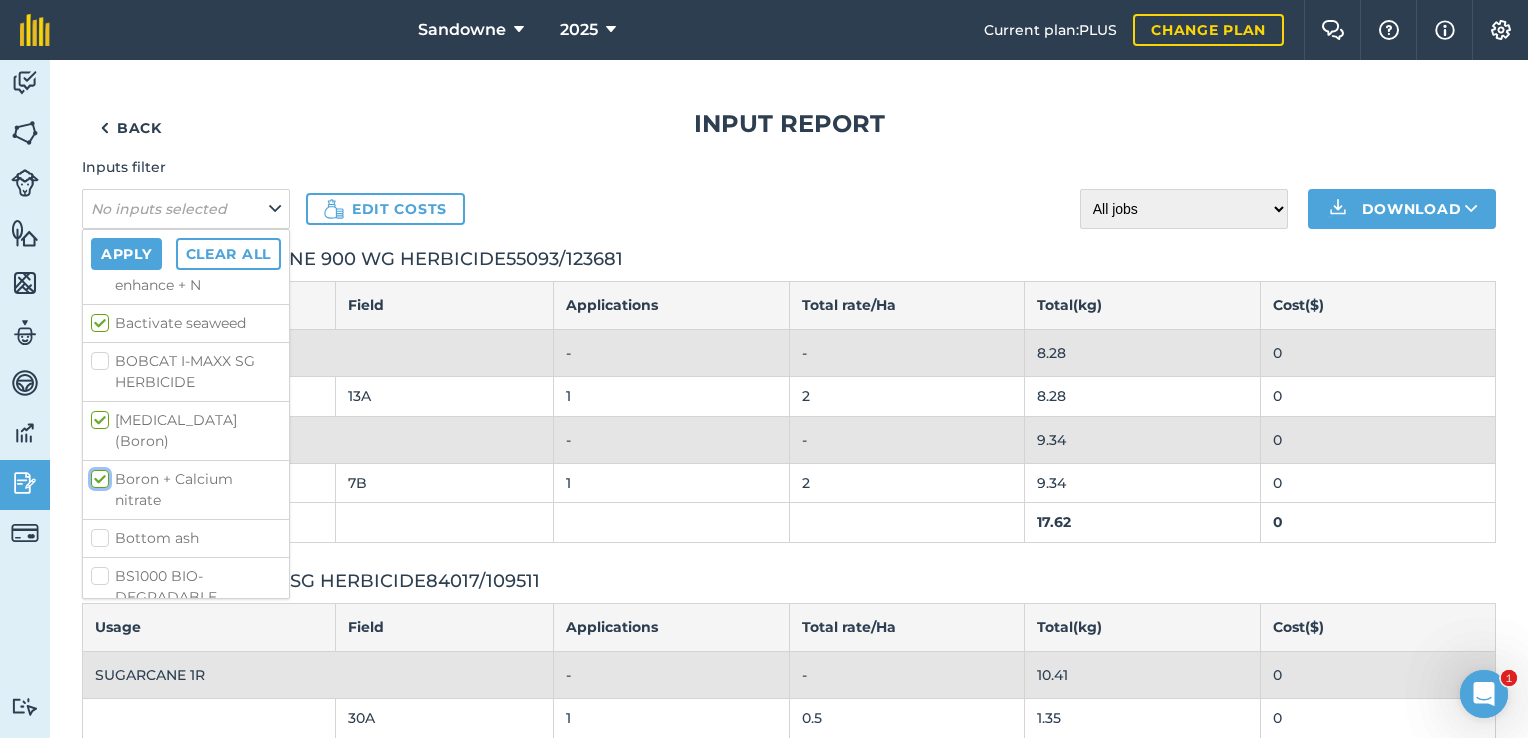 checkbox on "true" 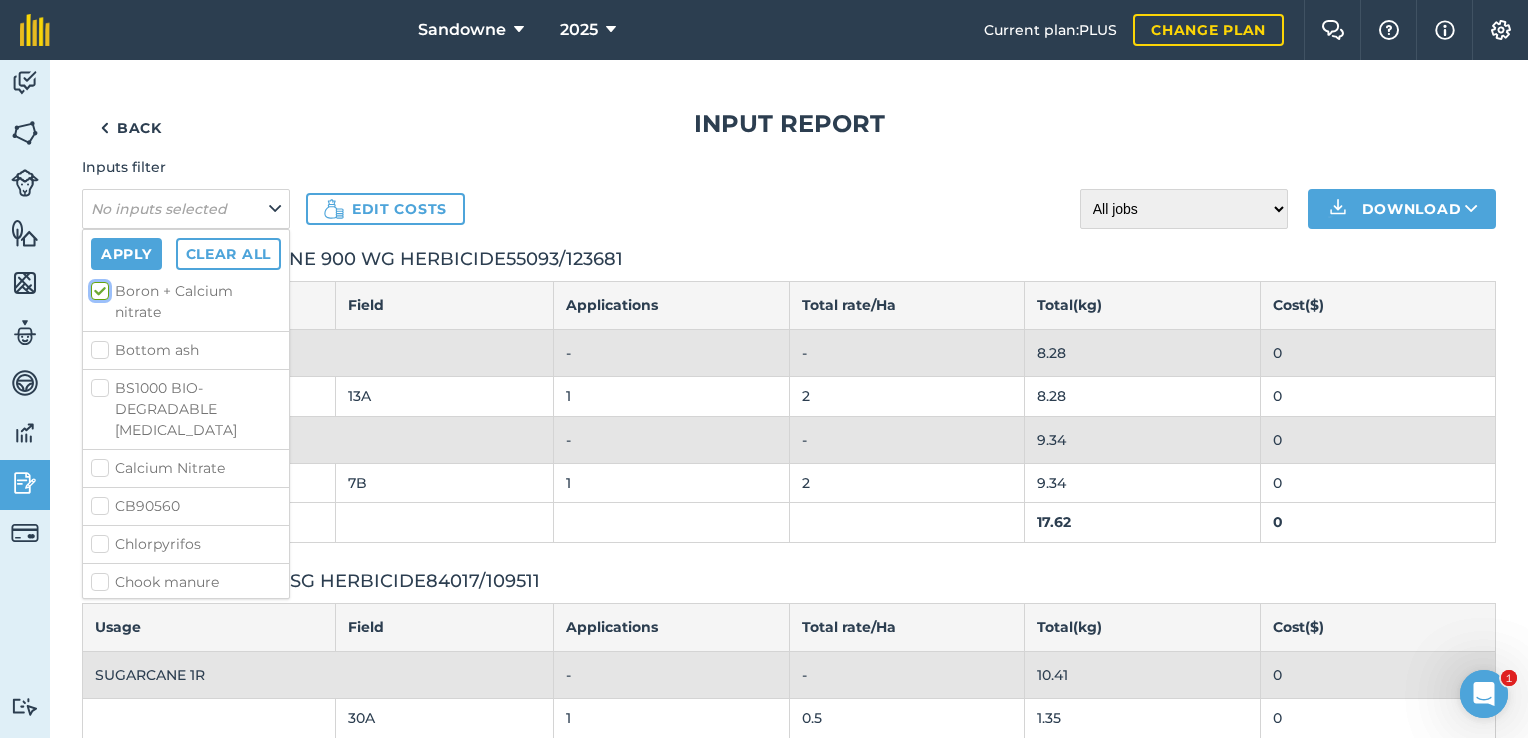 scroll, scrollTop: 600, scrollLeft: 0, axis: vertical 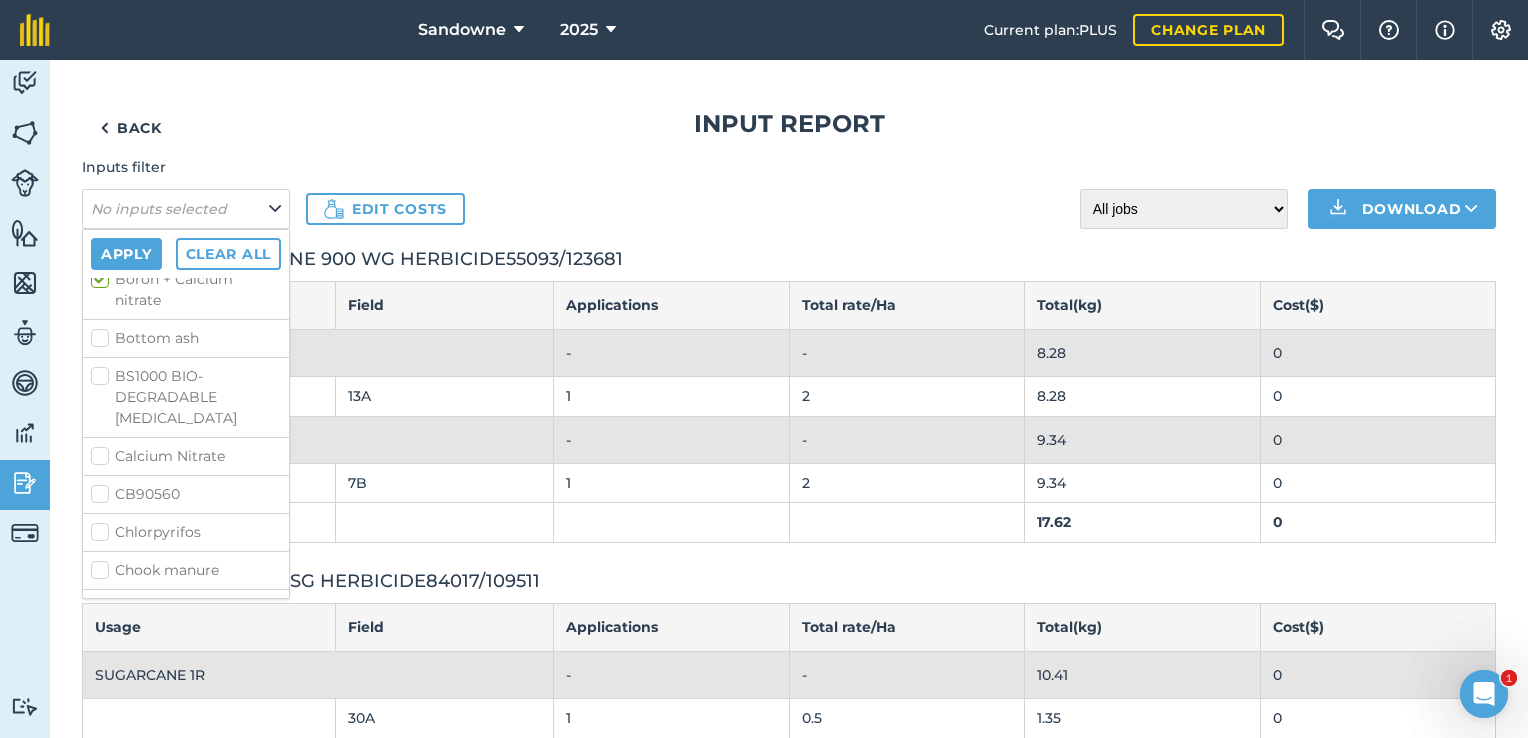 click on "CB90560" at bounding box center (186, 494) 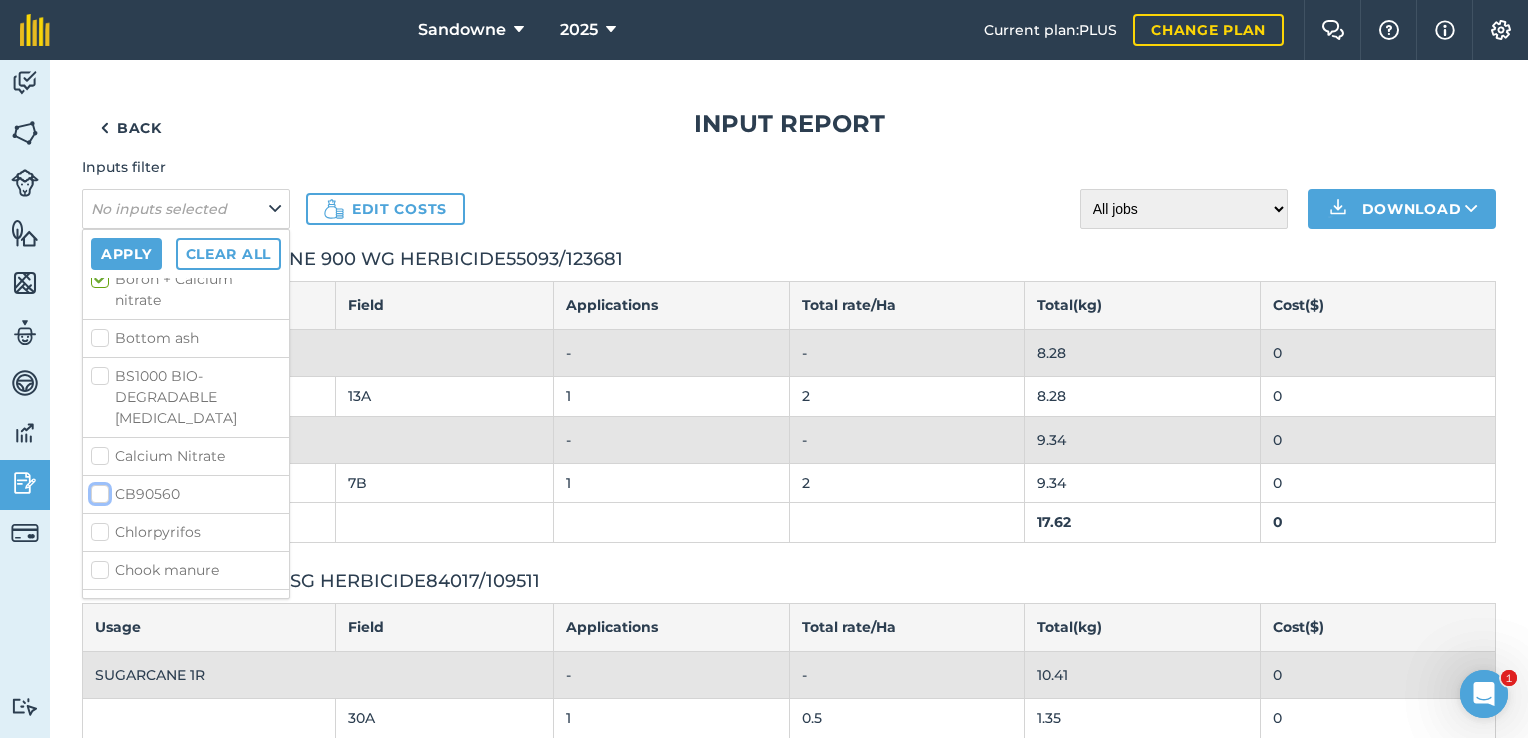 click on "CB90560" at bounding box center (97, 490) 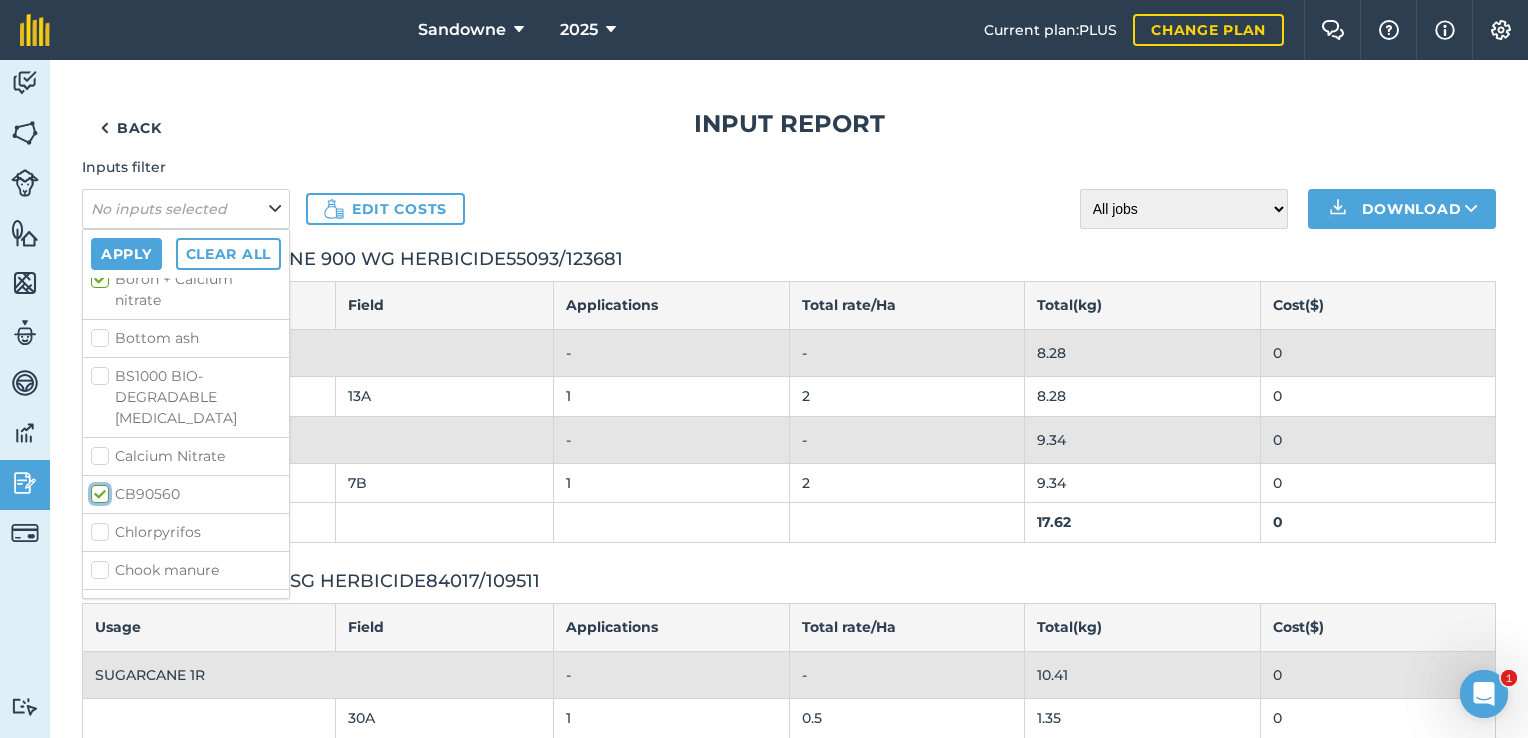 checkbox on "true" 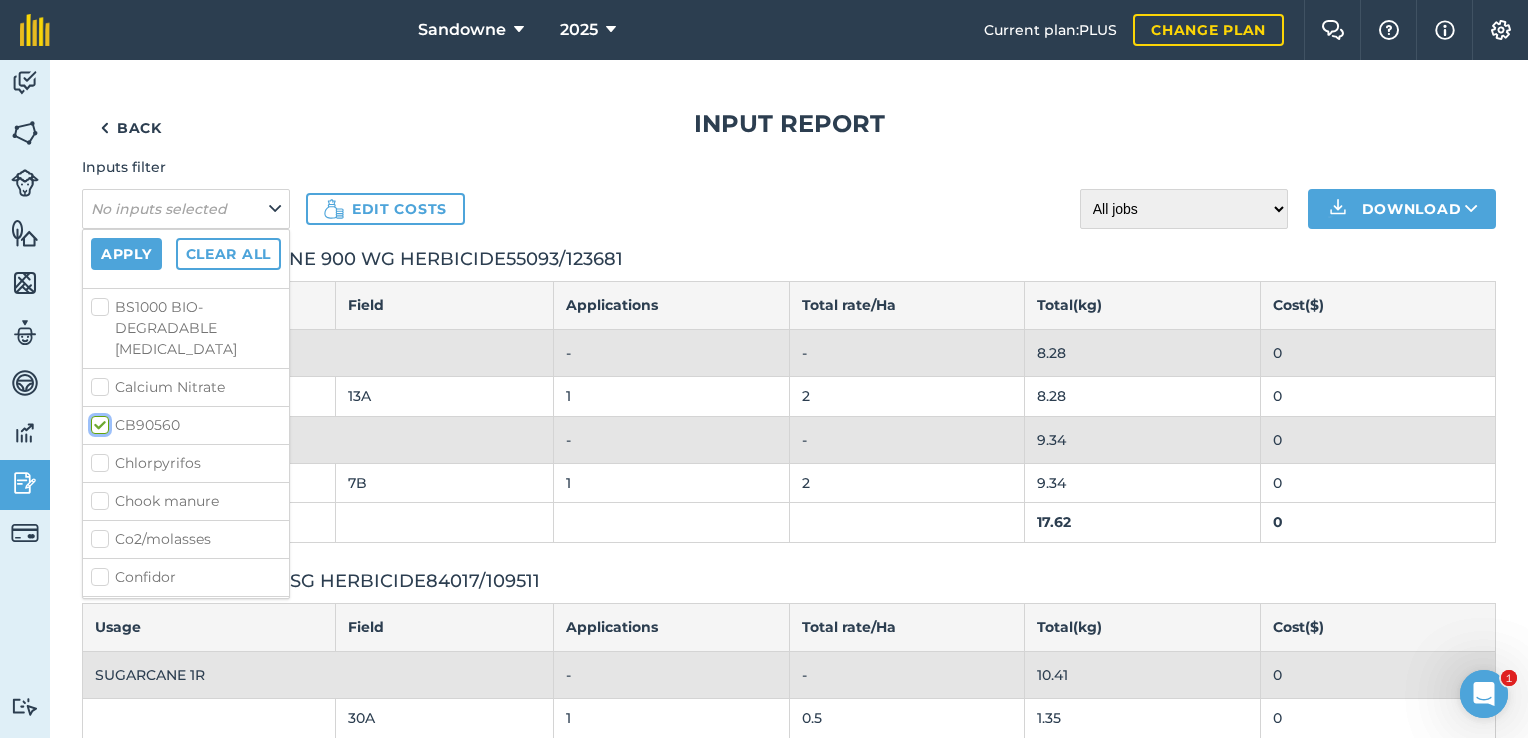 scroll, scrollTop: 700, scrollLeft: 0, axis: vertical 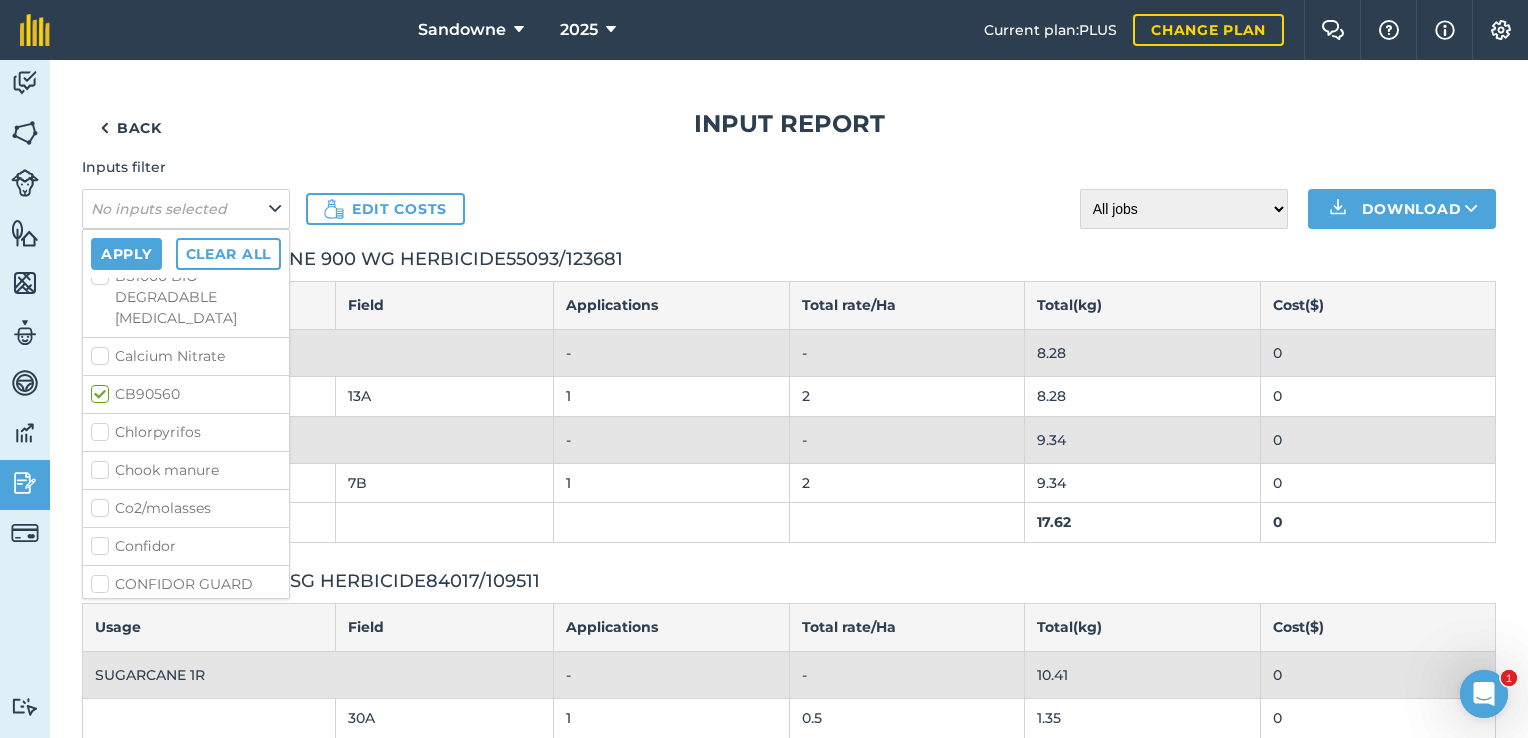 click on "Chook manure" at bounding box center [186, 470] 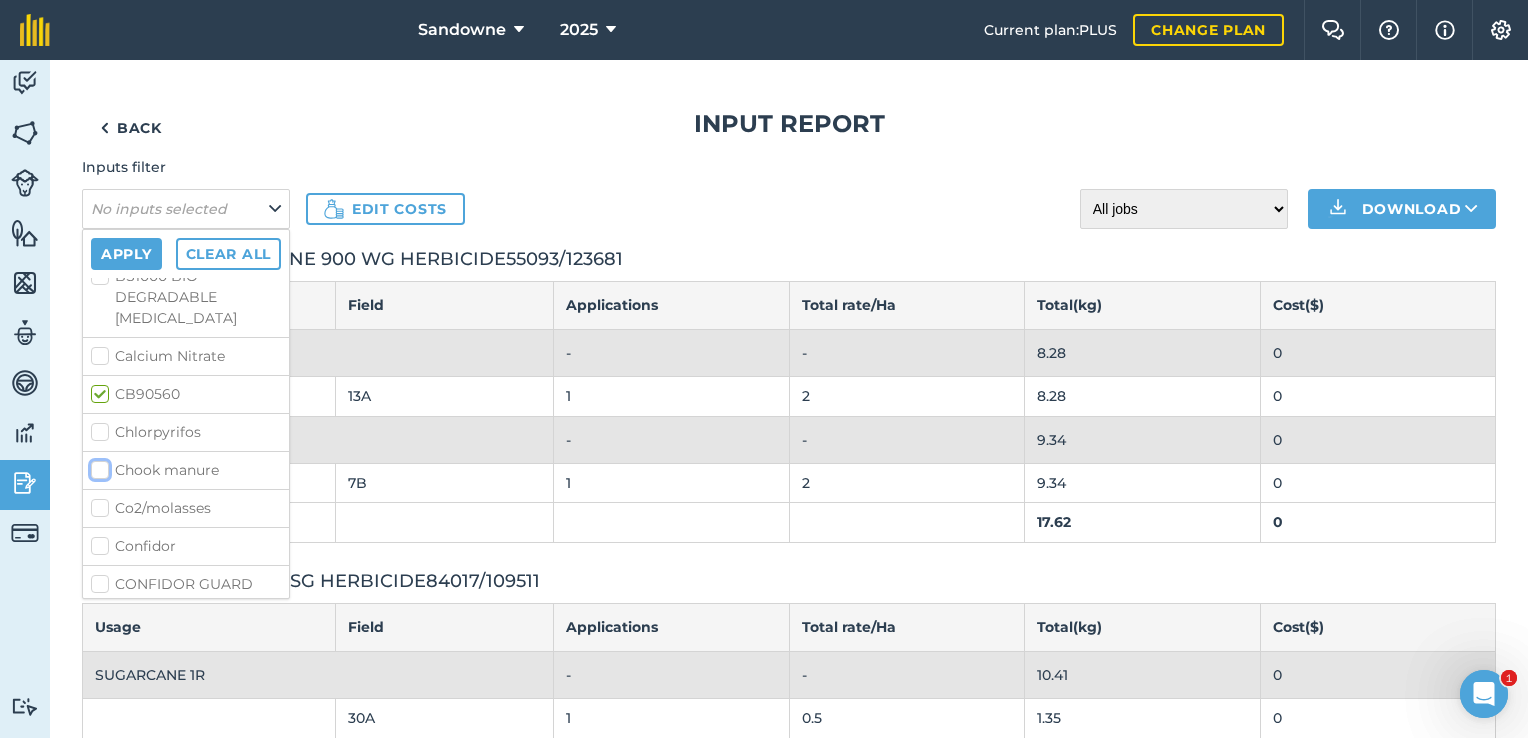 click on "Chook manure" at bounding box center [97, 466] 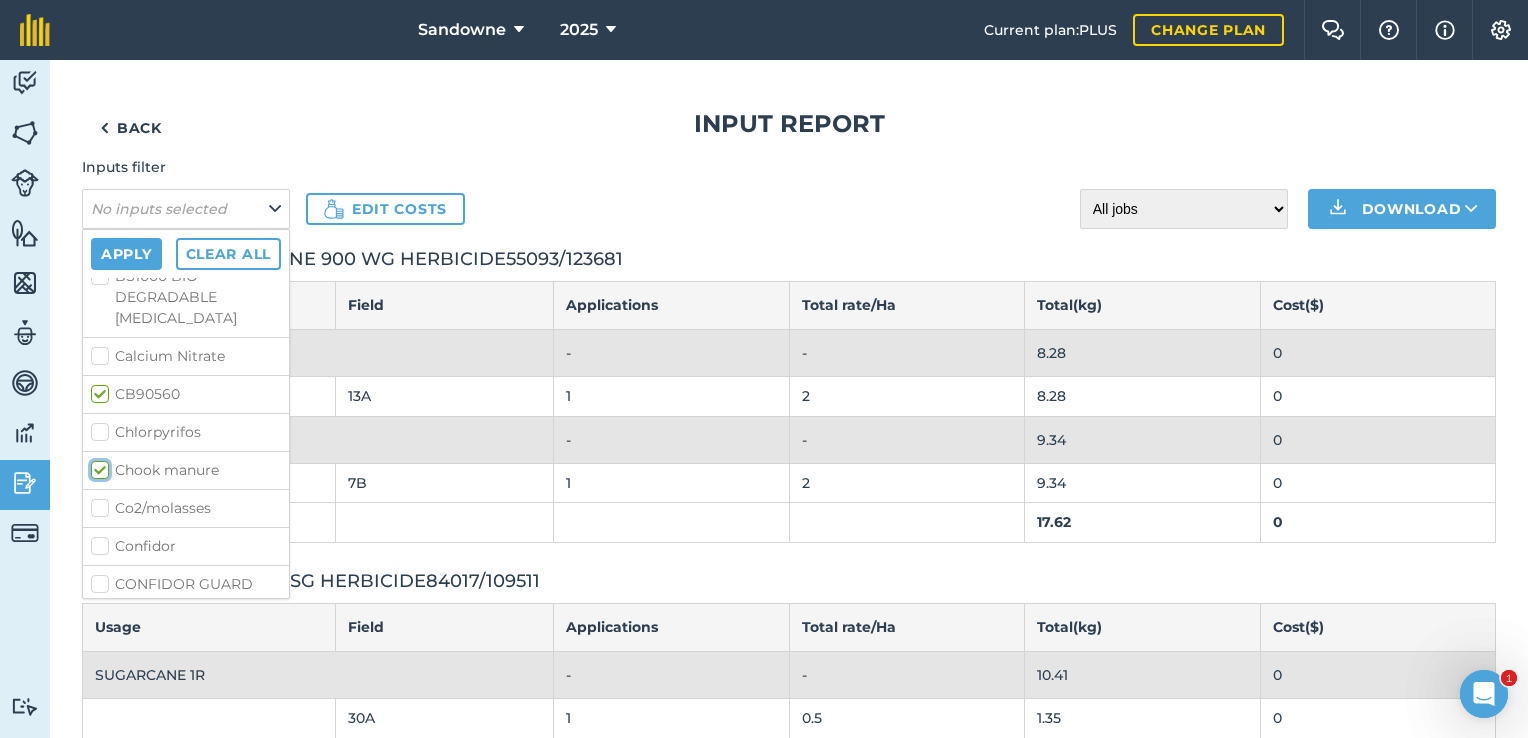 checkbox on "true" 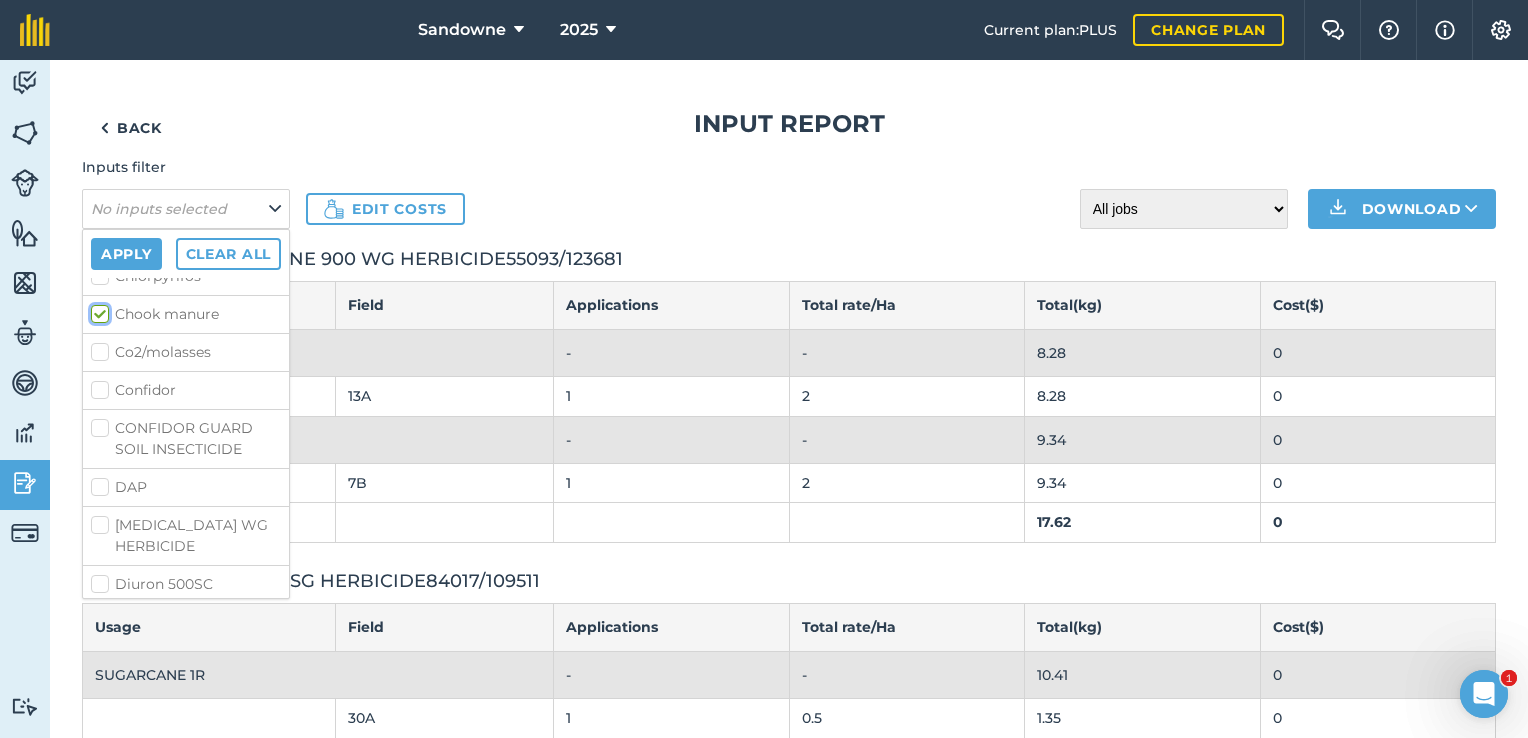 scroll, scrollTop: 900, scrollLeft: 0, axis: vertical 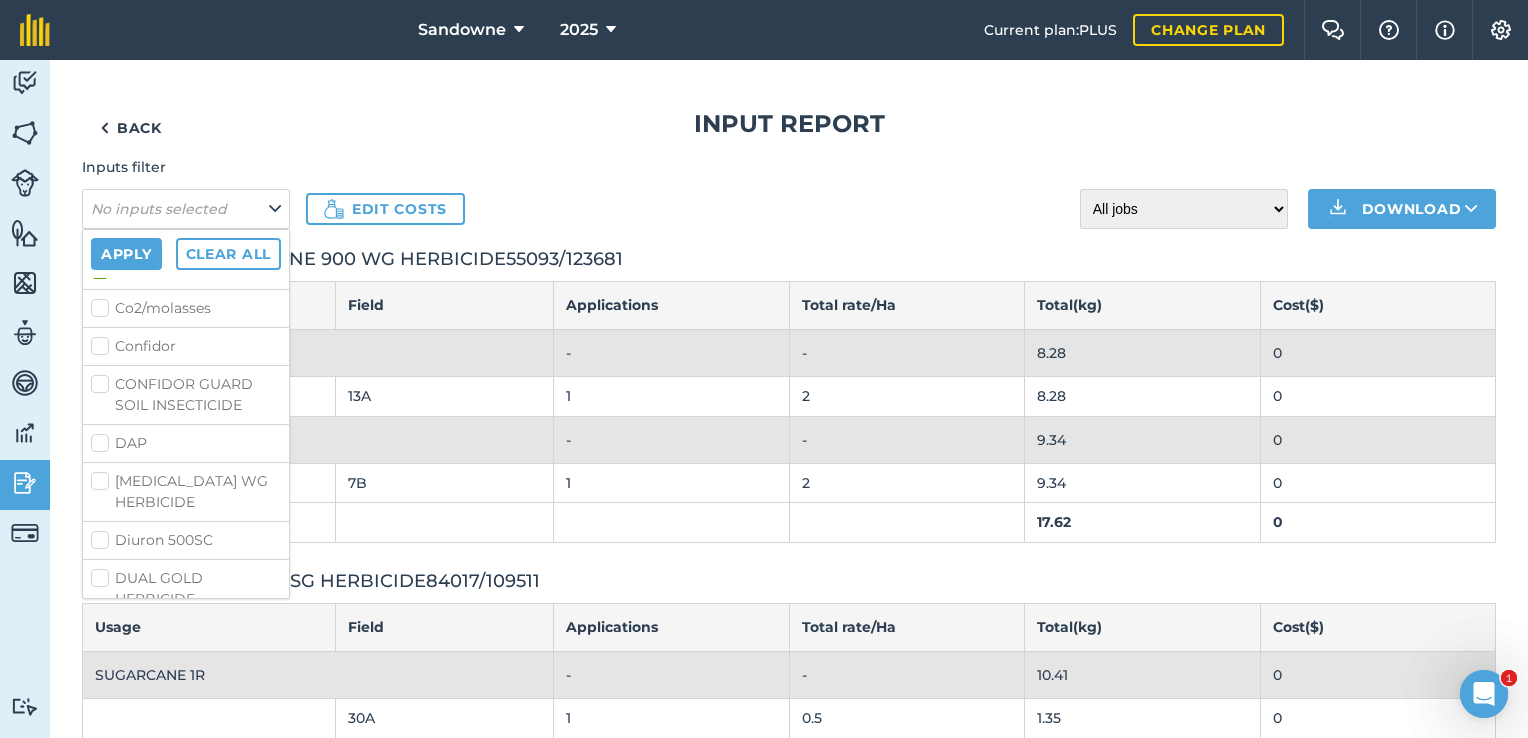 click on "DAP" at bounding box center [186, 443] 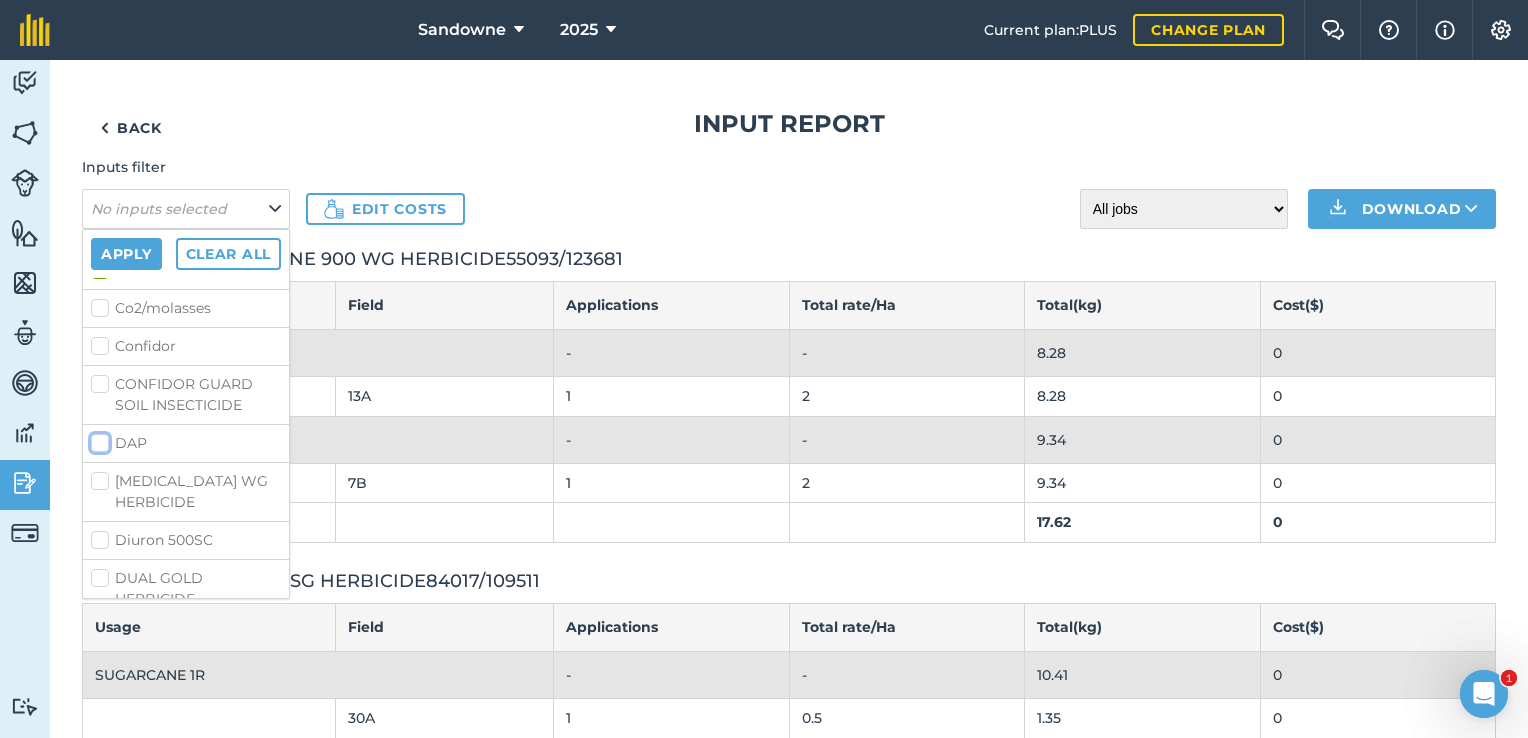 click on "DAP" at bounding box center [97, 439] 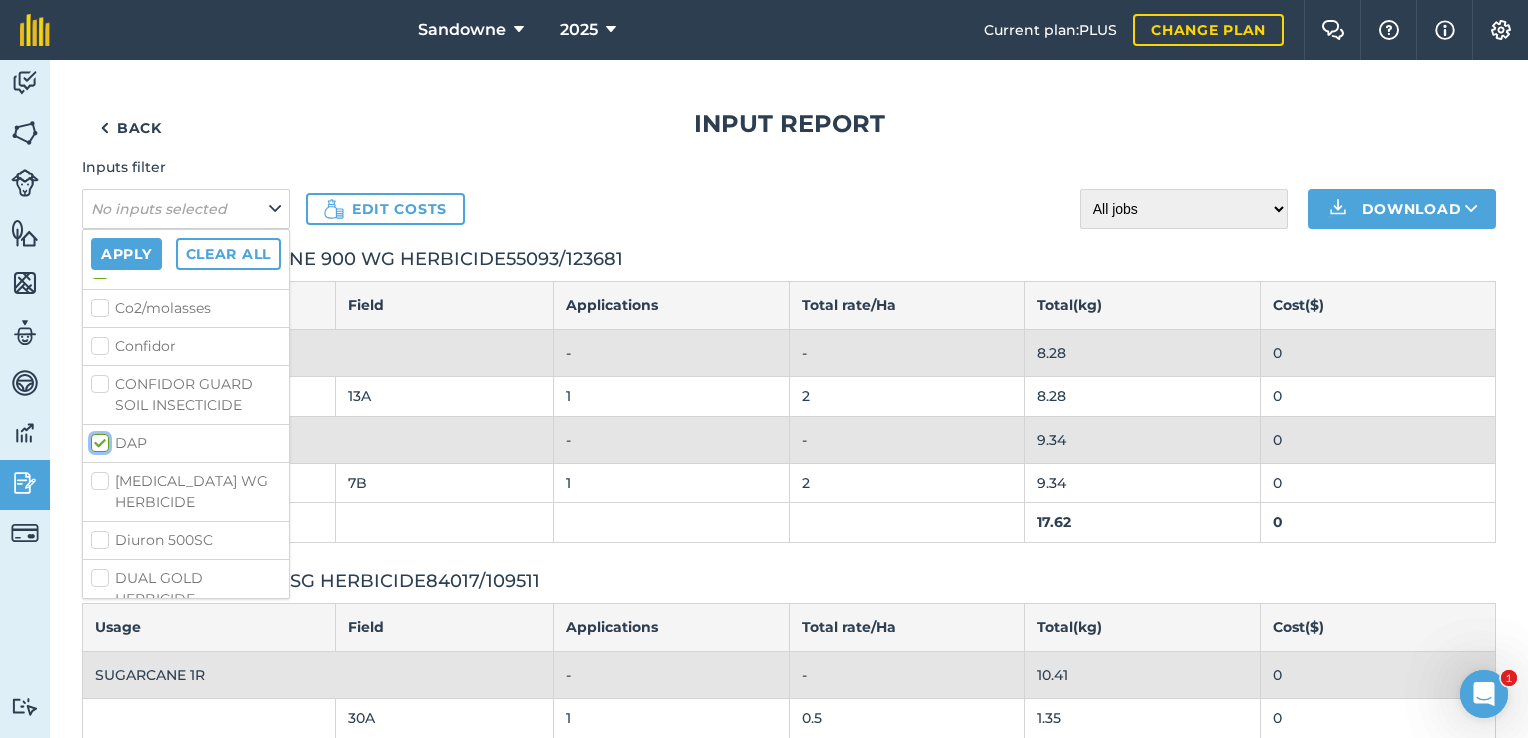 checkbox on "true" 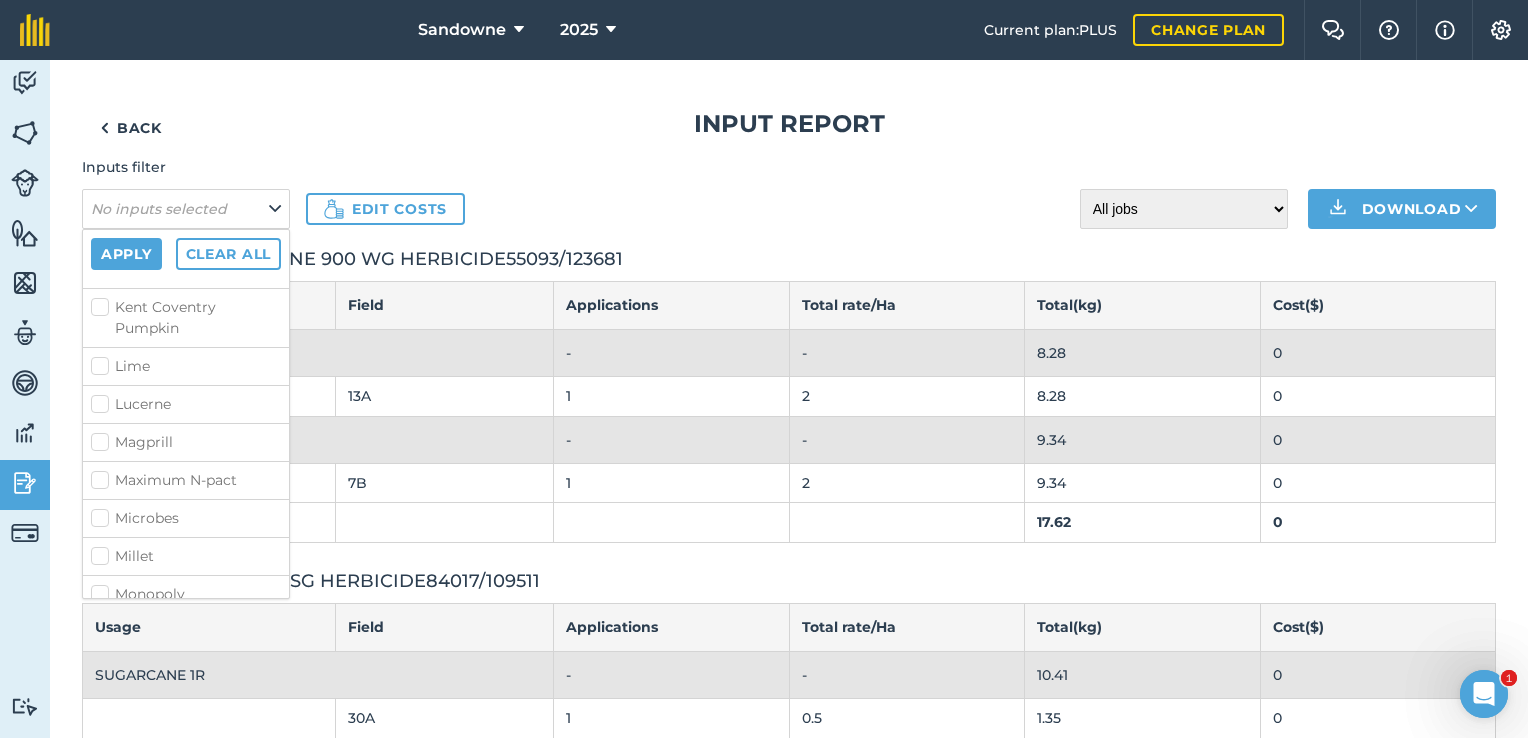 scroll, scrollTop: 1900, scrollLeft: 0, axis: vertical 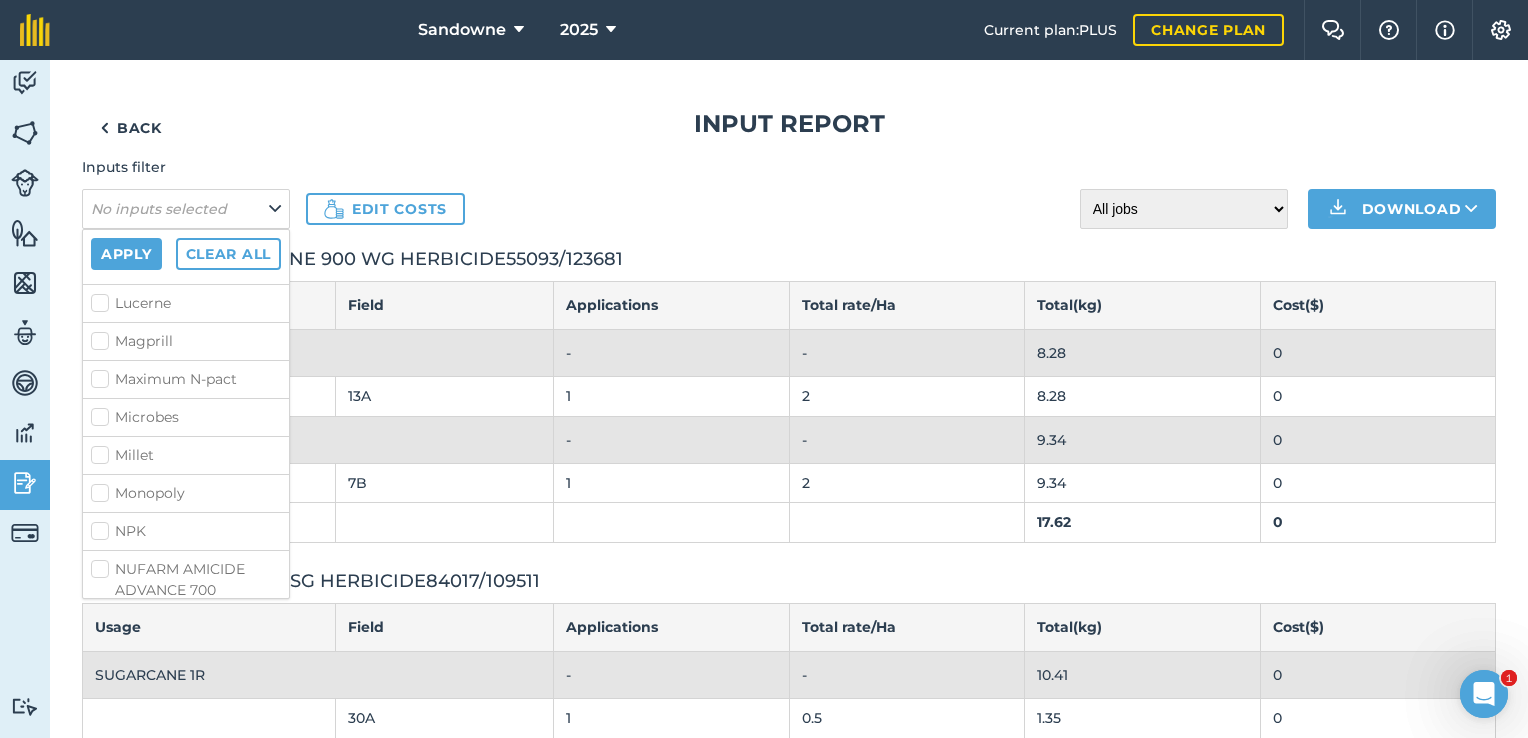 click on "Maximum N-pact" at bounding box center (186, 379) 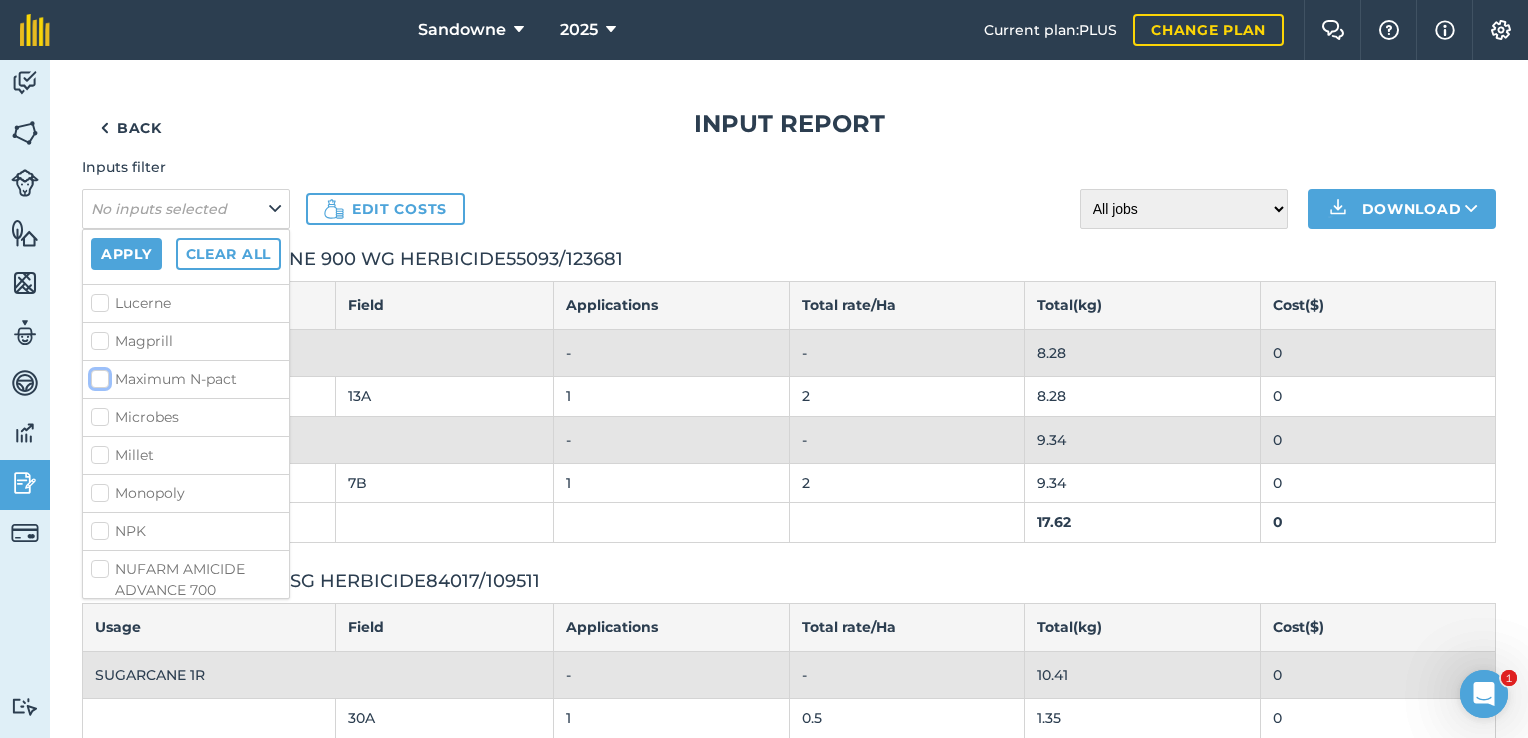 click on "Maximum N-pact" at bounding box center (97, 375) 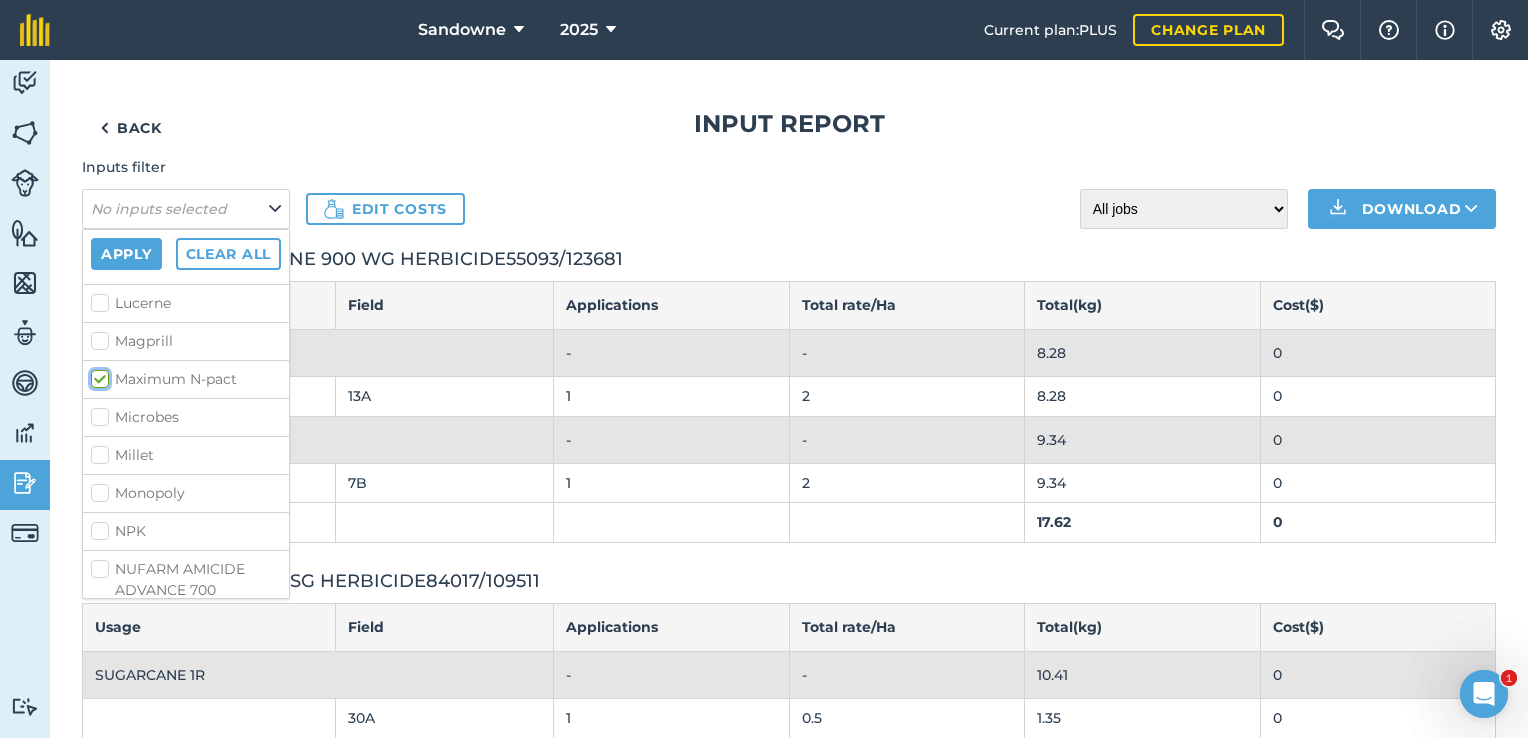 checkbox on "true" 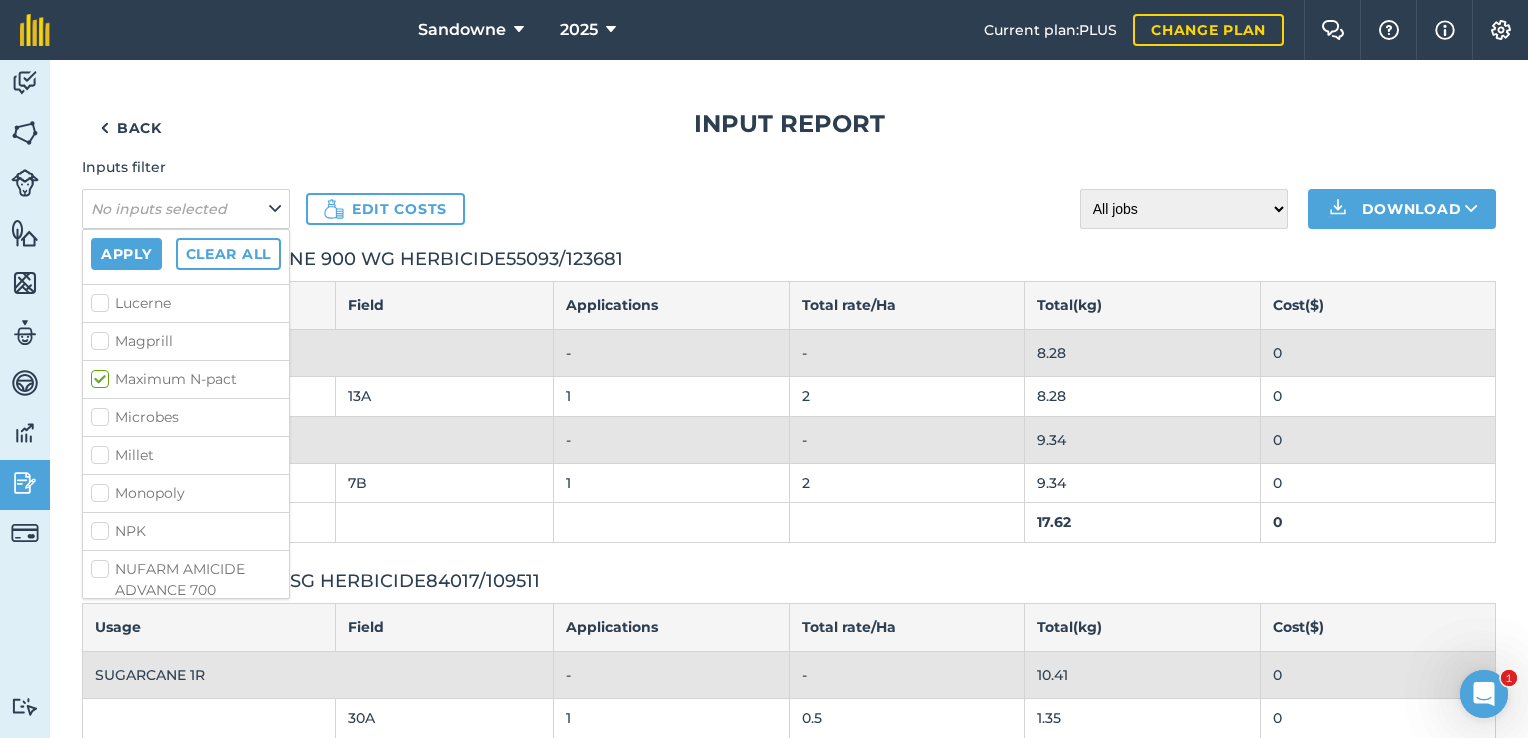 click on "NPK" at bounding box center [186, 531] 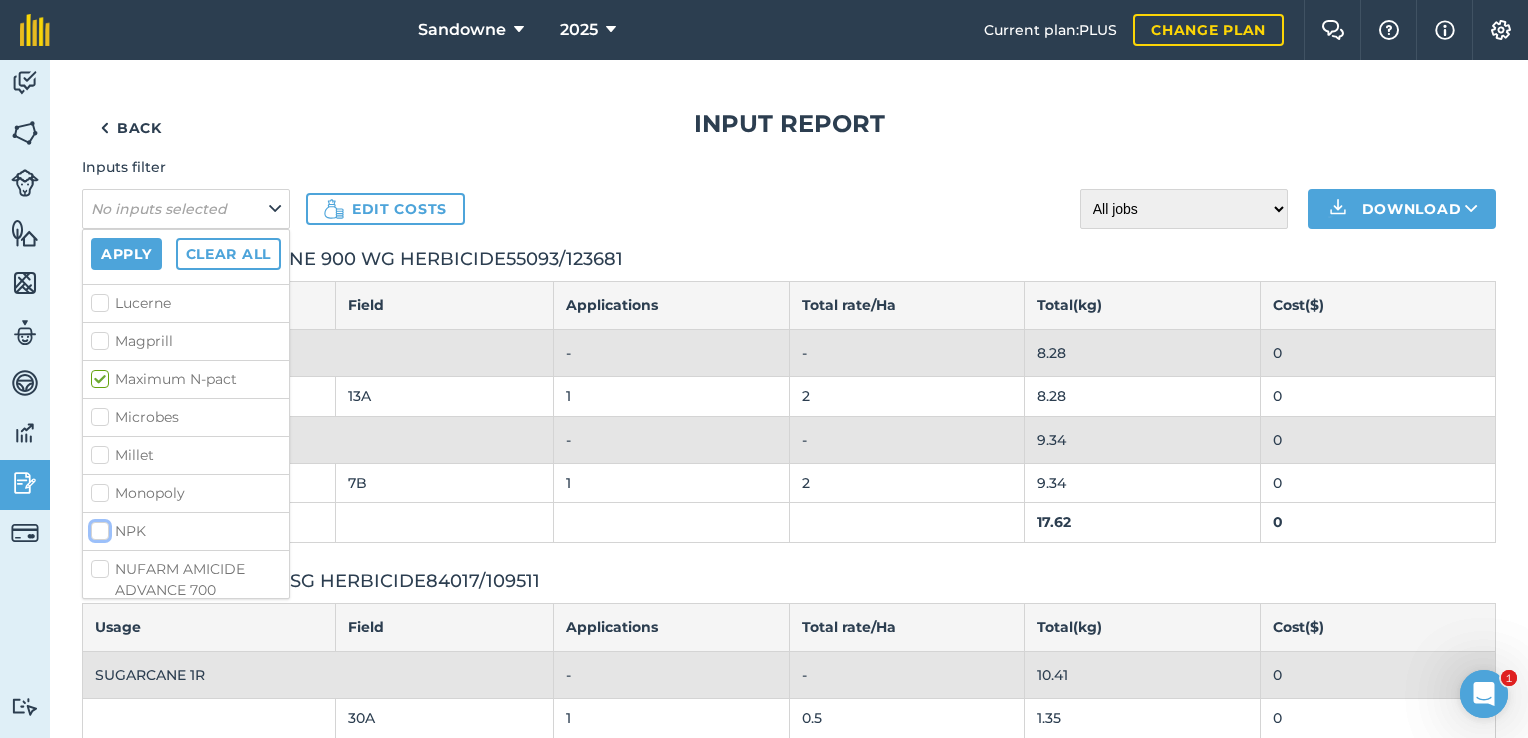 click on "NPK" at bounding box center [97, 527] 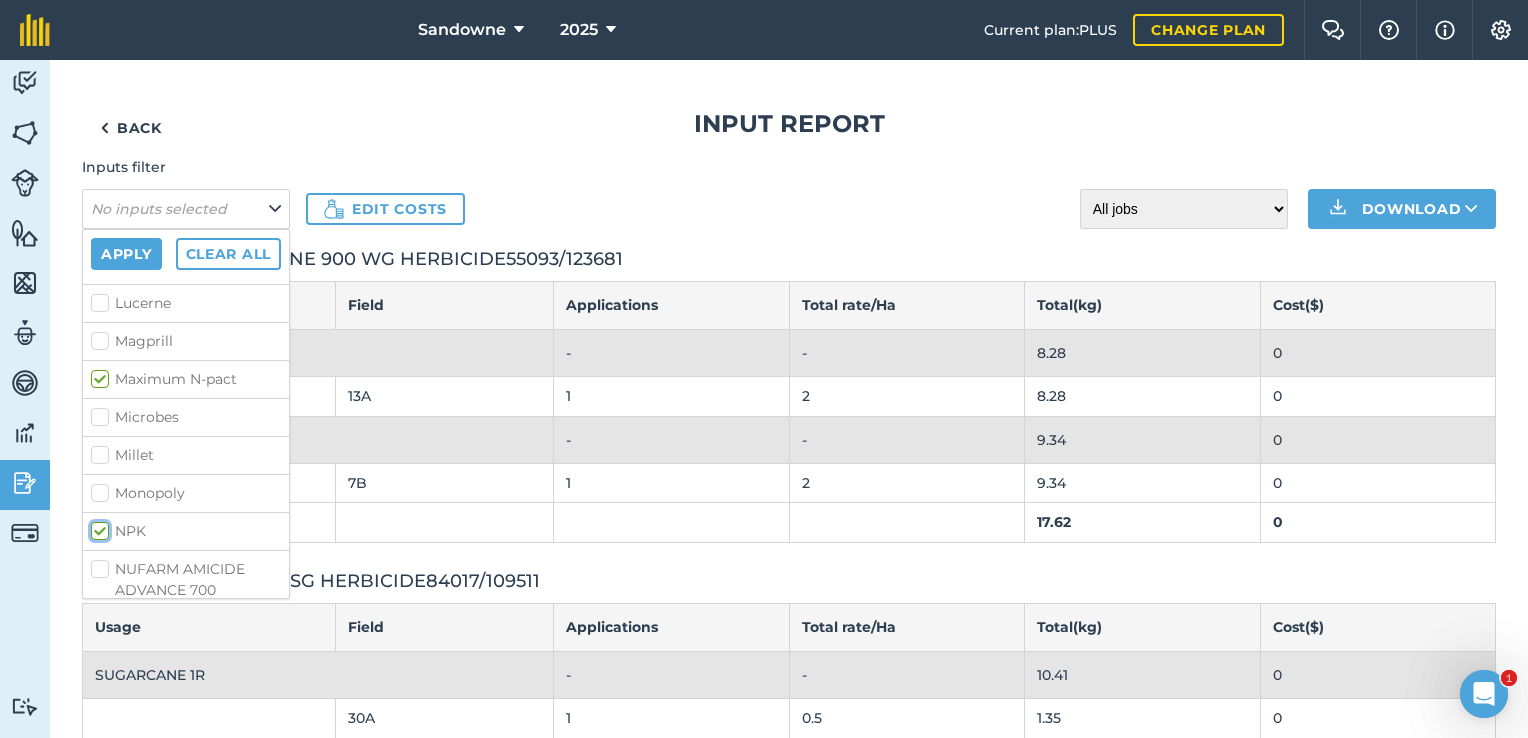 checkbox on "true" 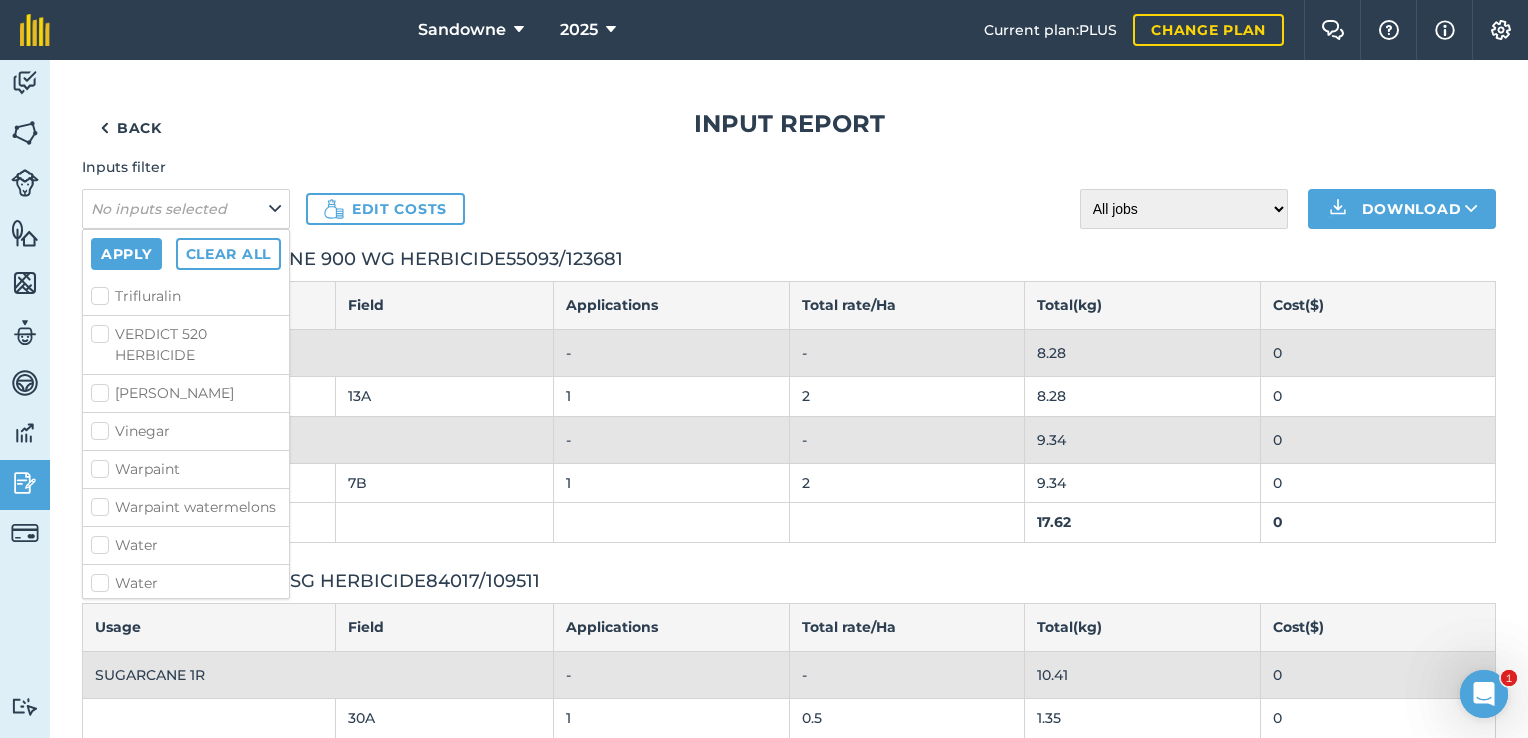 scroll, scrollTop: 3292, scrollLeft: 0, axis: vertical 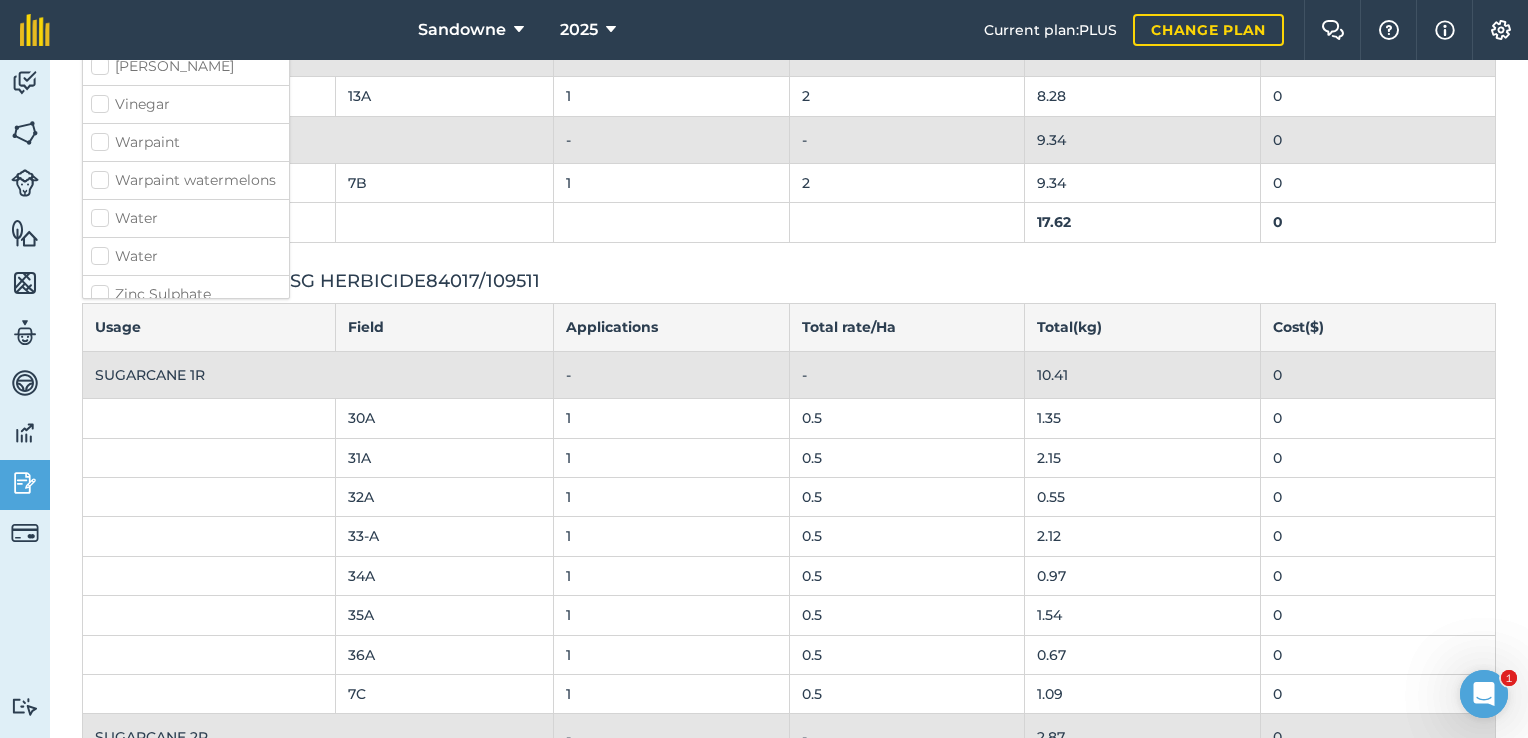 click on "Zinc Sulphate" at bounding box center [186, 294] 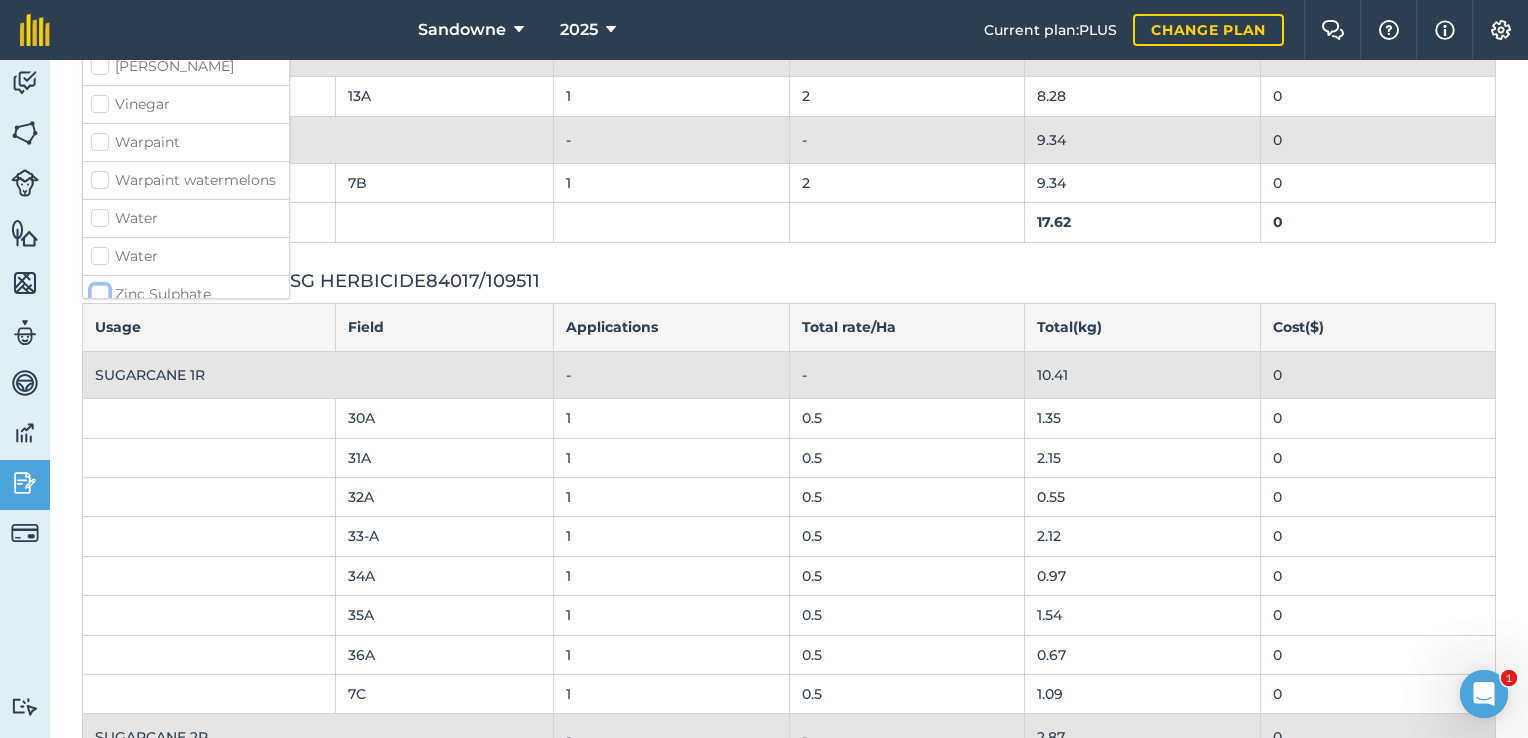 click on "Zinc Sulphate" at bounding box center [97, 290] 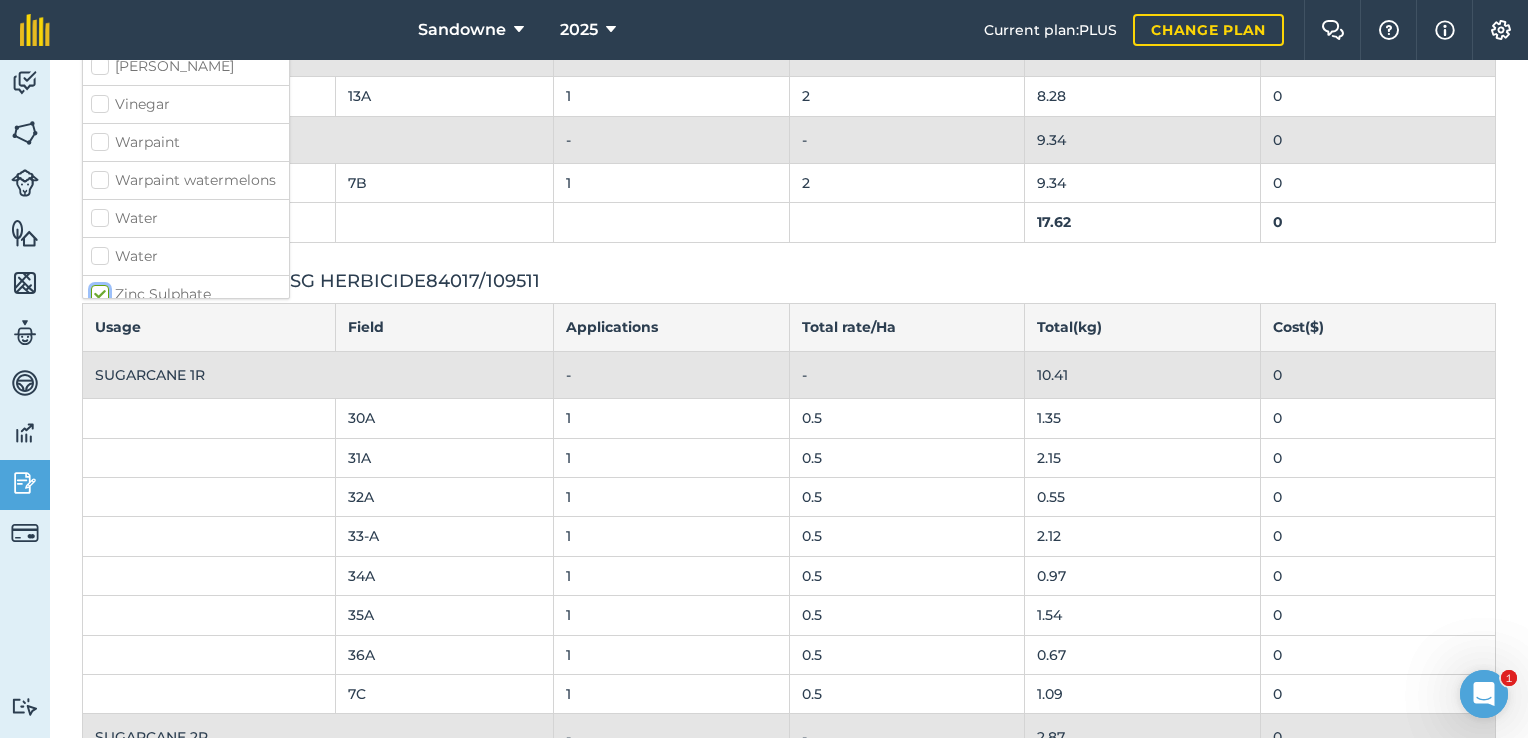 checkbox on "true" 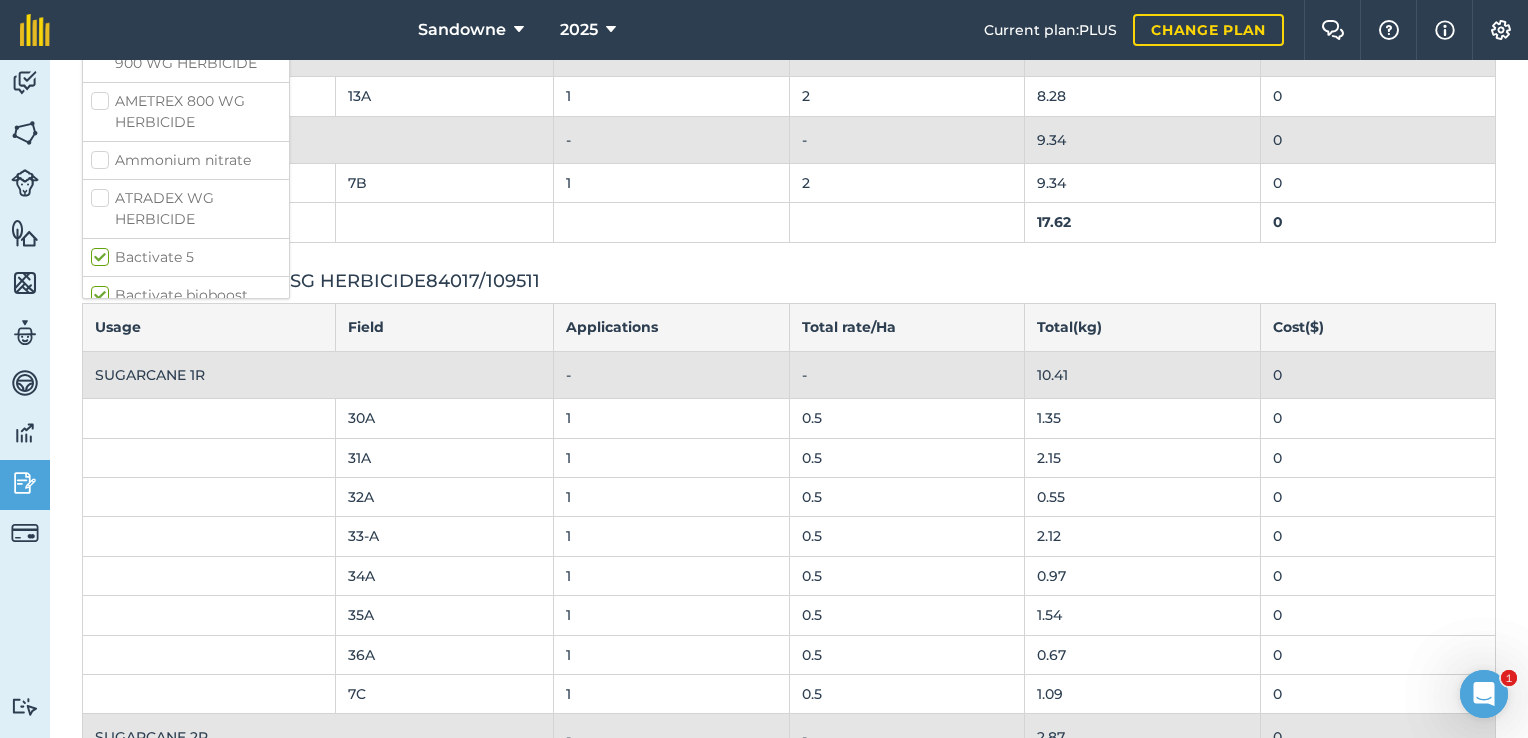 scroll, scrollTop: 0, scrollLeft: 0, axis: both 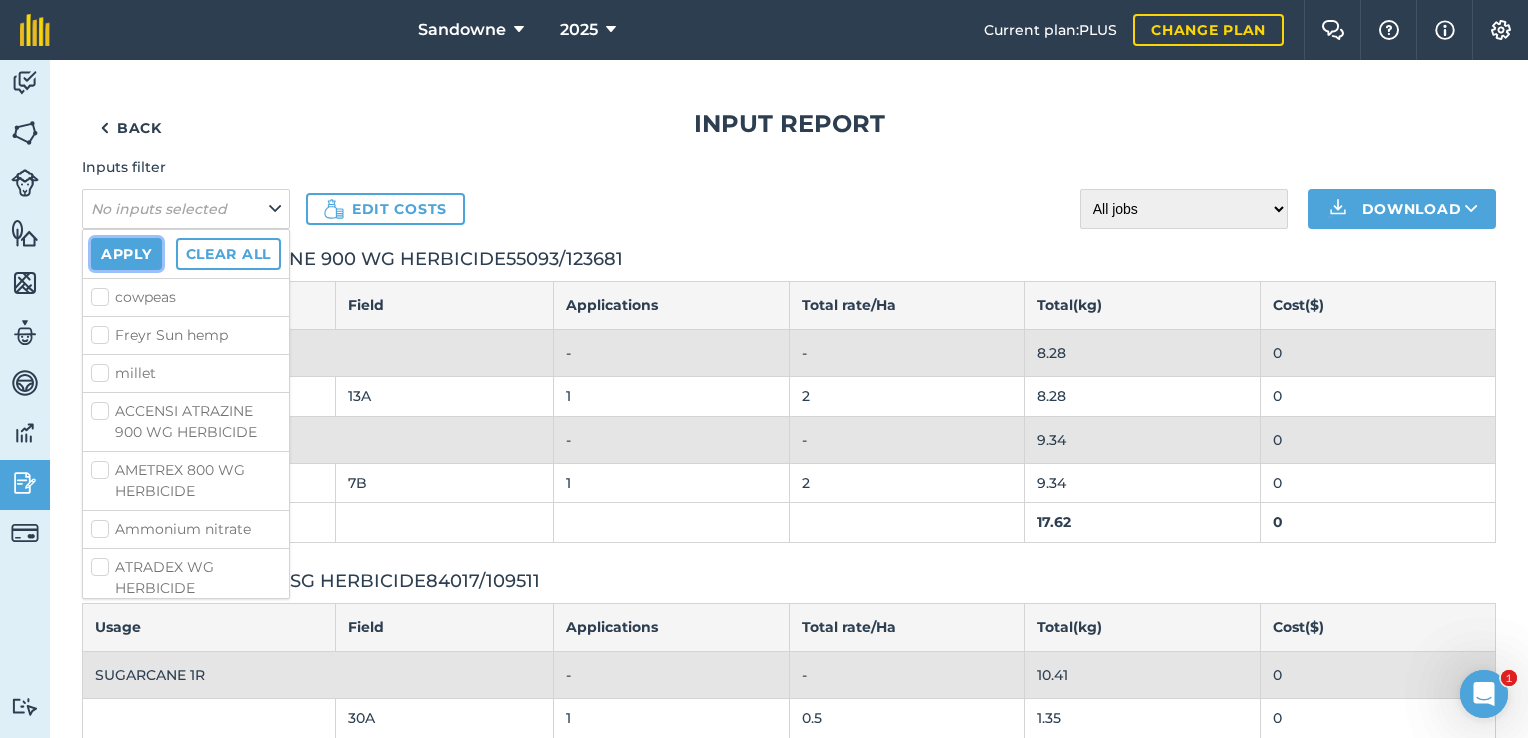 click on "Apply" at bounding box center [126, 254] 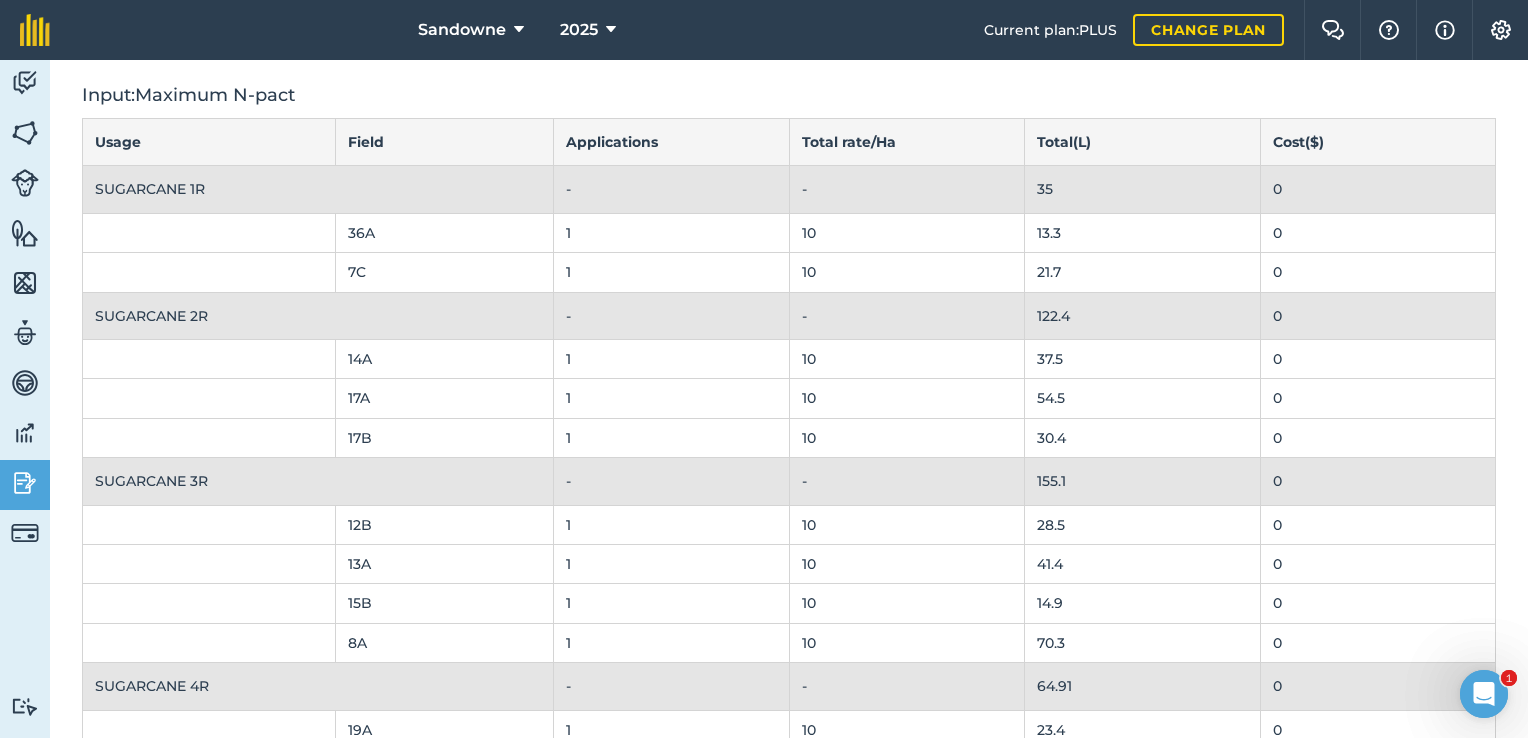 scroll, scrollTop: 1600, scrollLeft: 0, axis: vertical 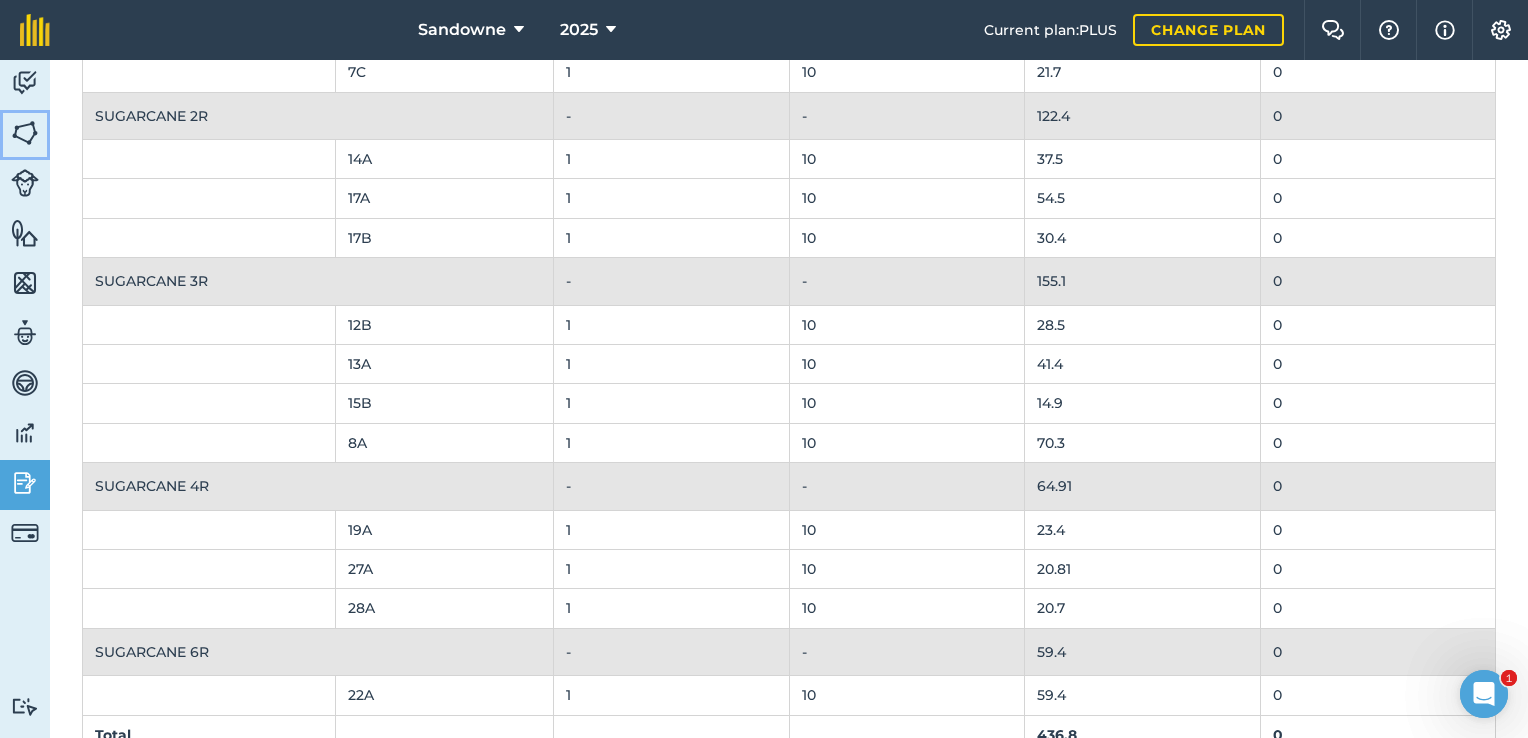 click at bounding box center [25, 133] 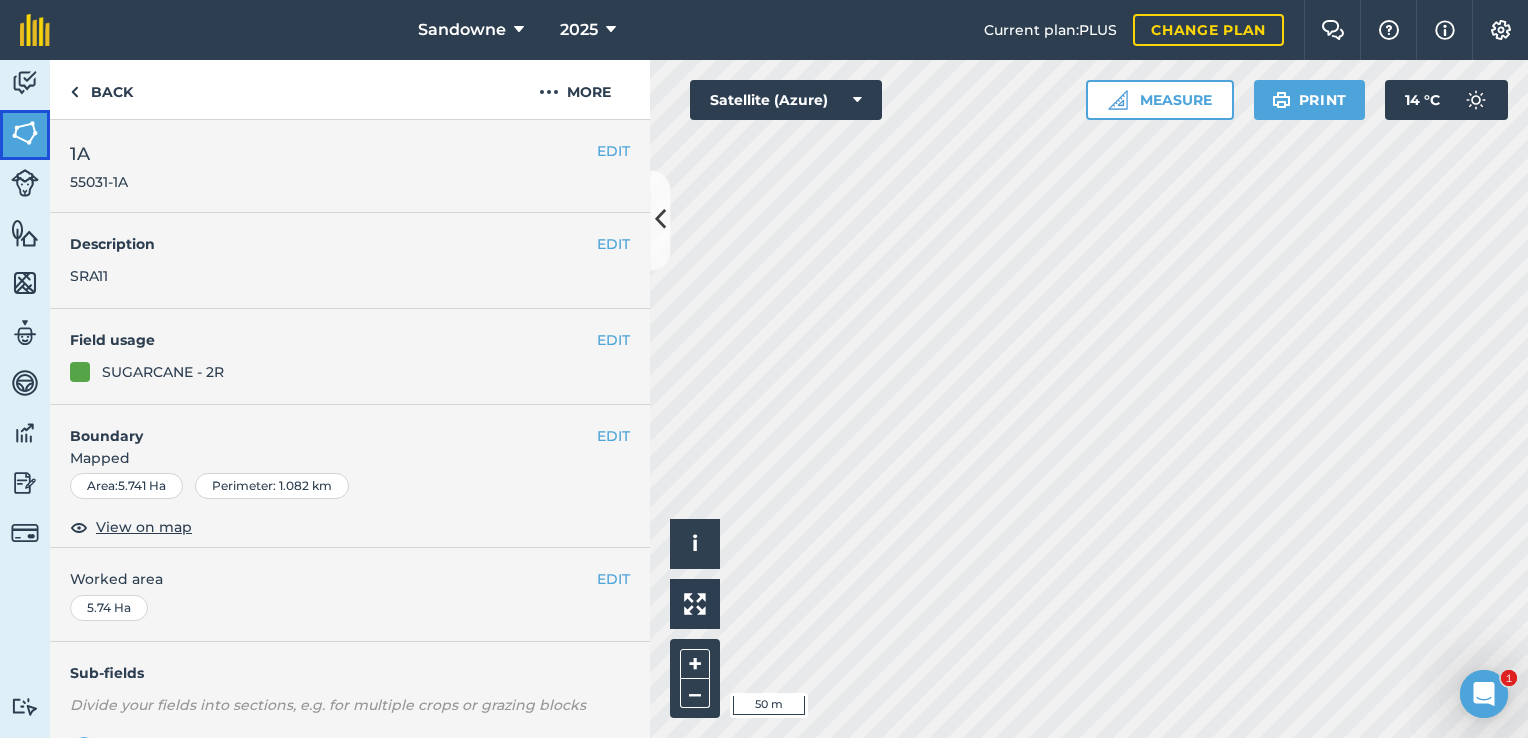 click at bounding box center (25, 133) 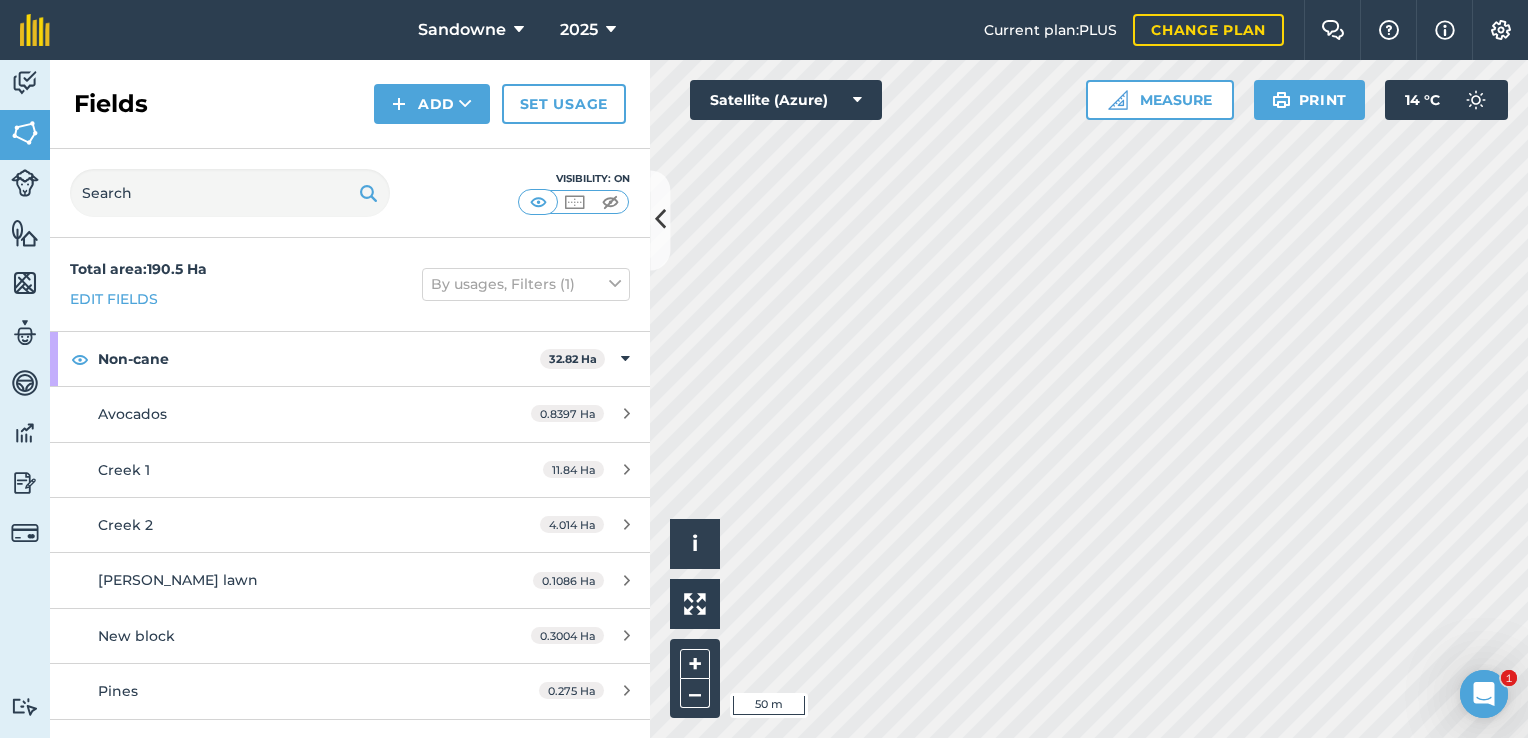 click on "Hello i © 2025 TomTom, Microsoft 50 m + – Satellite (Azure) Measure Print 14   ° C" at bounding box center [1089, 399] 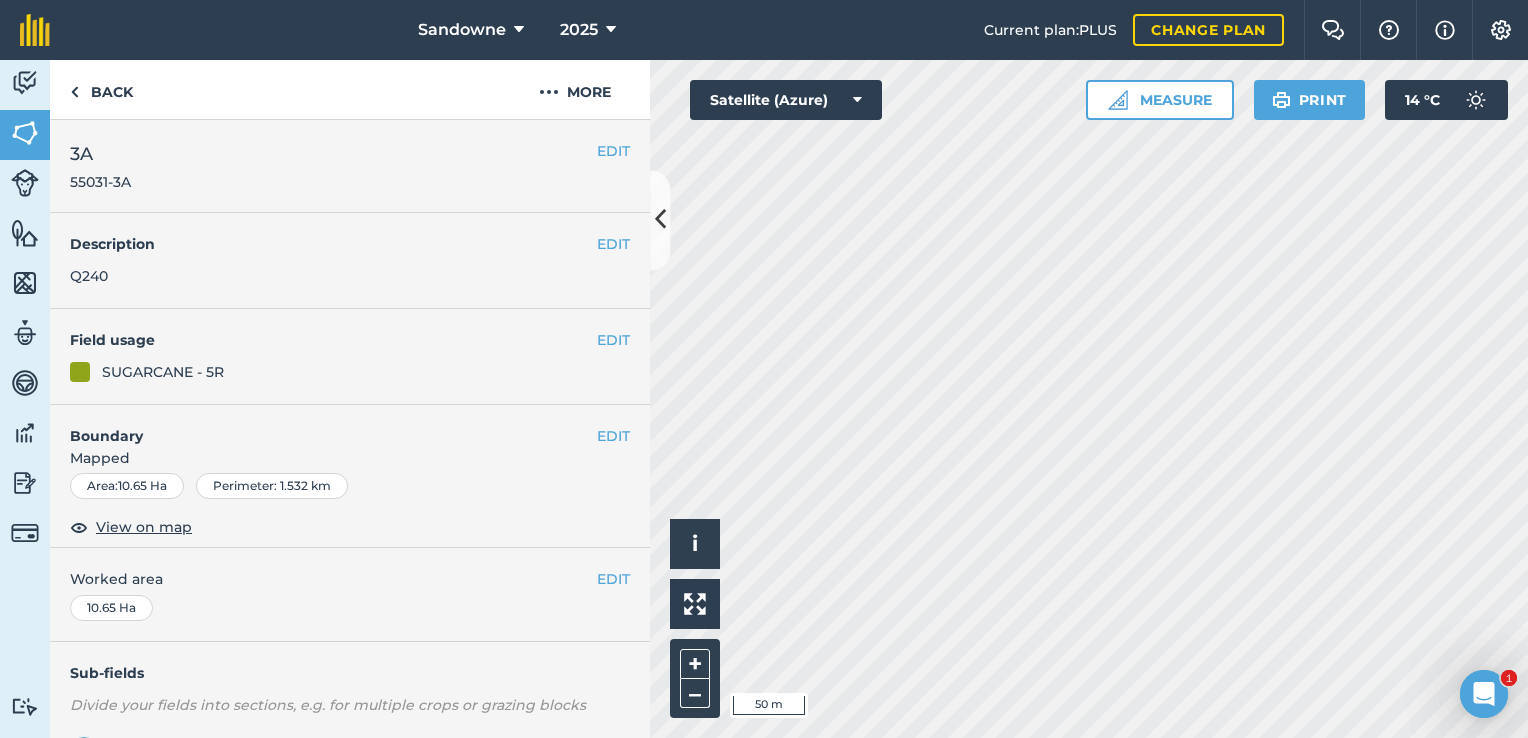 click on "Sandowne 2025 Current plan :  PLUS   Change plan Farm Chat Help Info Settings Sandowne  -  2025 Reproduced with the permission of  Microsoft Printed on  [DATE] Field usages No usage set Non-cane SUGARCANE - 10R SUGARCANE - 1R SUGARCANE - 2R SUGARCANE - 3R SUGARCANE - 4R SUGARCANE - 5R SUGARCANE - 6R SUGARCANE - 7R   SUGARCANE - 8R SUGARCANE - 9R SUGARCANE - AP SUGARCANE - FAL SUGARCANE - SP sunhemp/cowpea Feature types 2” Irrigation 4” Irrigation pipe Avocado row Boundary fence Creek camp 1 Dam Pig trap Trees Activity Fields Livestock Features Maps Team Vehicles Data Reporting Billing Tutorials Tutorials   Back   More EDIT 3A 55031-3A EDIT Description Q240 EDIT Field usage SUGARCANE - 5R EDIT Boundary   Mapped Area :  10.65   Ha Perimeter :   1.532   km   View on map EDIT Worked area 10.65   Ha Sub-fields   Divide your fields into sections, e.g. for multiple crops or grazing blocks   Add sub-fields Add field job Add note   Field Health To-Do Field History Reports Hello i © 2025 TomTom, Microsoft 50 m" at bounding box center [764, 369] 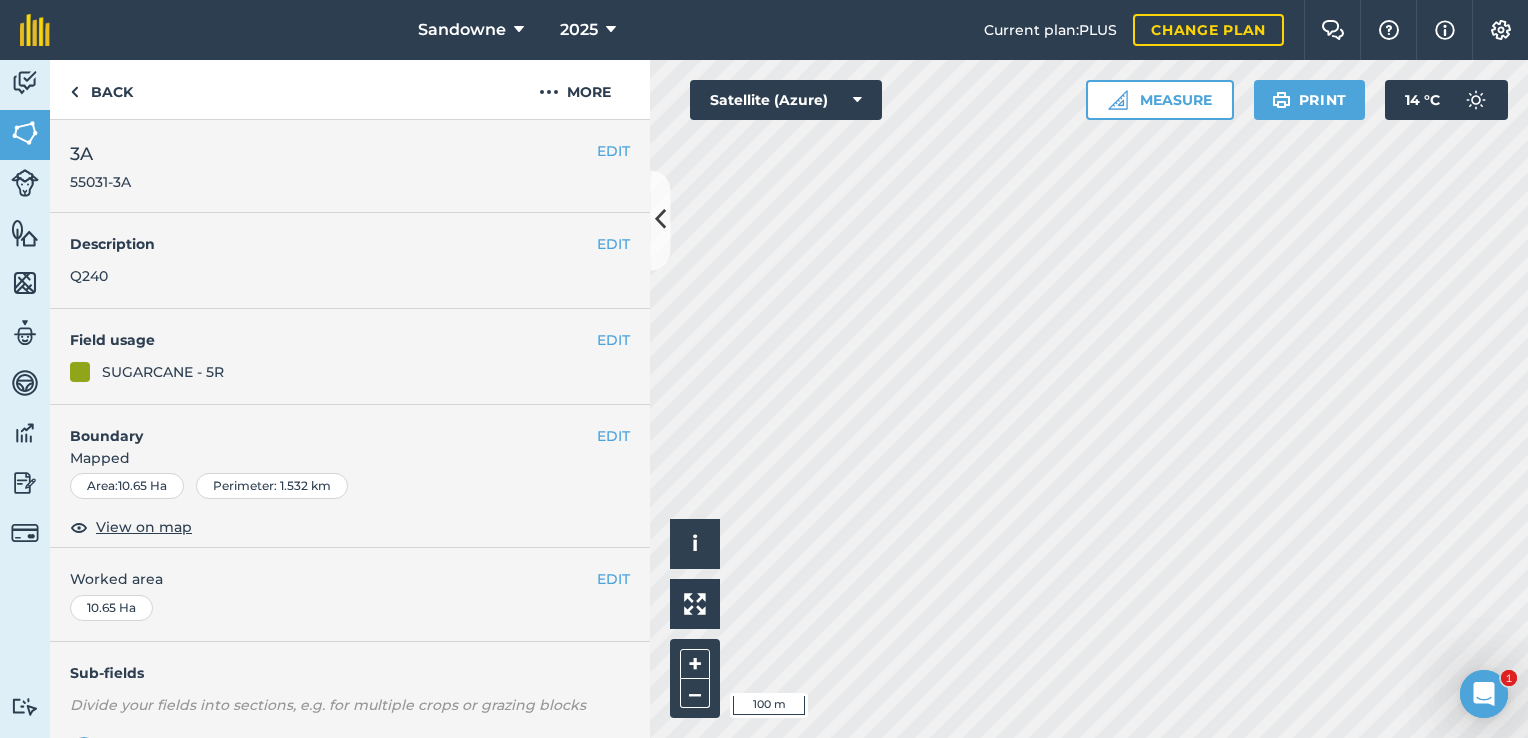 click on "Sandowne 2025 Current plan :  PLUS   Change plan Farm Chat Help Info Settings Sandowne  -  2025 Reproduced with the permission of  Microsoft Printed on  [DATE] Field usages No usage set Non-cane SUGARCANE - 10R SUGARCANE - 1R SUGARCANE - 2R SUGARCANE - 3R SUGARCANE - 4R SUGARCANE - 5R SUGARCANE - 6R SUGARCANE - 7R   SUGARCANE - 8R SUGARCANE - 9R SUGARCANE - AP SUGARCANE - FAL SUGARCANE - SP sunhemp/cowpea Feature types 2” Irrigation 4” Irrigation pipe Avocado row Boundary fence Creek camp 1 Dam Pig trap Trees Activity Fields Livestock Features Maps Team Vehicles Data Reporting Billing Tutorials Tutorials   Back   More EDIT 3A 55031-3A EDIT Description Q240 EDIT Field usage SUGARCANE - 5R EDIT Boundary   Mapped Area :  10.65   Ha Perimeter :   1.532   km   View on map EDIT Worked area 10.65   Ha Sub-fields   Divide your fields into sections, e.g. for multiple crops or grazing blocks   Add sub-fields Add field job Add note   Field Health To-Do Field History Reports Hello i 100 m + – 14" at bounding box center (764, 369) 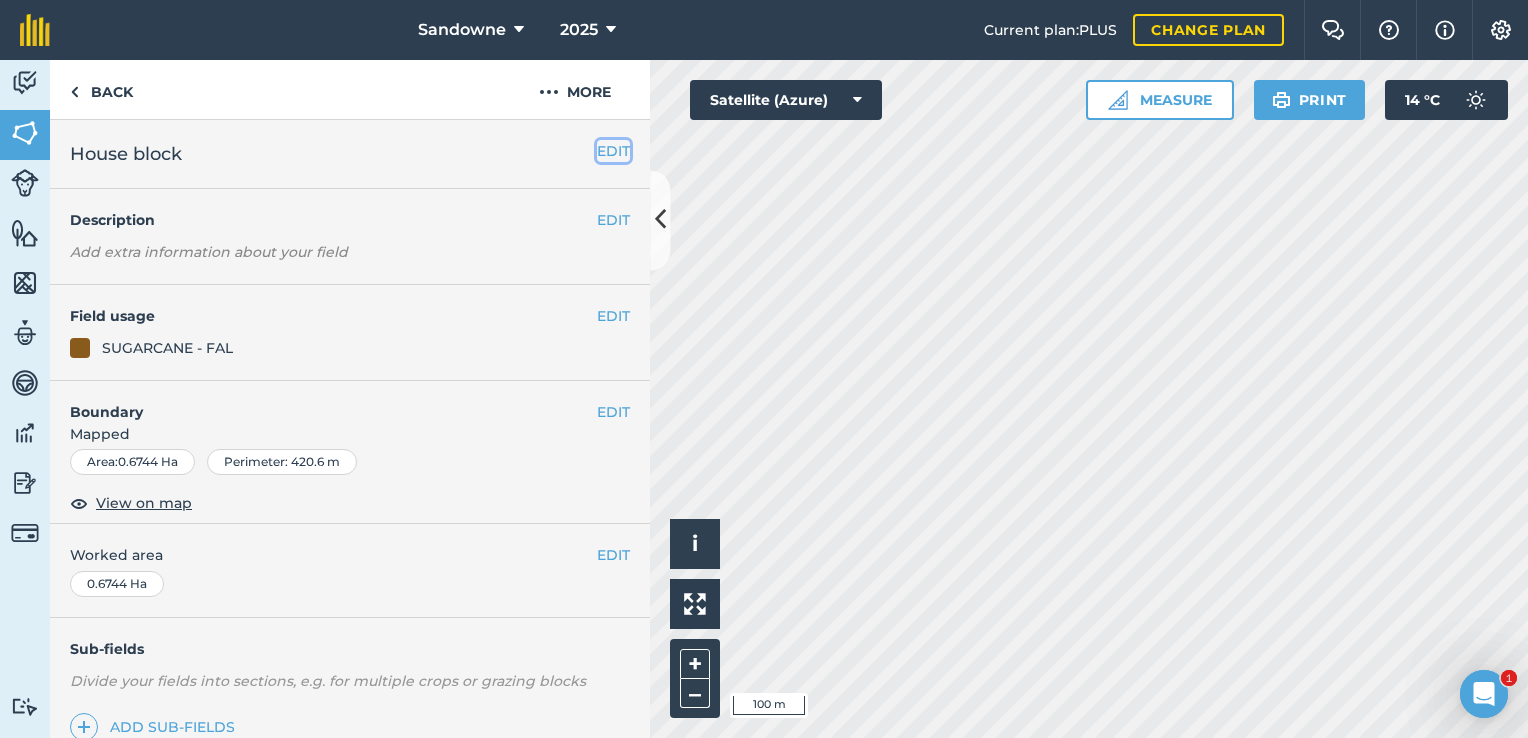click on "EDIT" at bounding box center [613, 151] 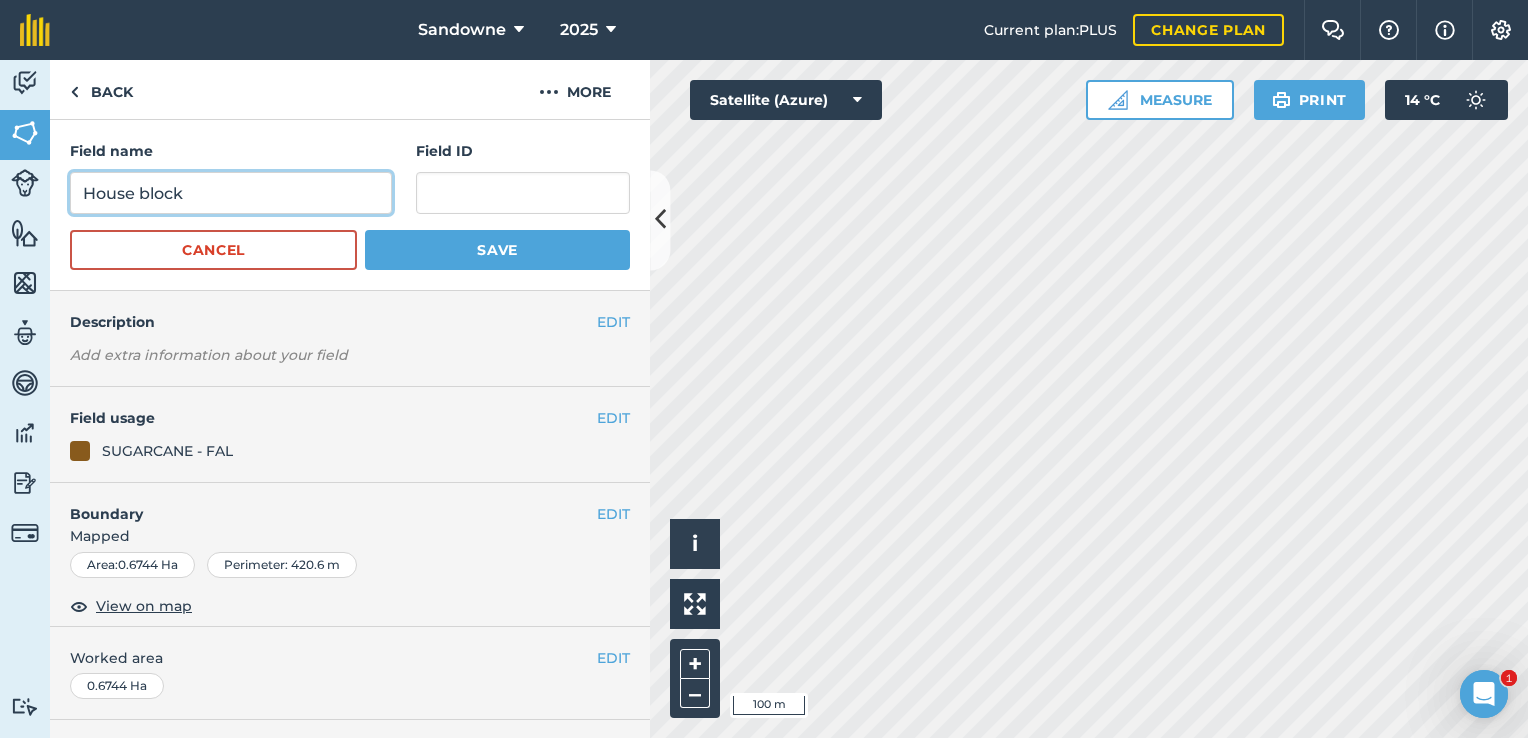 drag, startPoint x: 187, startPoint y: 191, endPoint x: 56, endPoint y: 202, distance: 131.46101 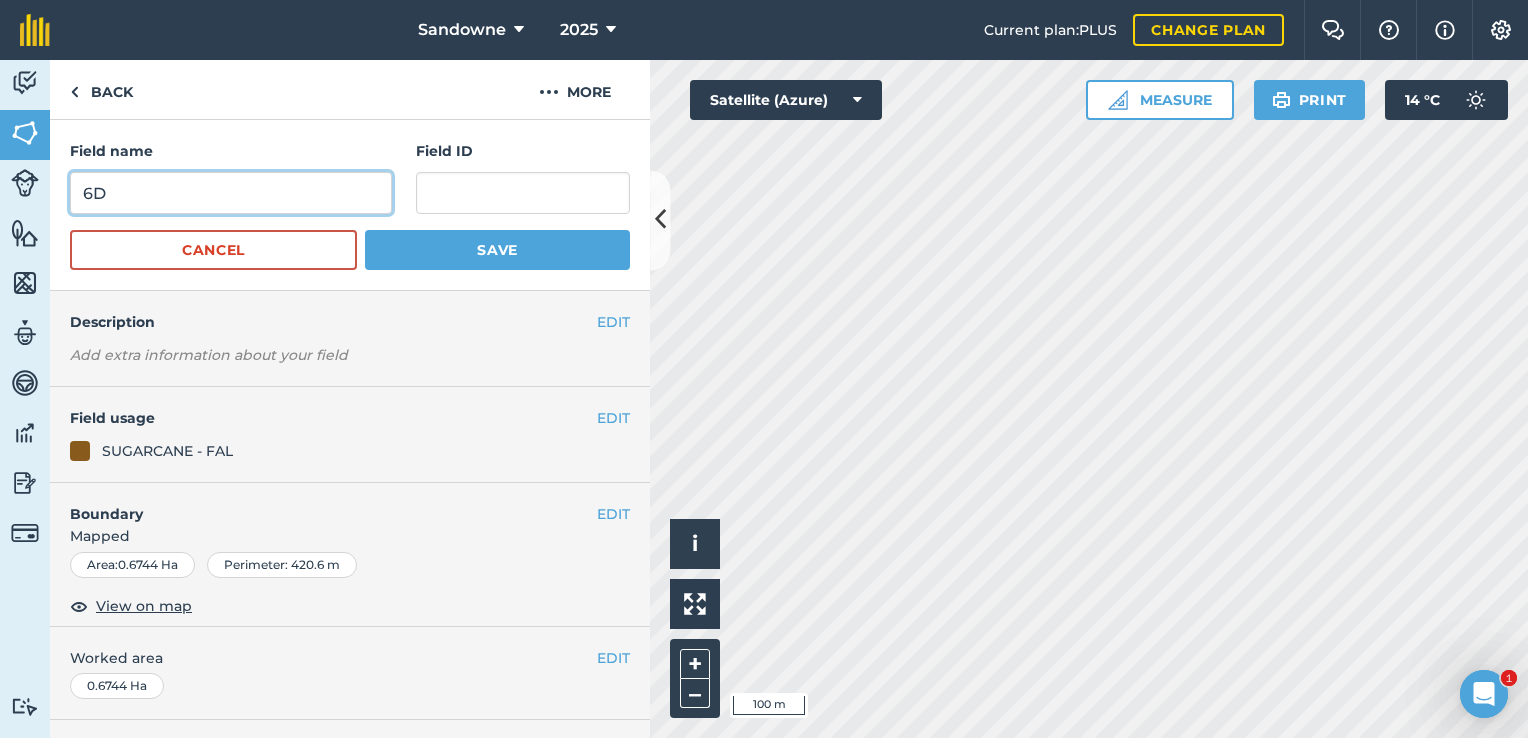 type on "6D" 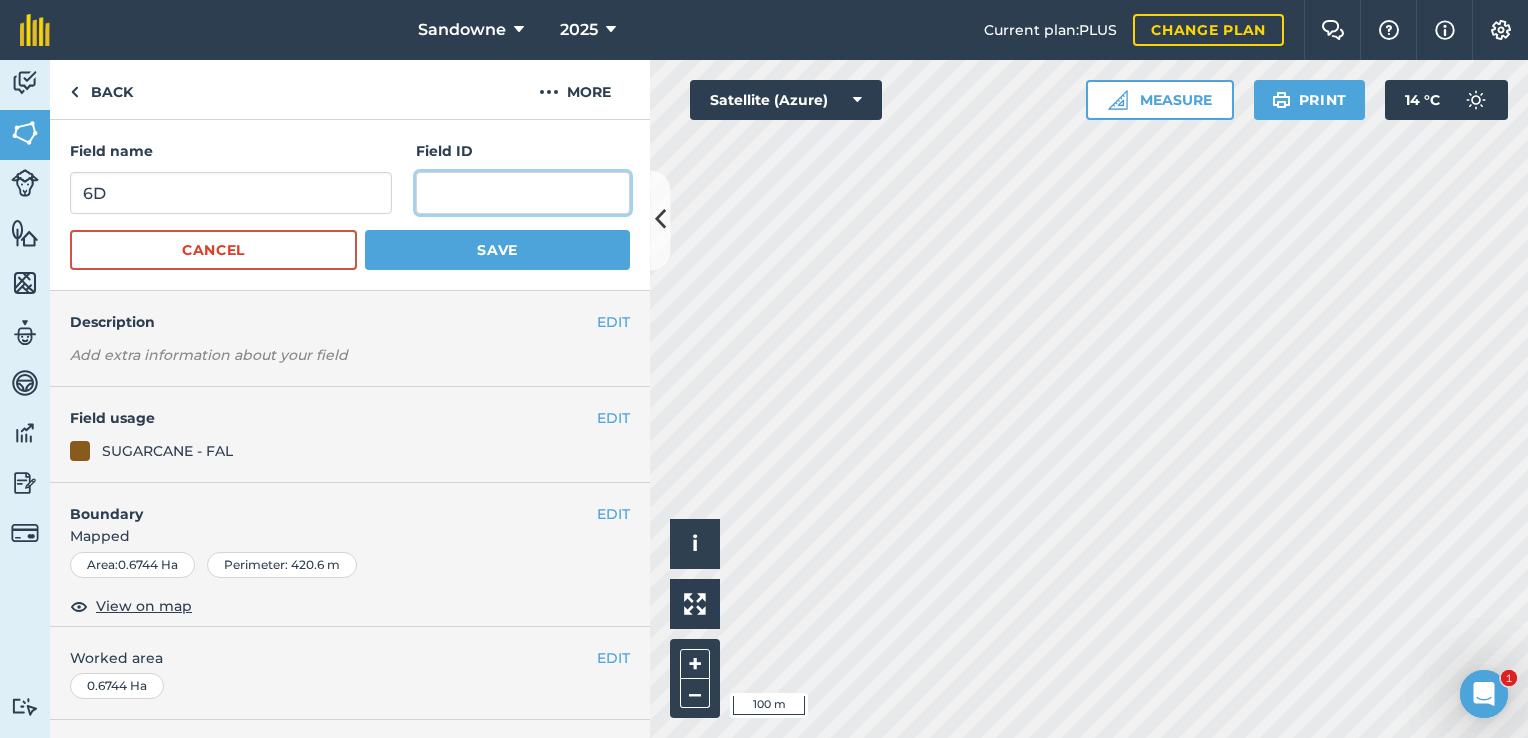 drag, startPoint x: 440, startPoint y: 187, endPoint x: 452, endPoint y: 180, distance: 13.892444 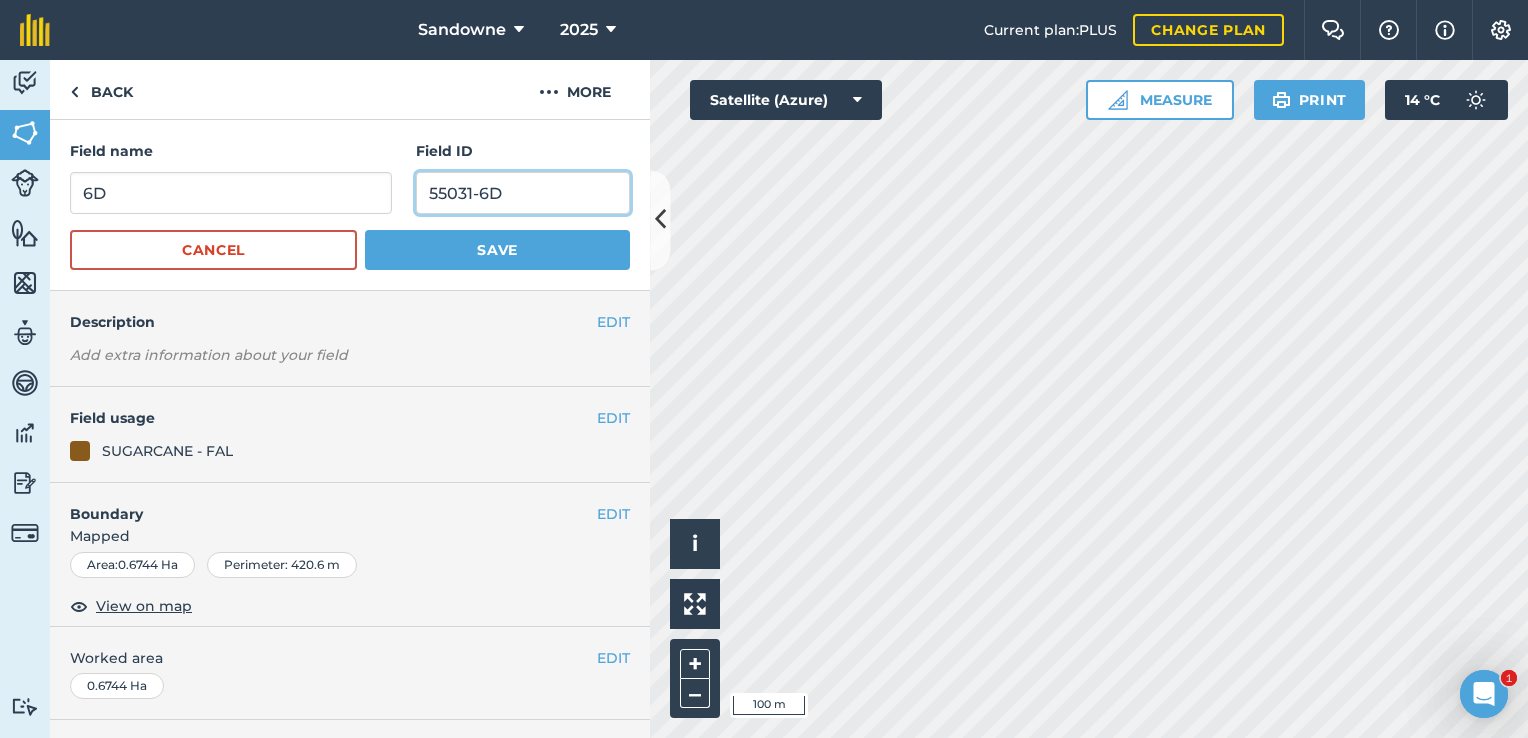 type on "55031-6D" 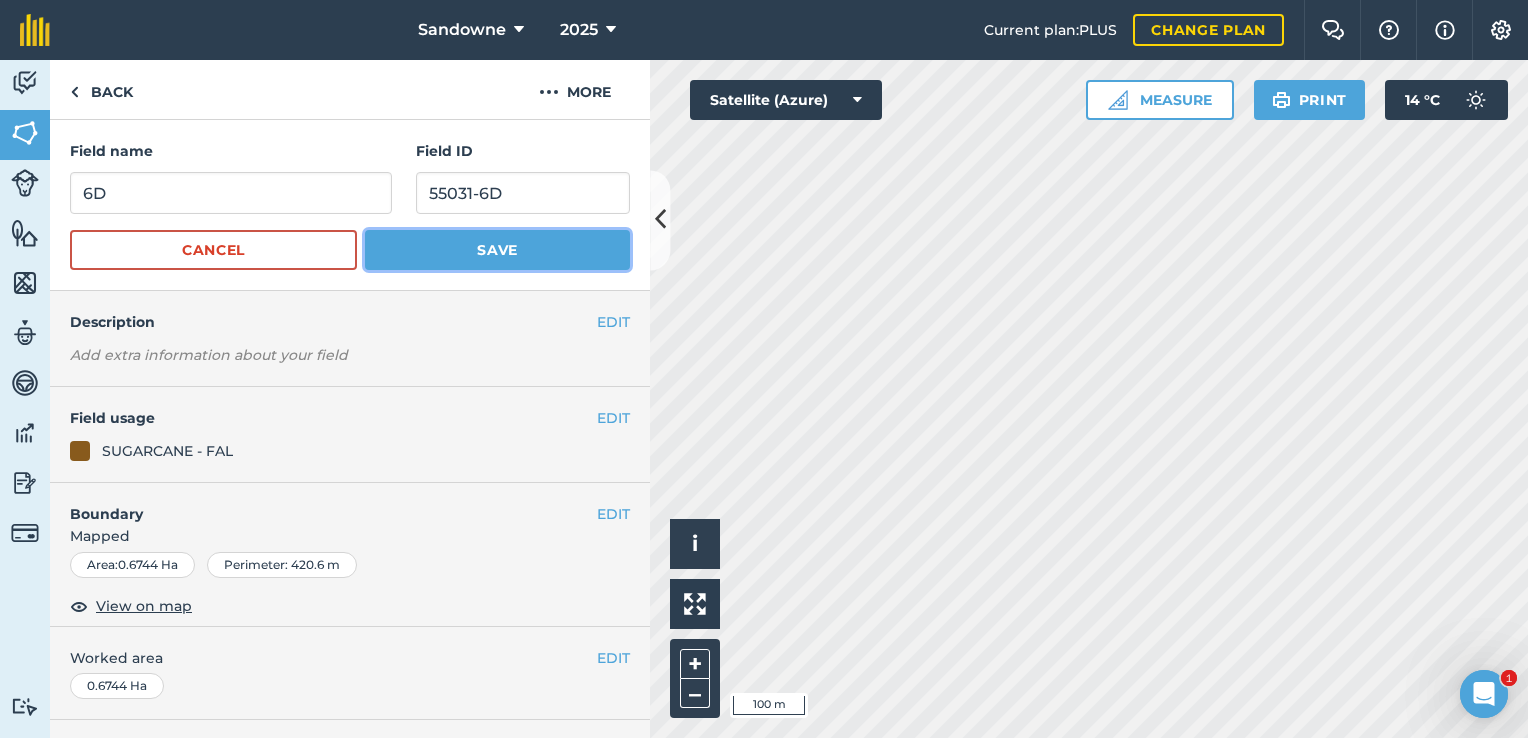 click on "Save" at bounding box center [497, 250] 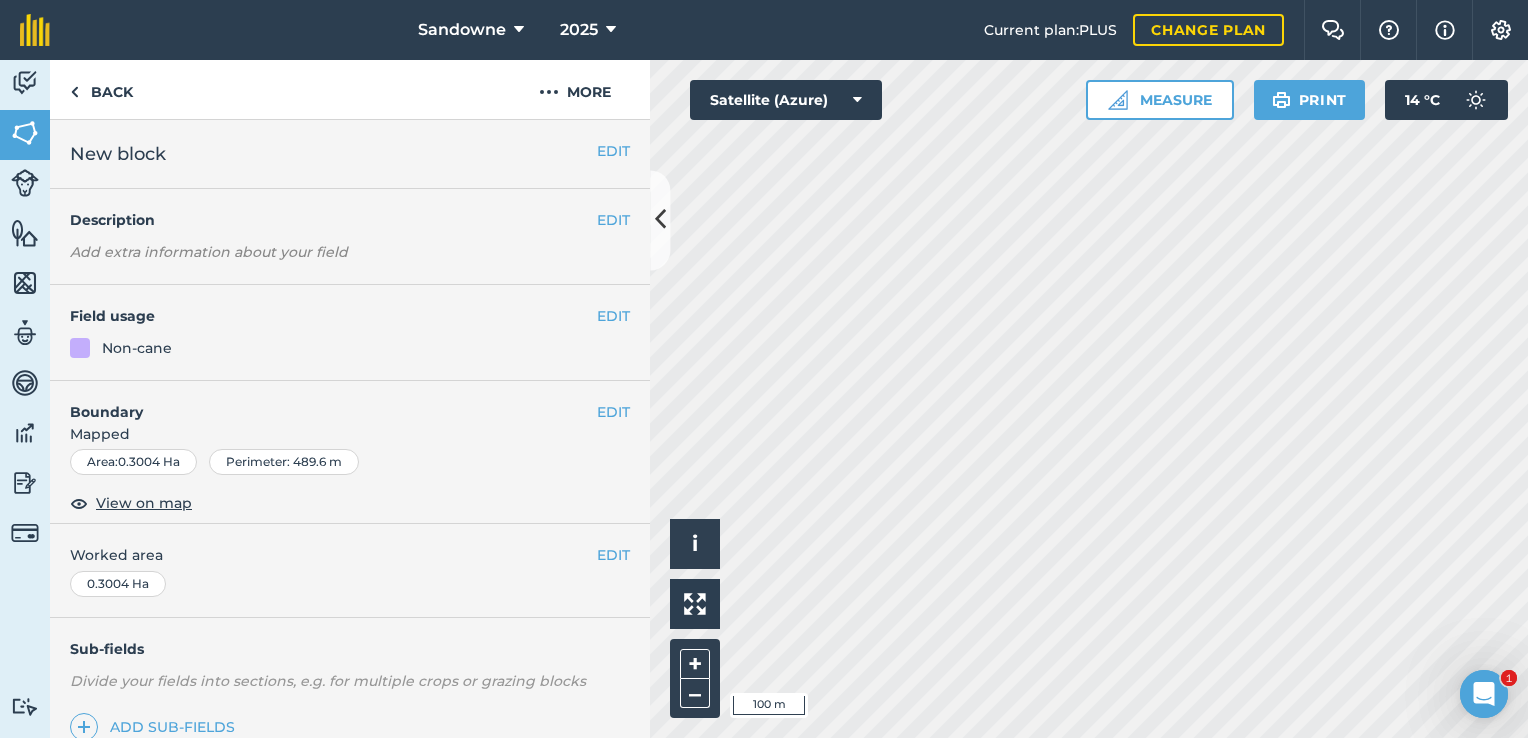 click on "Sandowne 2025 Current plan :  PLUS   Change plan Farm Chat Help Info Settings Sandowne  -  2025 Reproduced with the permission of  Microsoft Printed on  [DATE] Field usages No usage set Non-cane SUGARCANE - 10R SUGARCANE - 1R SUGARCANE - 2R SUGARCANE - 3R SUGARCANE - 4R SUGARCANE - 5R SUGARCANE - 6R SUGARCANE - 7R   SUGARCANE - 8R SUGARCANE - 9R SUGARCANE - AP SUGARCANE - FAL SUGARCANE - SP sunhemp/cowpea Feature types 2” Irrigation 4” Irrigation pipe Avocado row Boundary fence Creek camp 1 Dam Pig trap Trees Activity Fields Livestock Features Maps Team Vehicles Data Reporting Billing Tutorials Tutorials   Back   More EDIT New block EDIT Description Add extra information about your field EDIT Field usage Non-cane EDIT Boundary   Mapped Area :  0.3004   Ha Perimeter :   489.6   m   View on map EDIT Worked area 0.3004   Ha Sub-fields   Divide your fields into sections, e.g. for multiple crops or grazing blocks   Add sub-fields Add field job Add note   Field Health To-Do Field History i +" at bounding box center (764, 369) 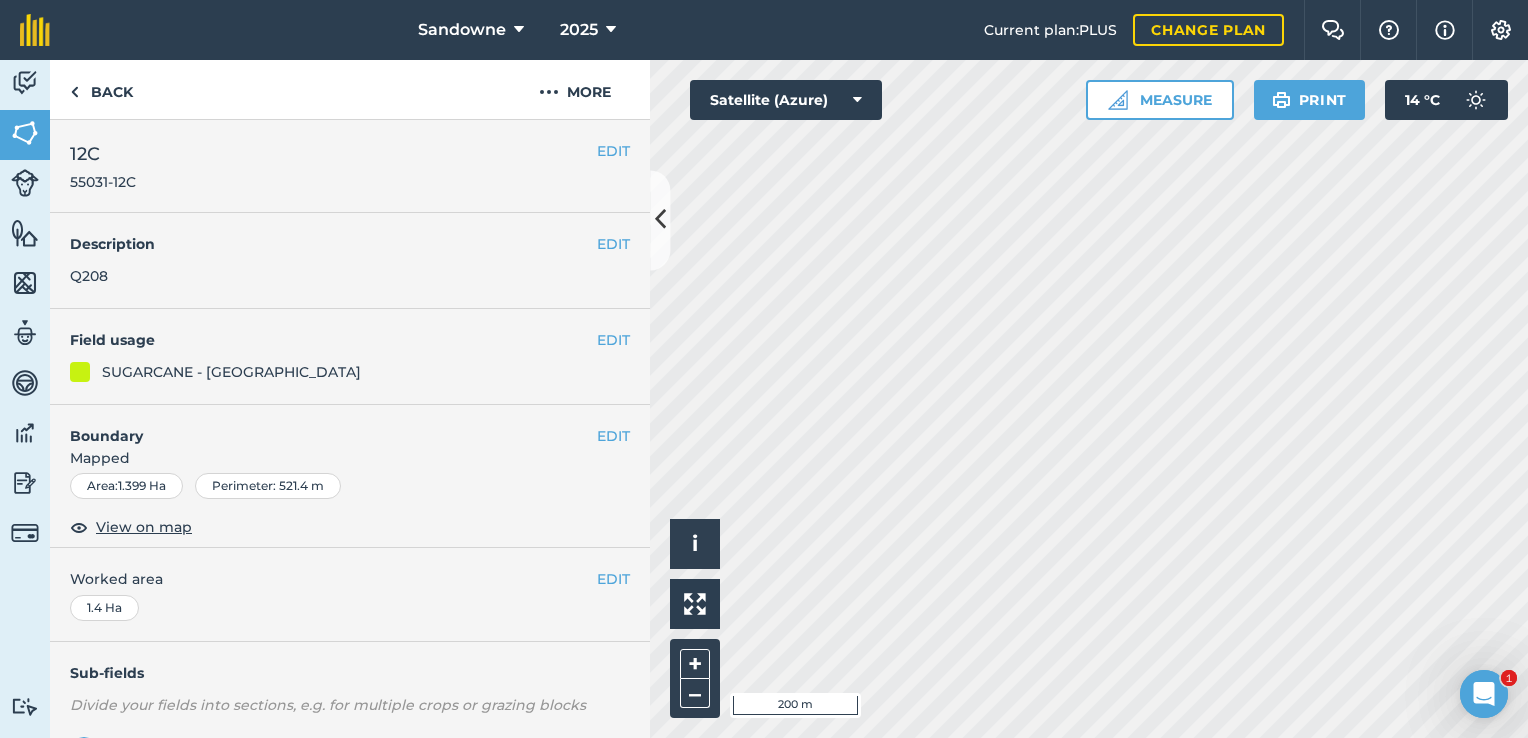 click on "Sandowne 2025 Current plan :  PLUS   Change plan Farm Chat Help Info Settings Sandowne  -  2025 Reproduced with the permission of  Microsoft Printed on  [DATE] Field usages No usage set Non-cane SUGARCANE - 10R SUGARCANE - 1R SUGARCANE - 2R SUGARCANE - 3R SUGARCANE - 4R SUGARCANE - 5R SUGARCANE - 6R SUGARCANE - 7R   SUGARCANE - 8R SUGARCANE - 9R SUGARCANE - AP SUGARCANE - FAL SUGARCANE - SP sunhemp/cowpea Feature types 2” Irrigation 4” Irrigation pipe Avocado row Boundary fence Creek camp 1 Dam Pig trap Trees Activity Fields Livestock Features Maps Team Vehicles Data Reporting Billing Tutorials Tutorials   Back   More EDIT 12C 55031-12C EDIT Description Q208 EDIT Field usage SUGARCANE - SP EDIT Boundary   Mapped Area :  1.399   Ha Perimeter :   521.4   m   View on map EDIT Worked area 1.4   Ha Sub-fields   Divide your fields into sections, e.g. for multiple crops or grazing blocks   Add sub-fields Add field job Add note   Field Health To-Do Field History Reports Hello i 200 m + – 14" at bounding box center [764, 369] 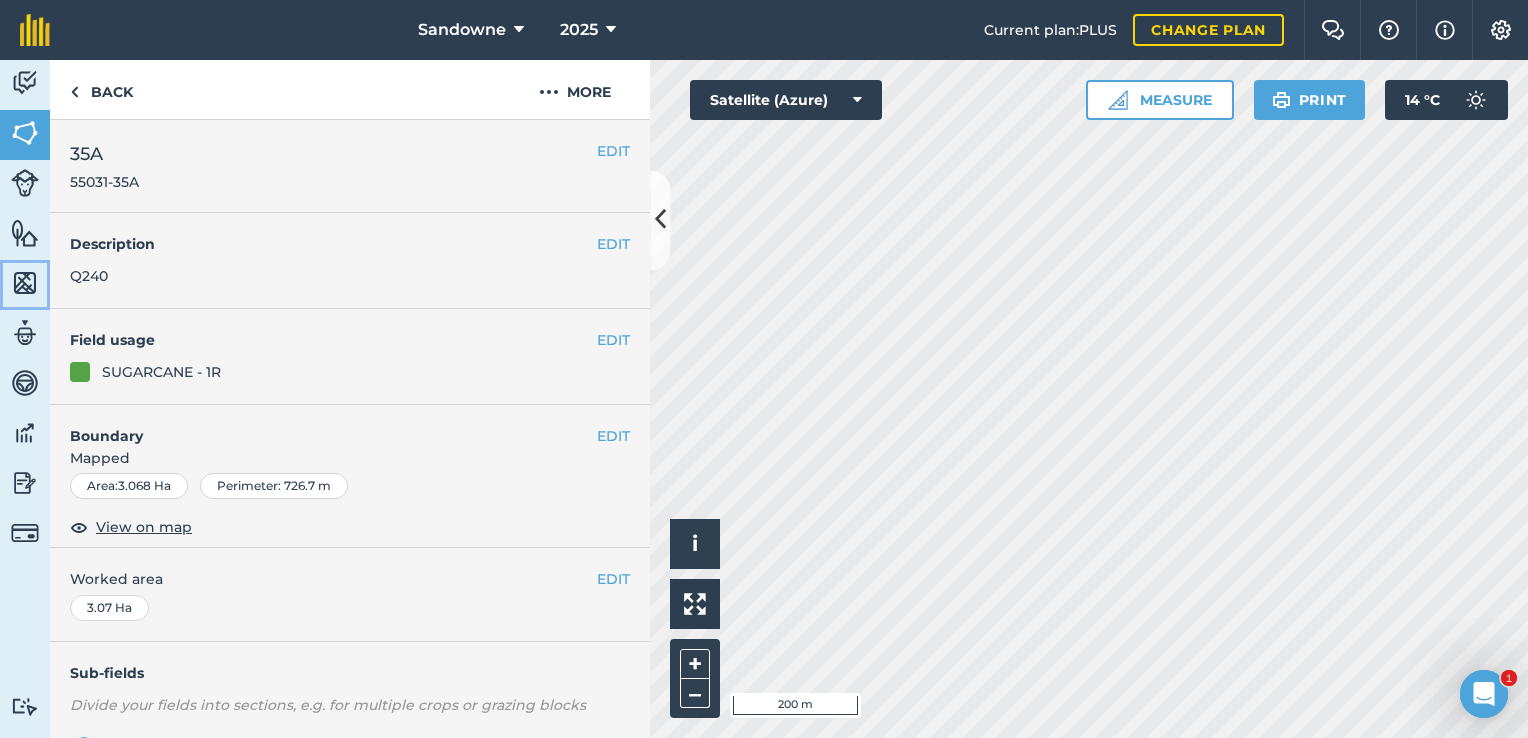click at bounding box center (25, 283) 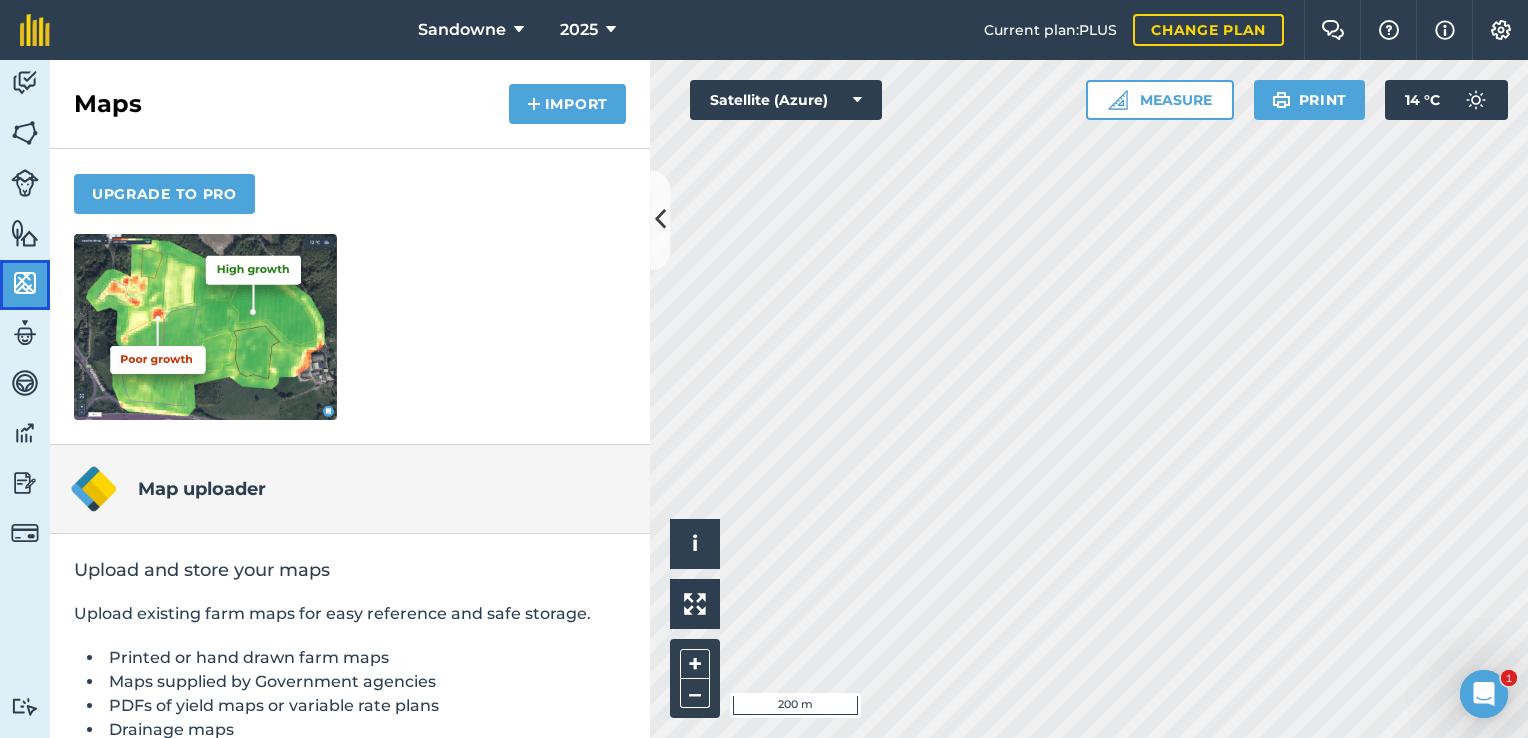 scroll, scrollTop: 33, scrollLeft: 0, axis: vertical 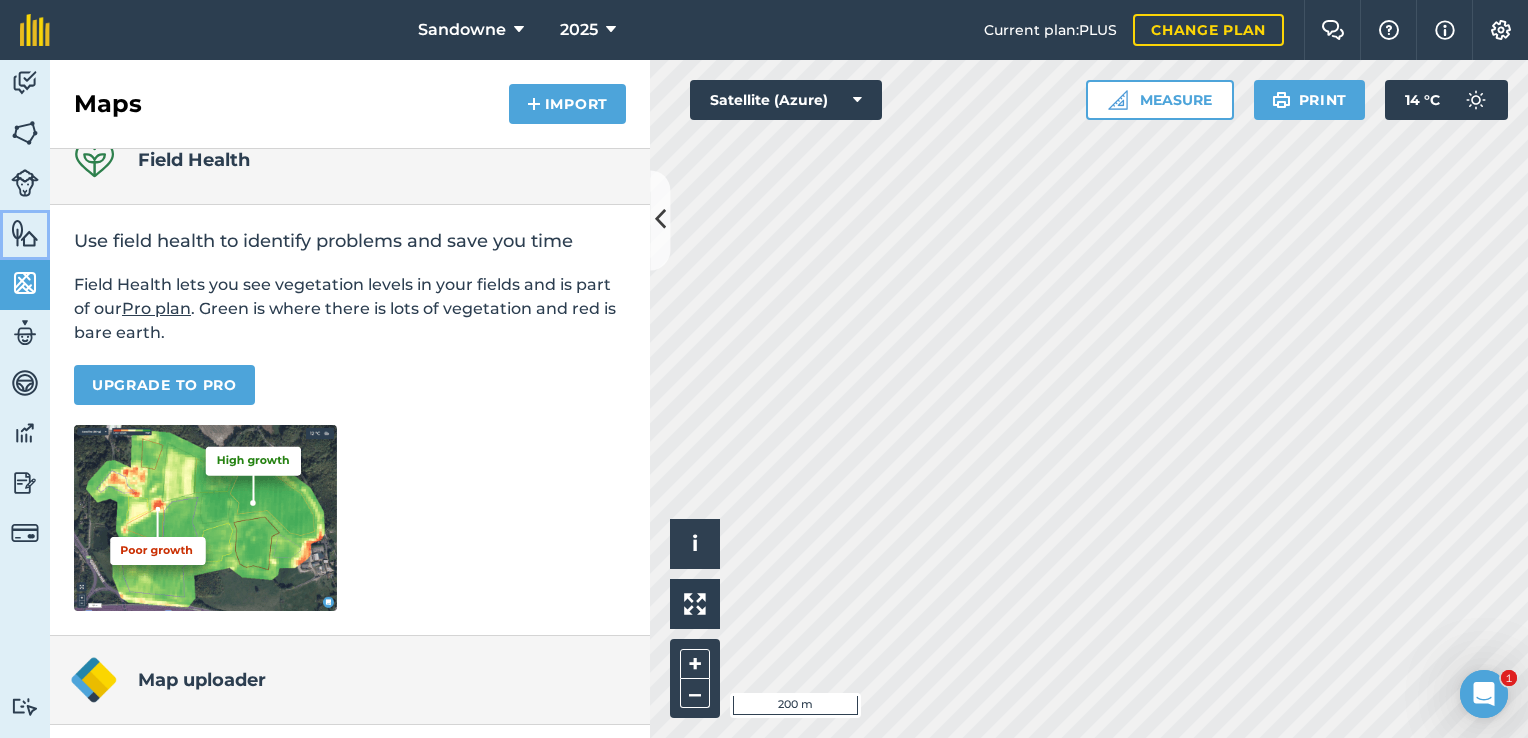 click at bounding box center [25, 233] 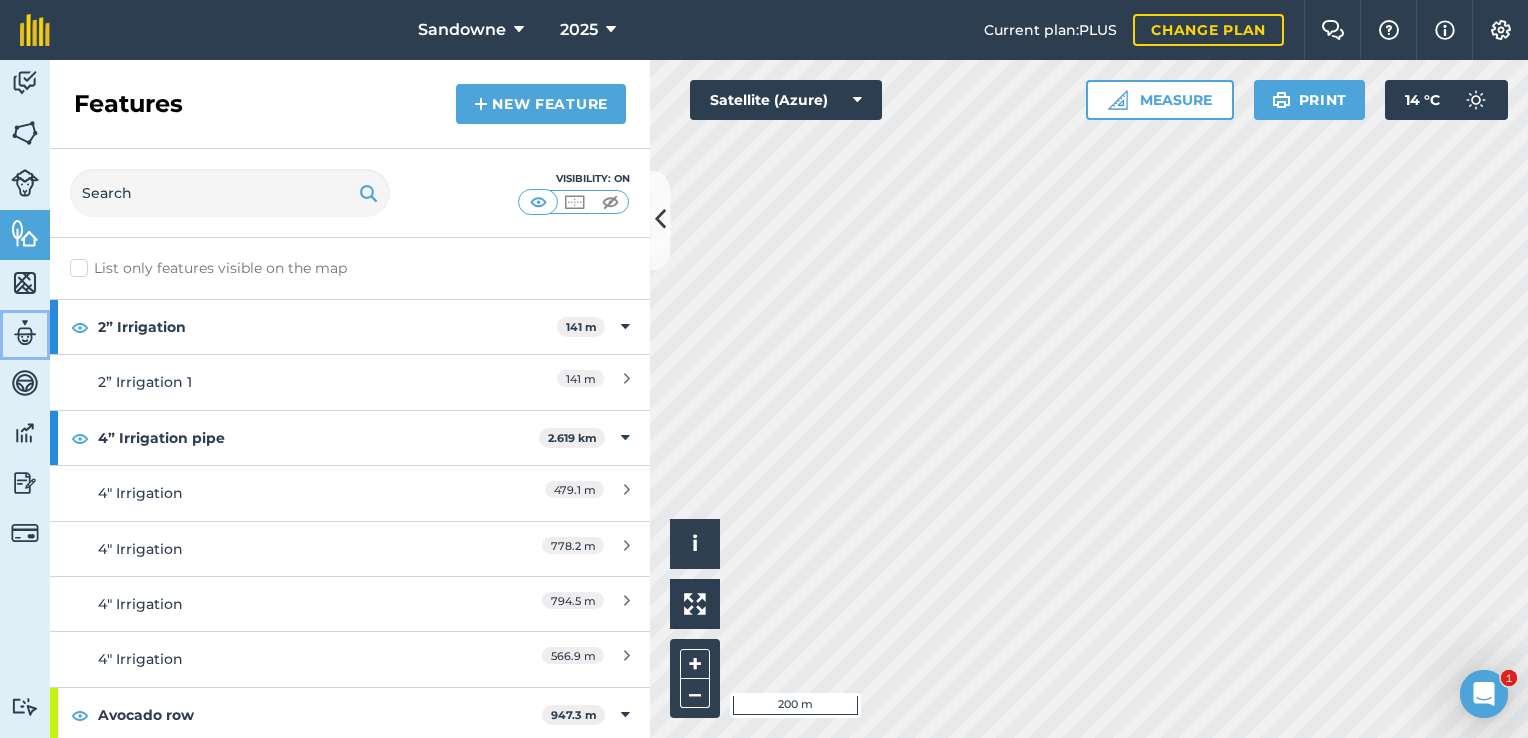 click at bounding box center (25, 333) 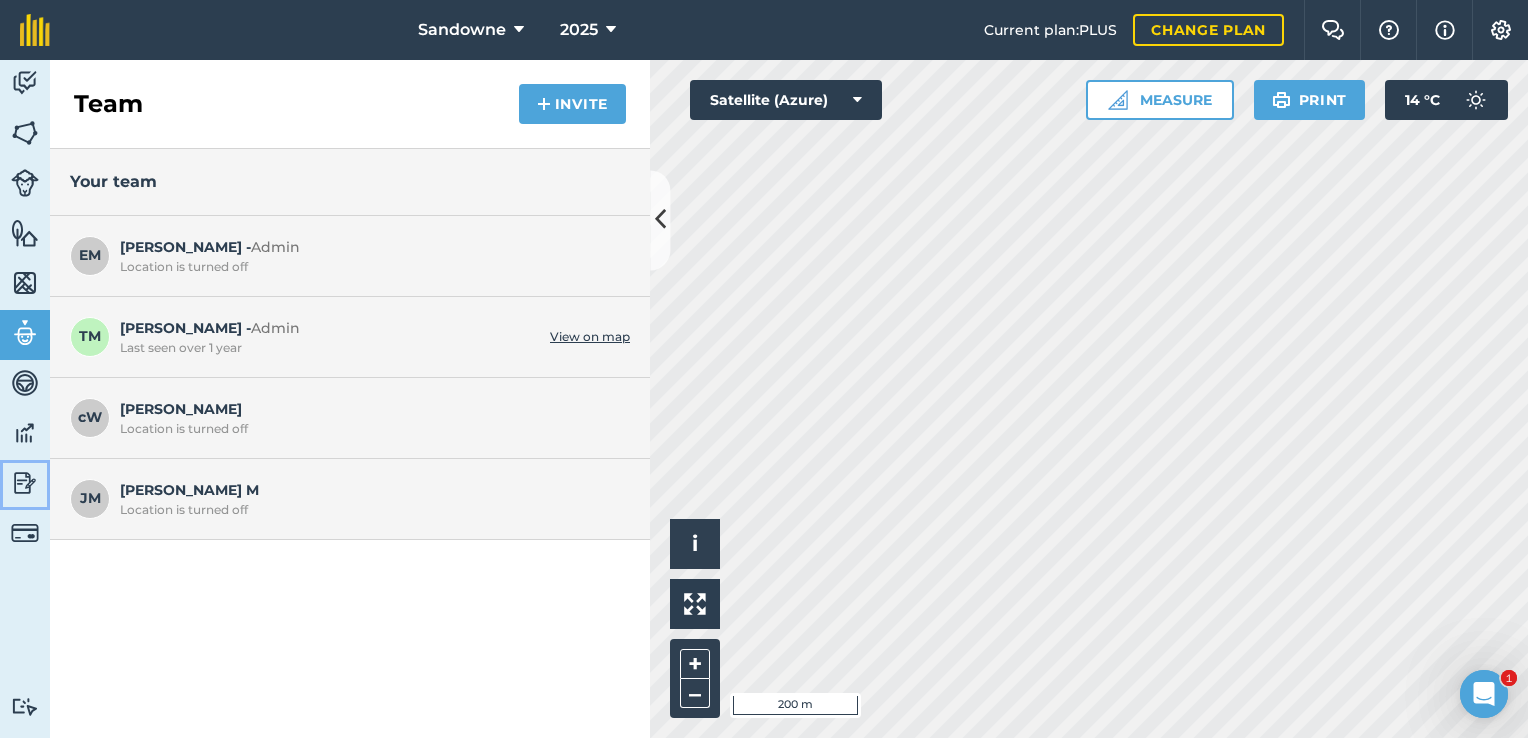 click at bounding box center [25, 483] 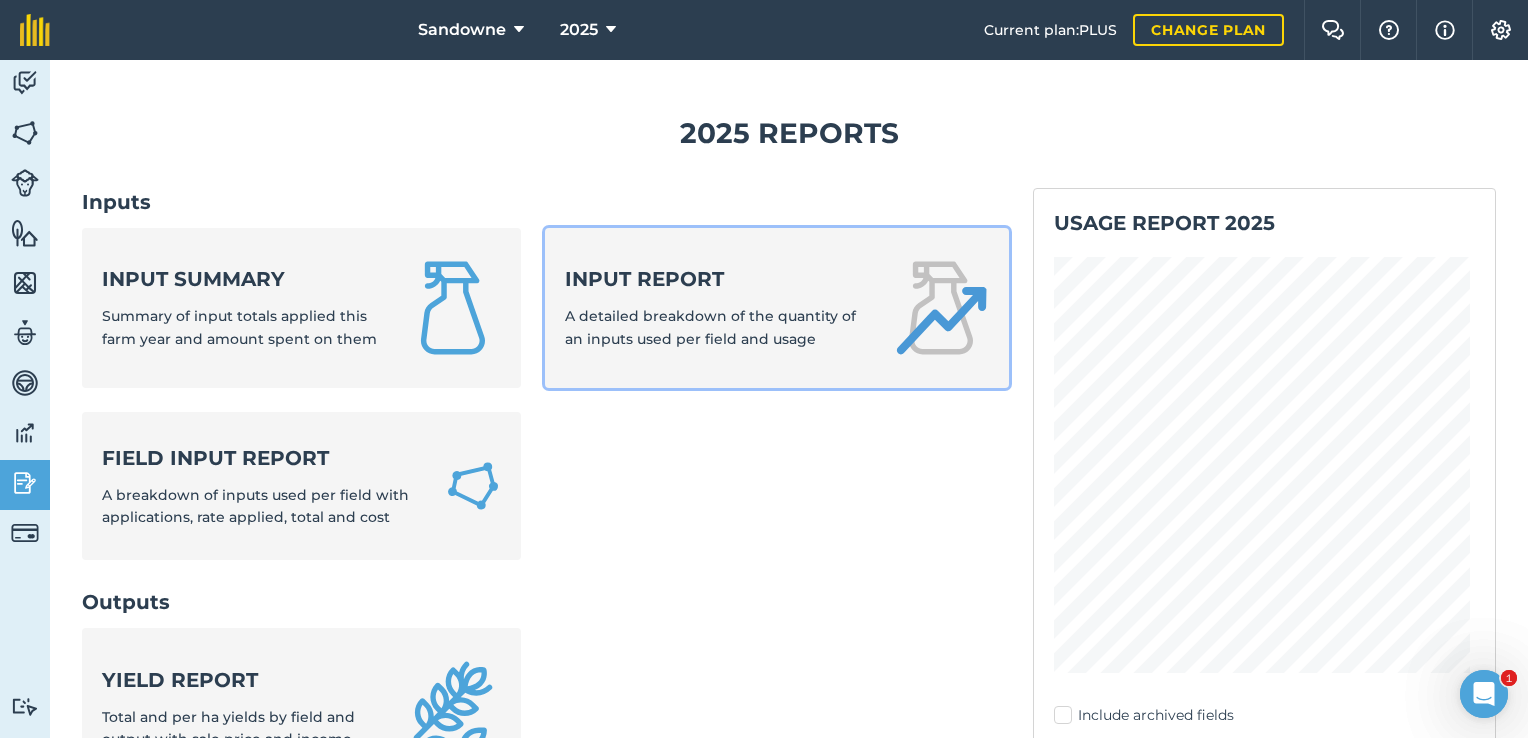 click on "Input report A detailed breakdown of the quantity of an inputs used per field and usage" at bounding box center [716, 307] 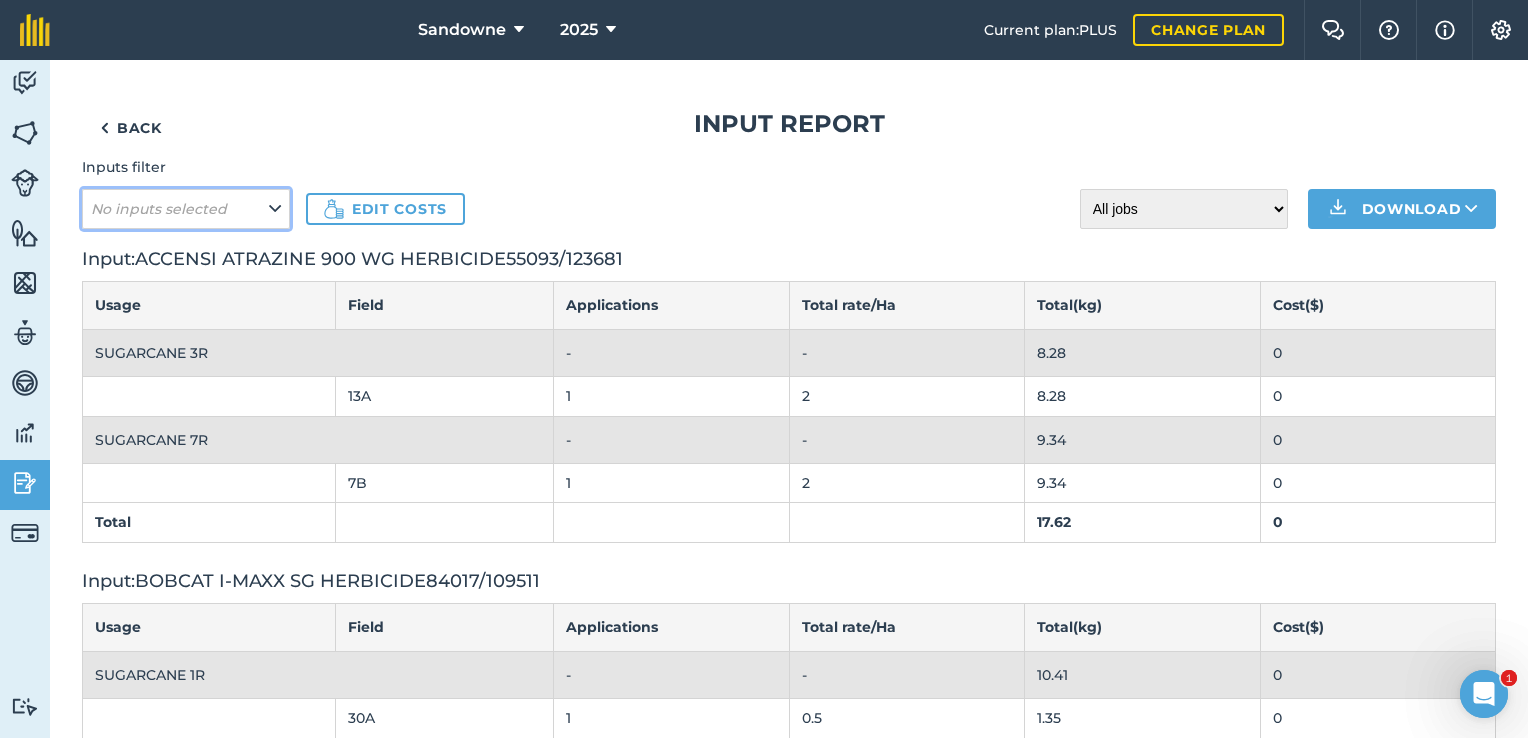 click at bounding box center [275, 209] 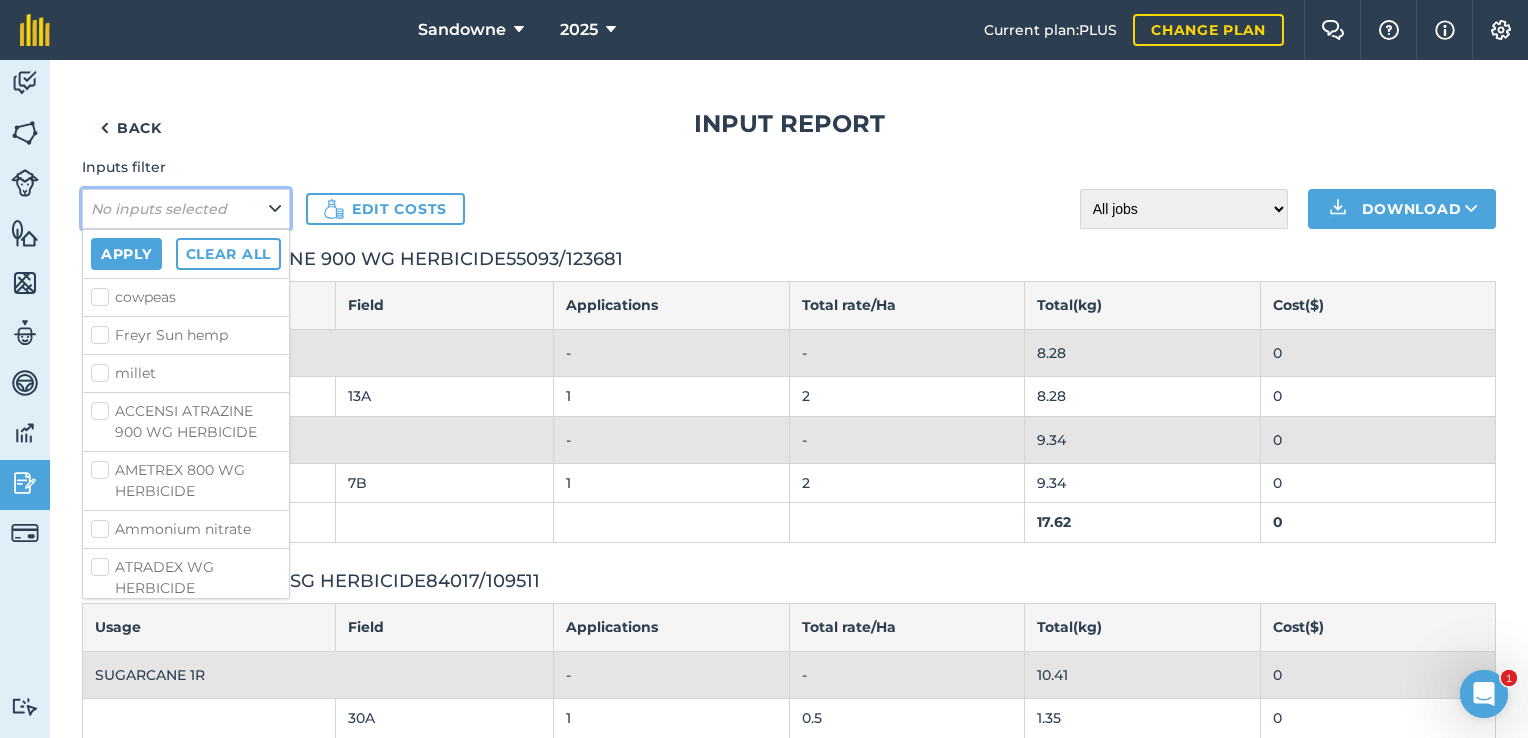 scroll, scrollTop: 100, scrollLeft: 0, axis: vertical 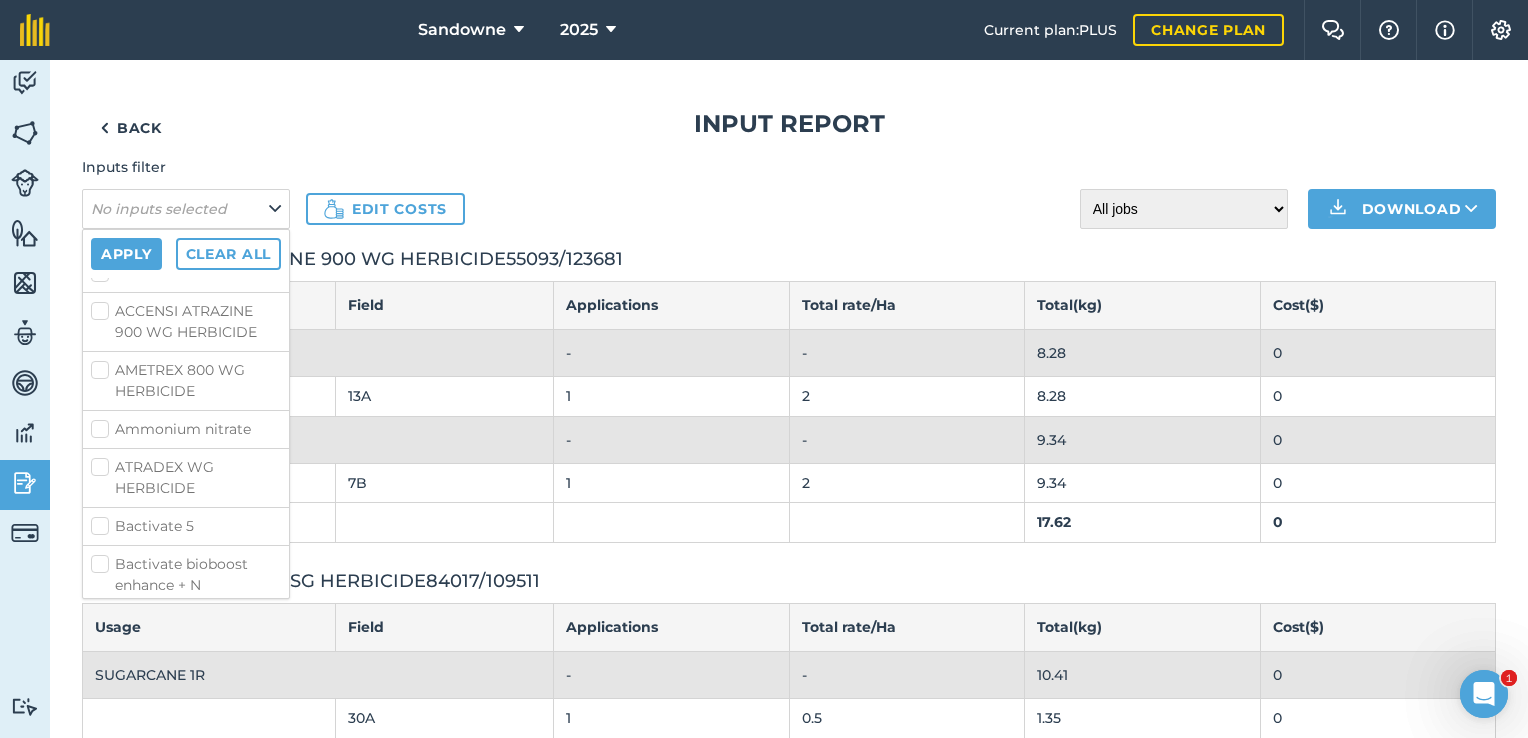 click on "Bactivate 5" at bounding box center [186, 526] 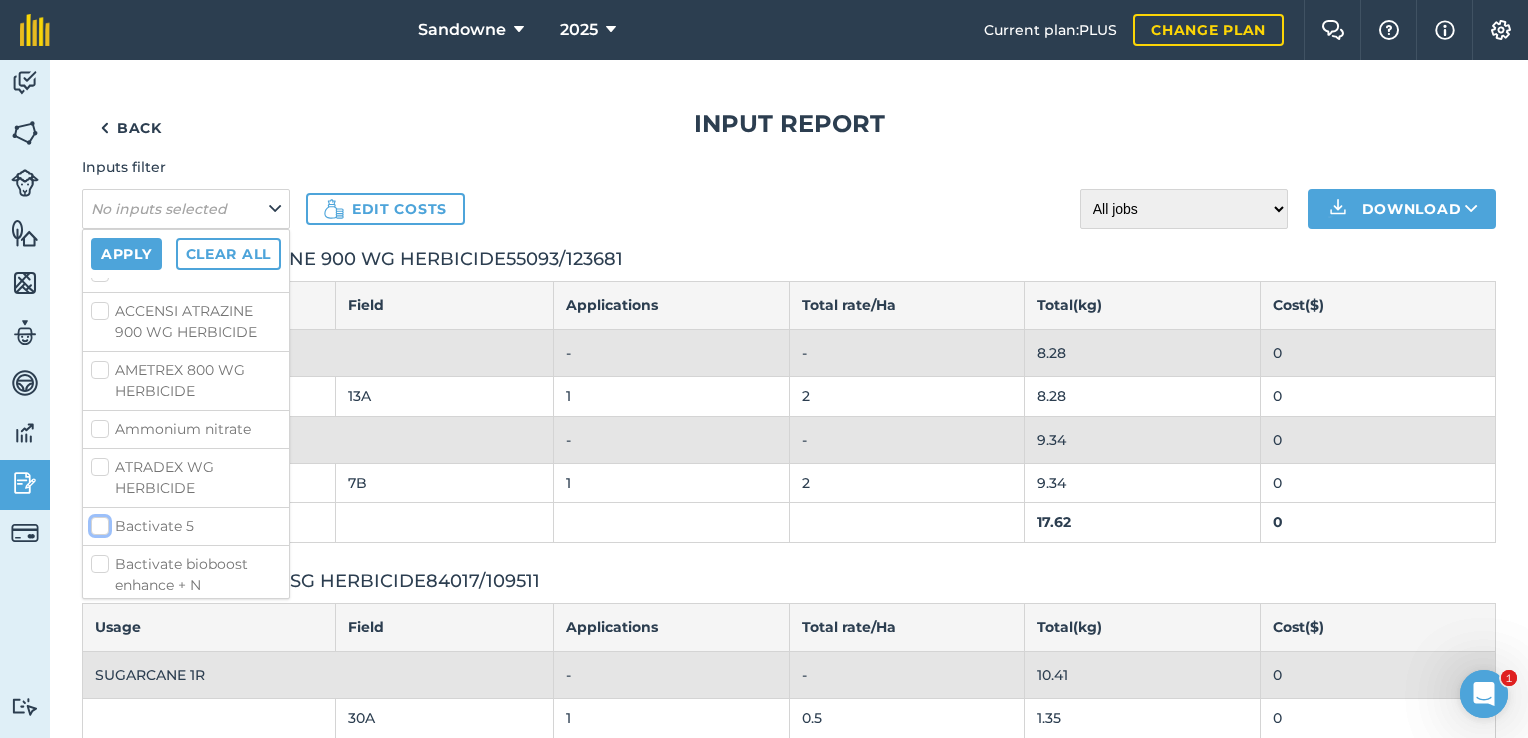 click on "Bactivate 5" at bounding box center [97, 522] 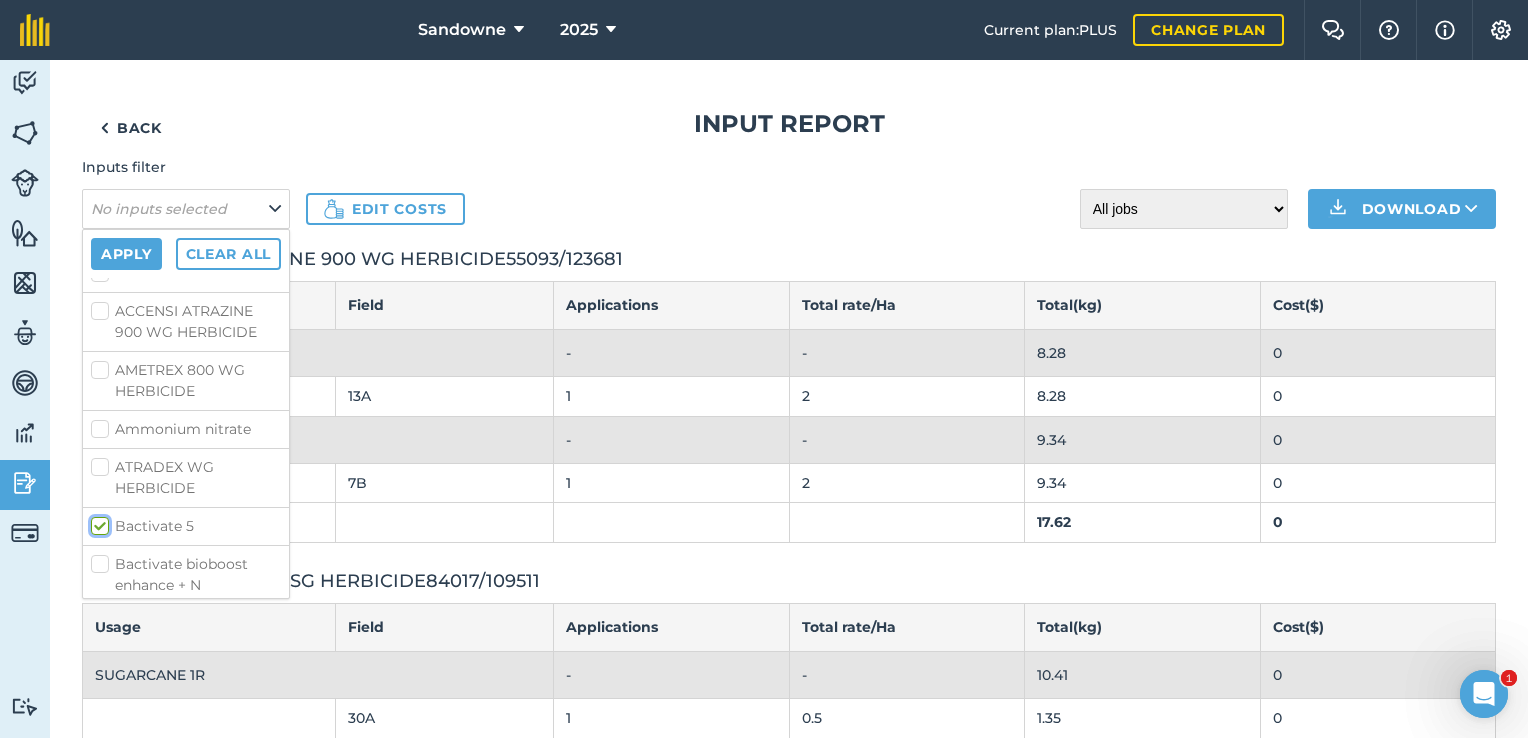 checkbox on "true" 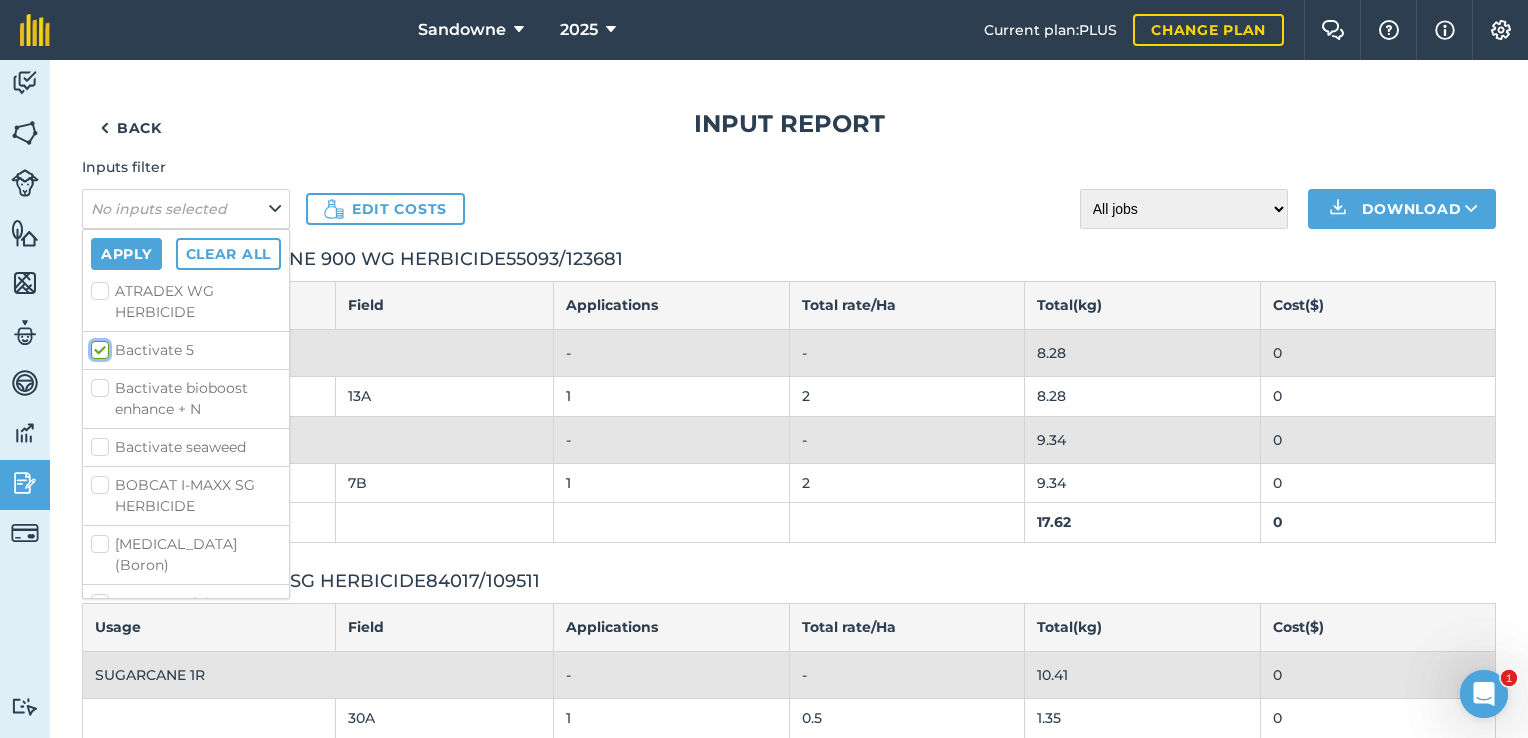 scroll, scrollTop: 300, scrollLeft: 0, axis: vertical 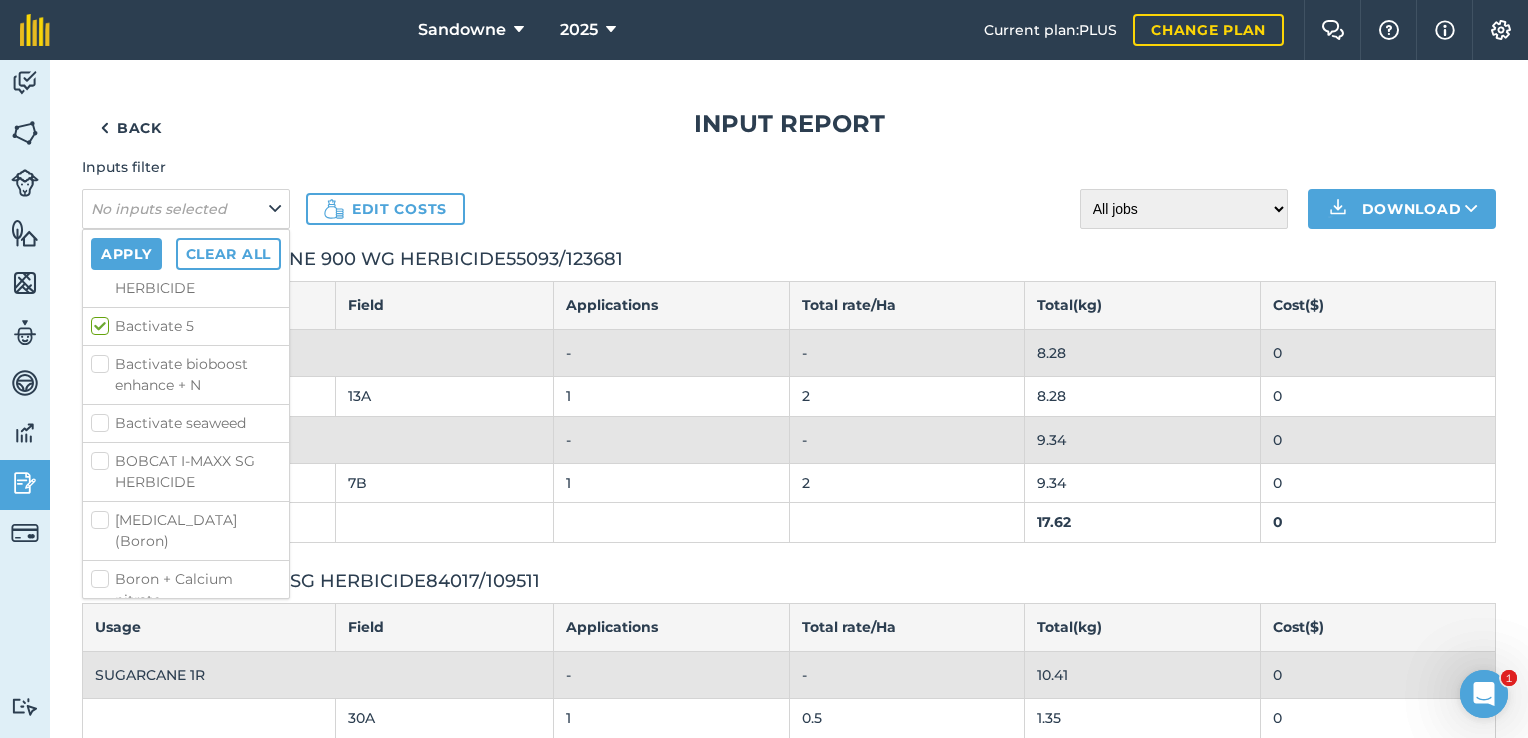click on "Bactivate bioboost enhance + N" at bounding box center [186, 375] 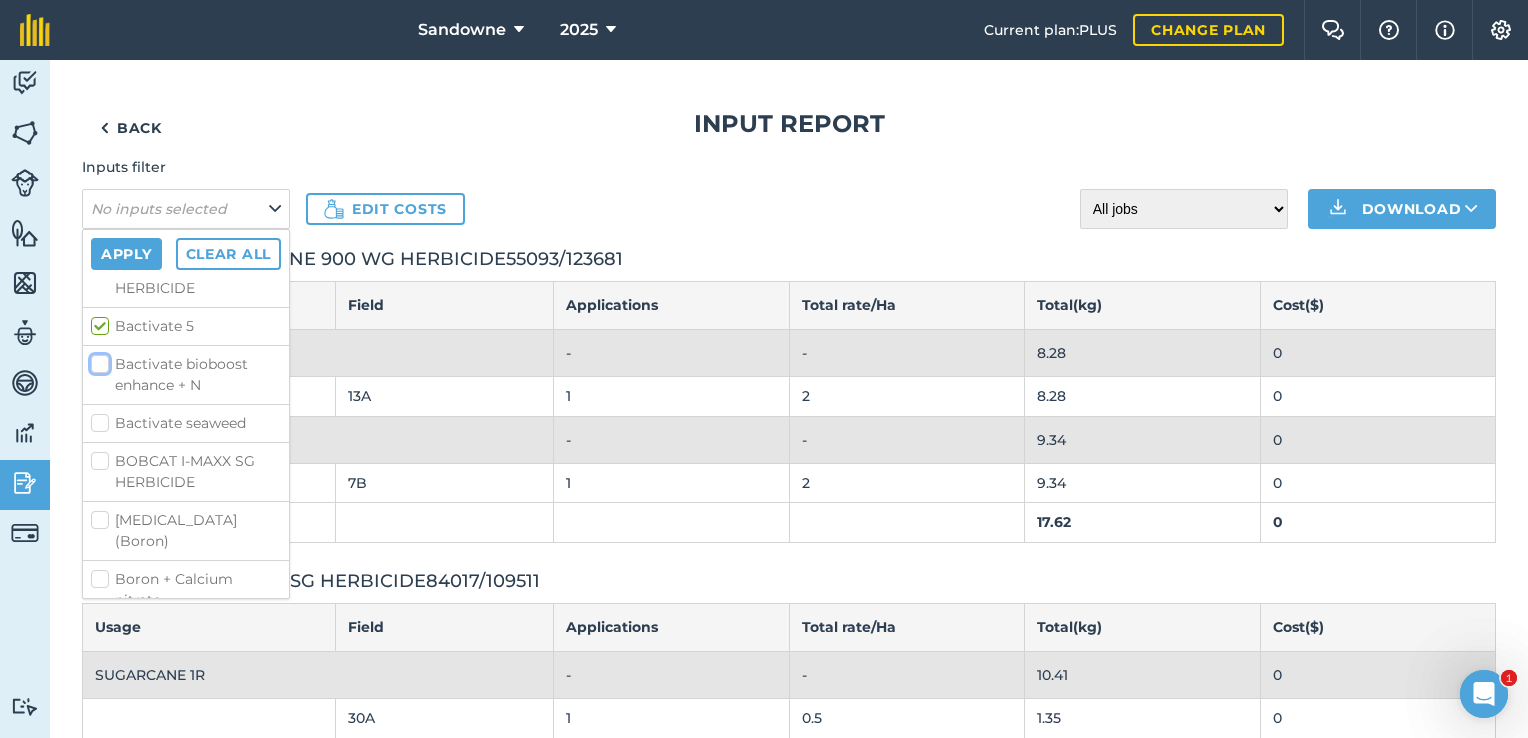 click on "Bactivate bioboost enhance + N" at bounding box center (97, 360) 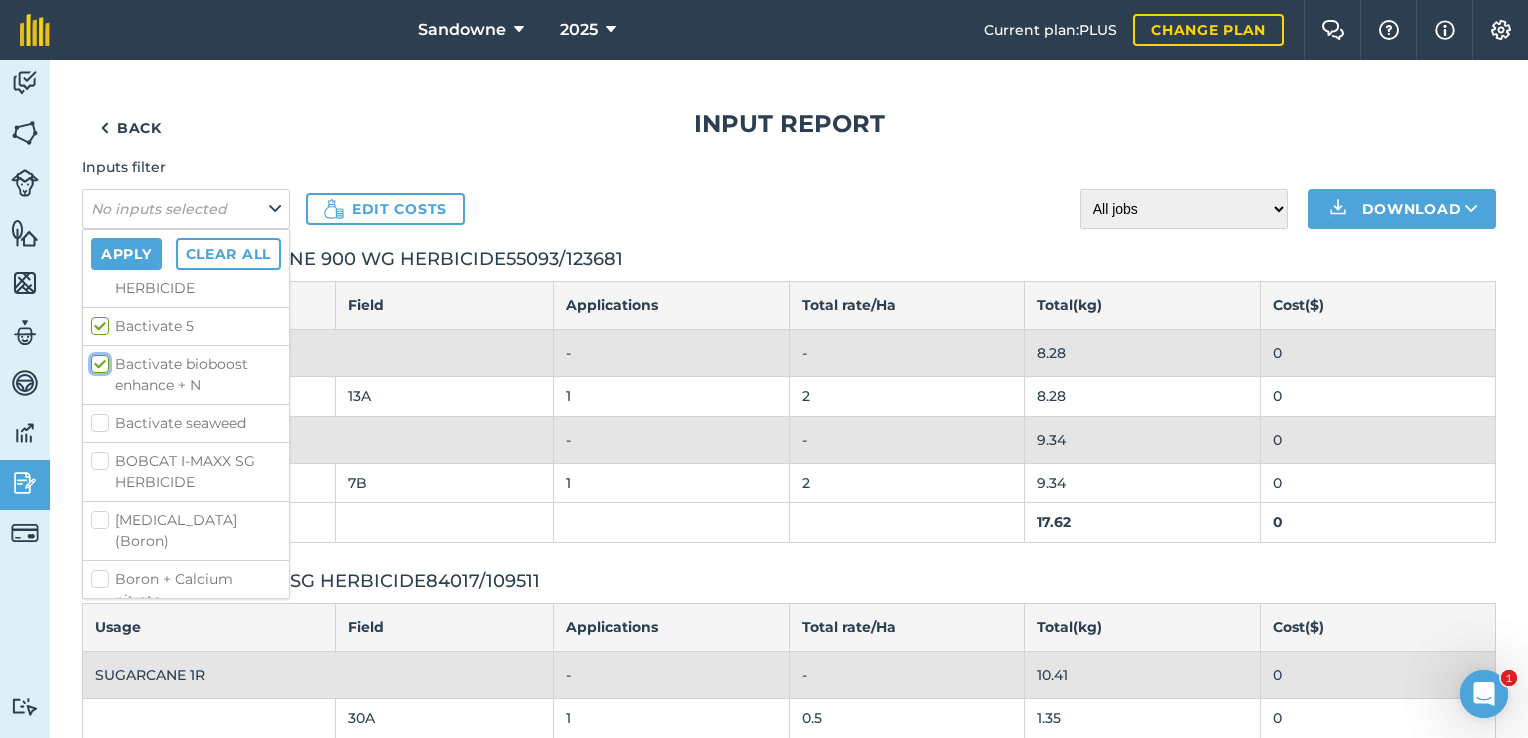 checkbox on "true" 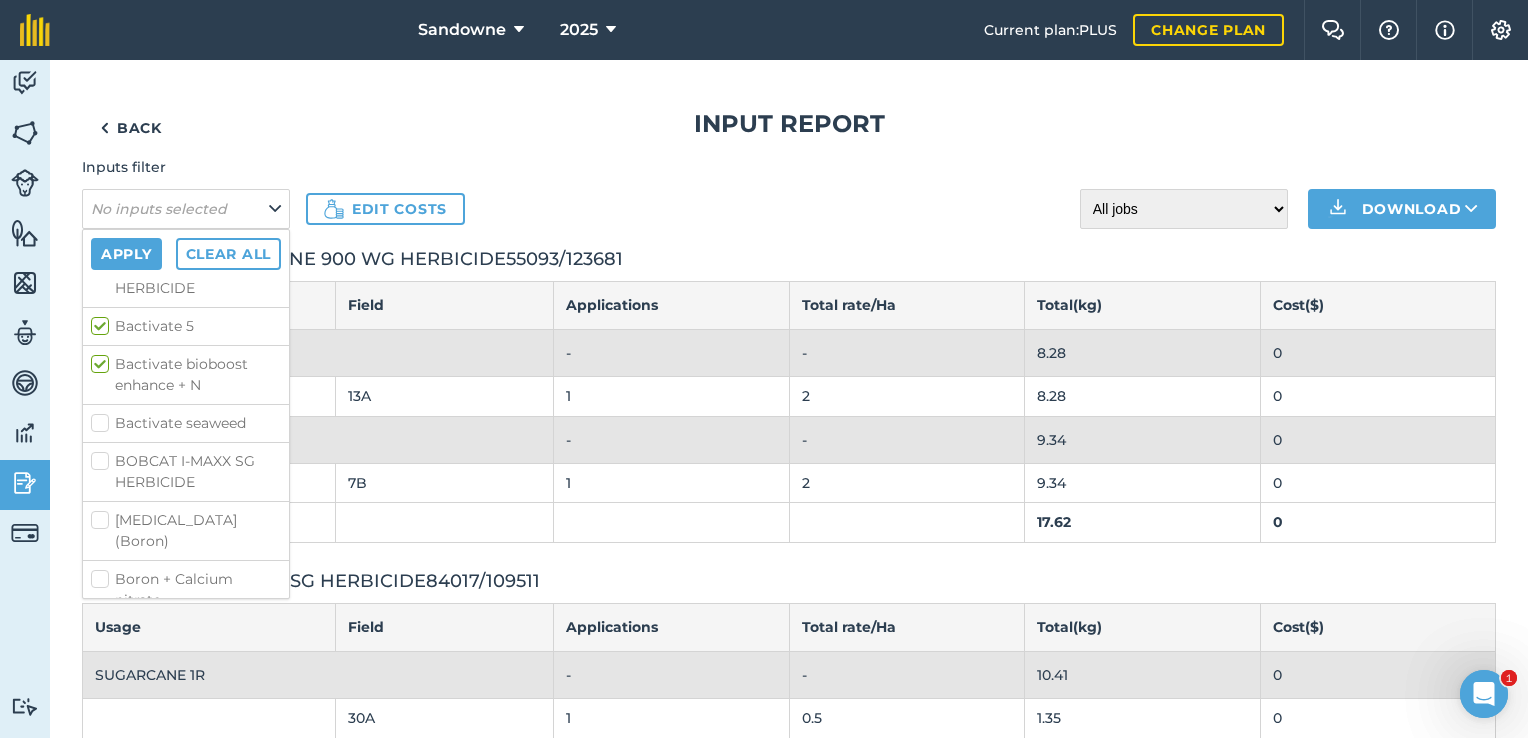 click on "Bactivate seaweed" at bounding box center (186, 423) 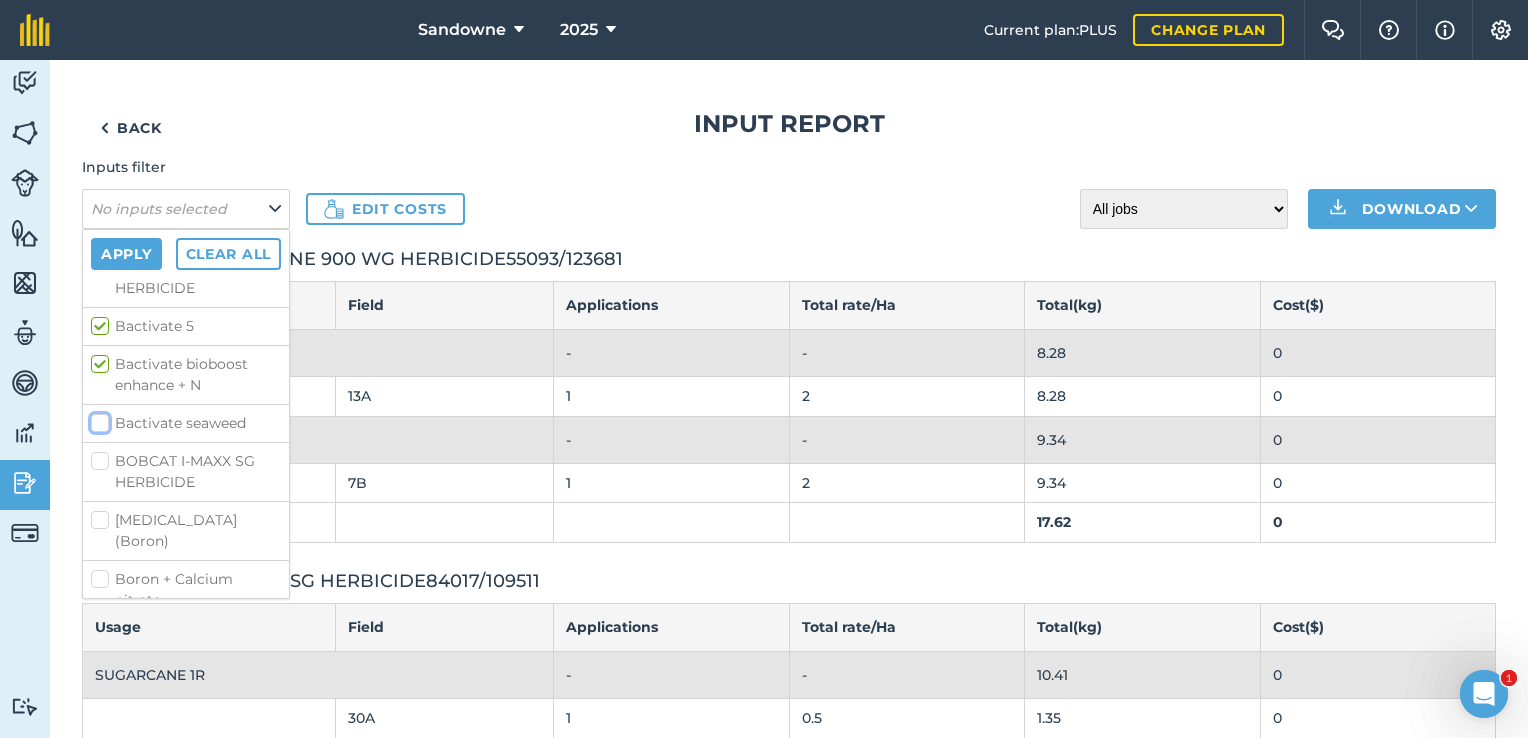 click on "Bactivate seaweed" at bounding box center [97, 419] 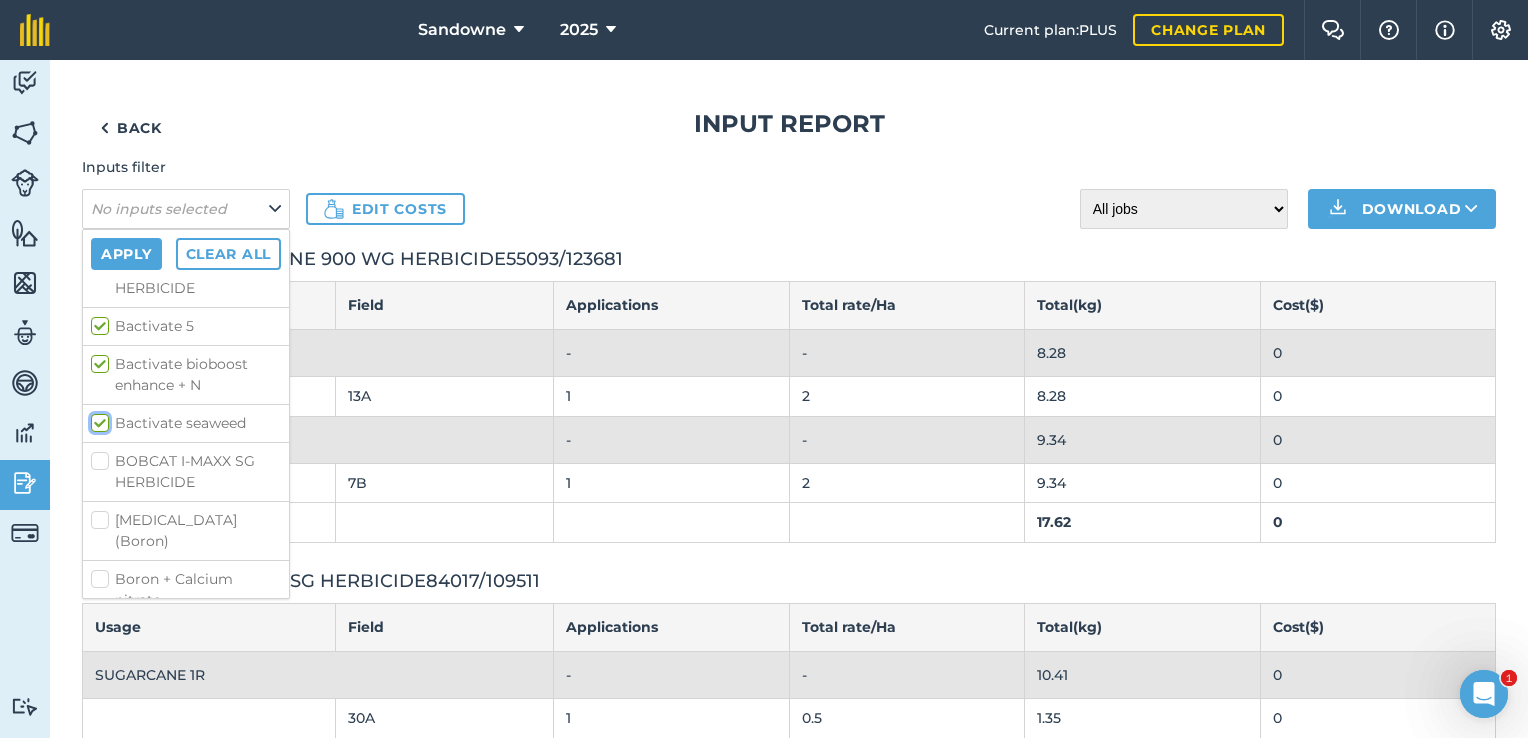 checkbox on "true" 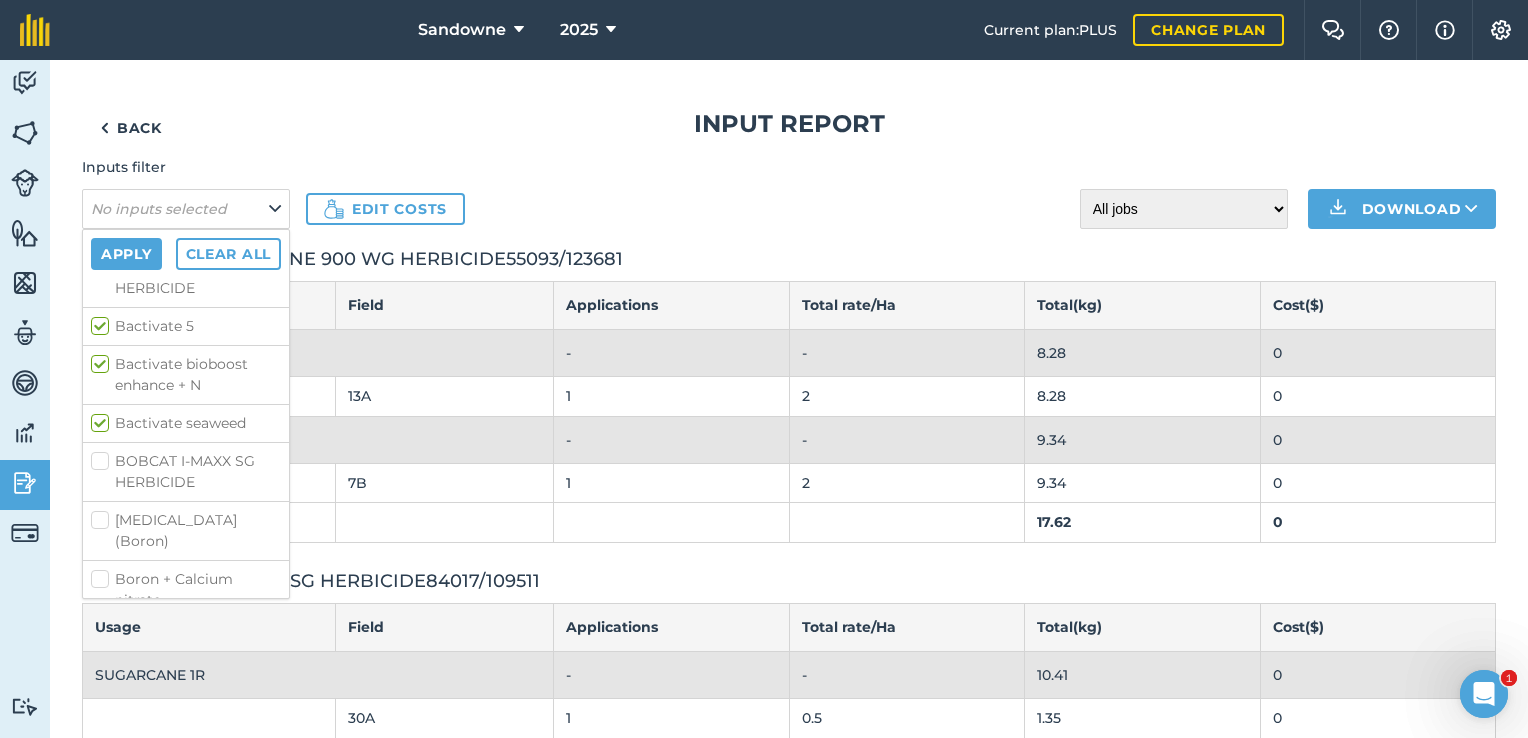 click on "[MEDICAL_DATA] (Boron)" at bounding box center [186, 531] 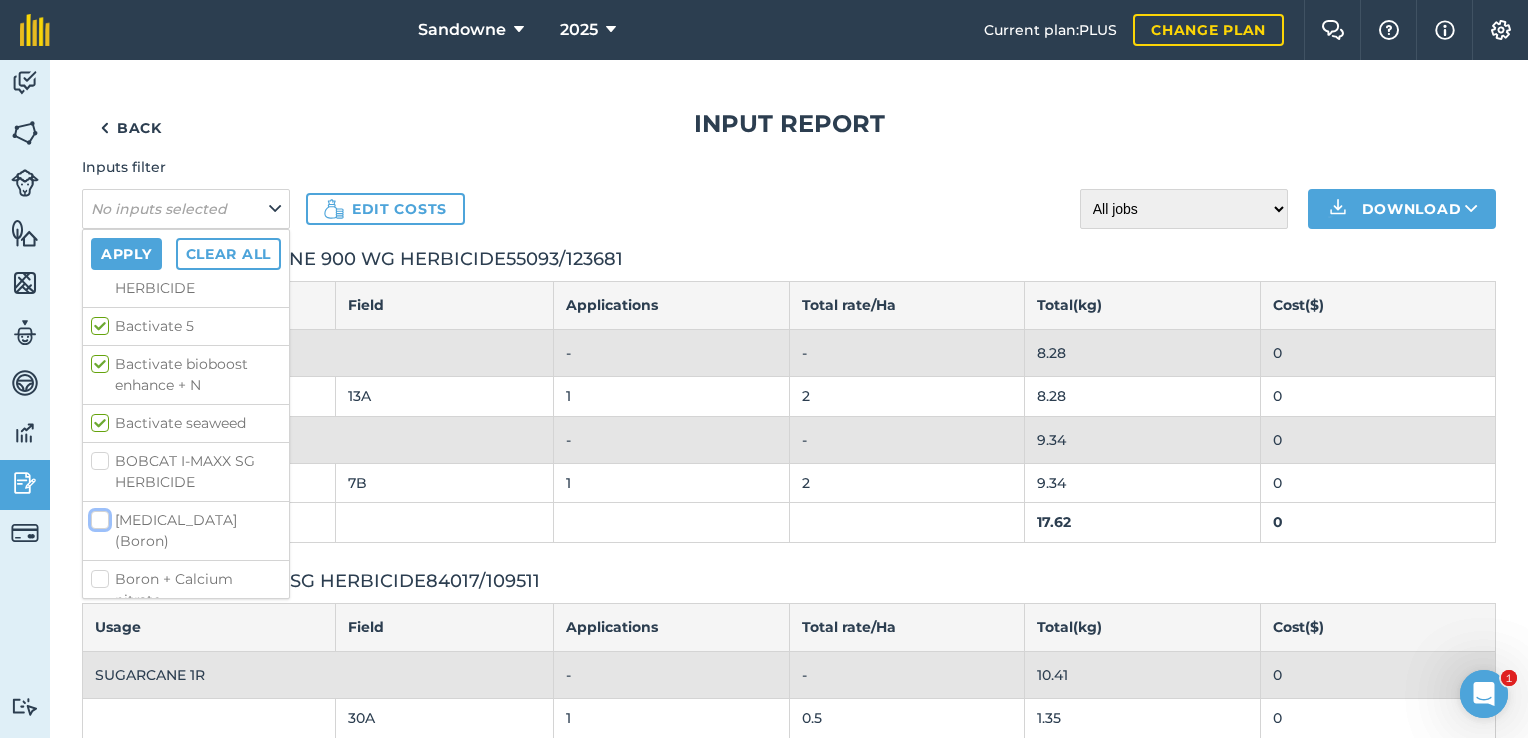 click on "[MEDICAL_DATA] (Boron)" at bounding box center (97, 516) 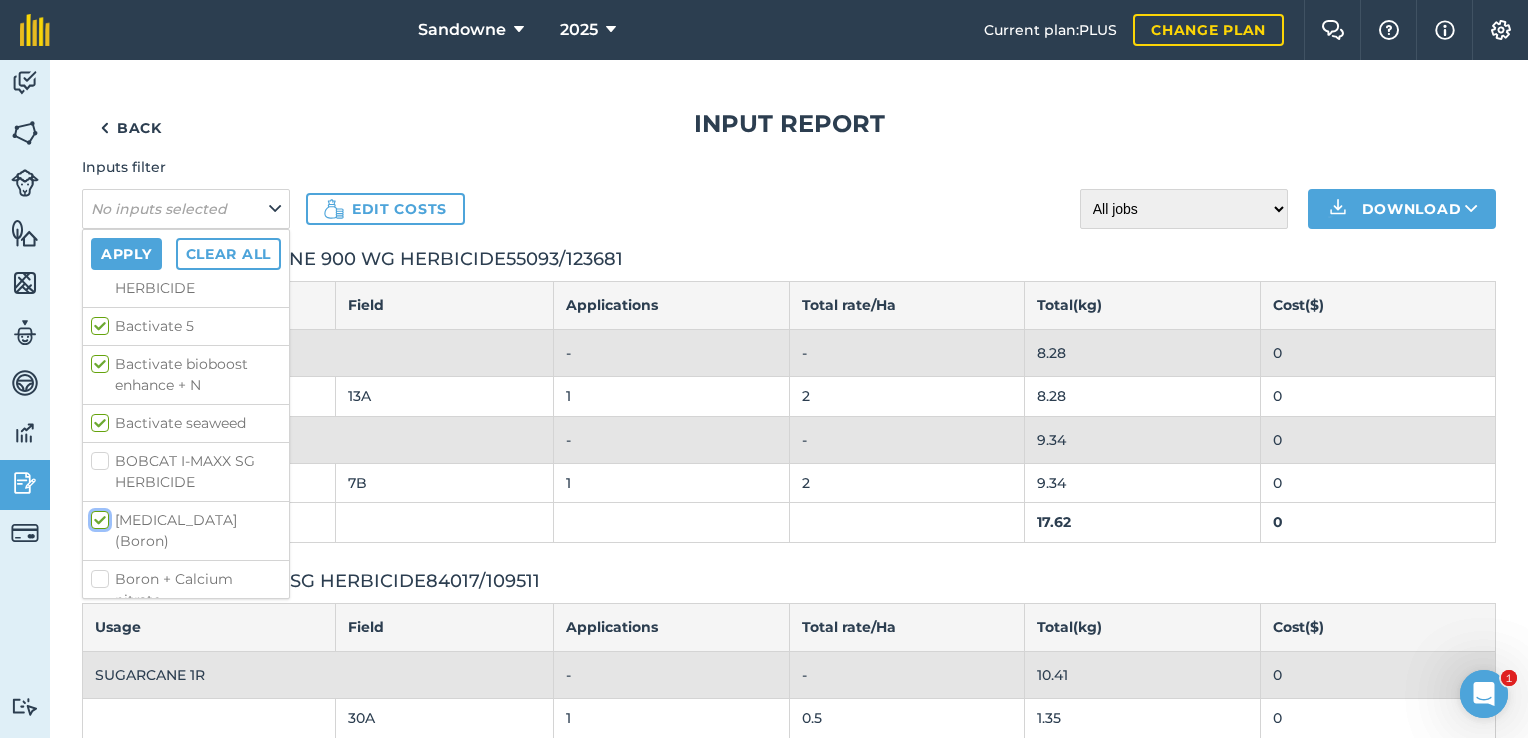 checkbox on "true" 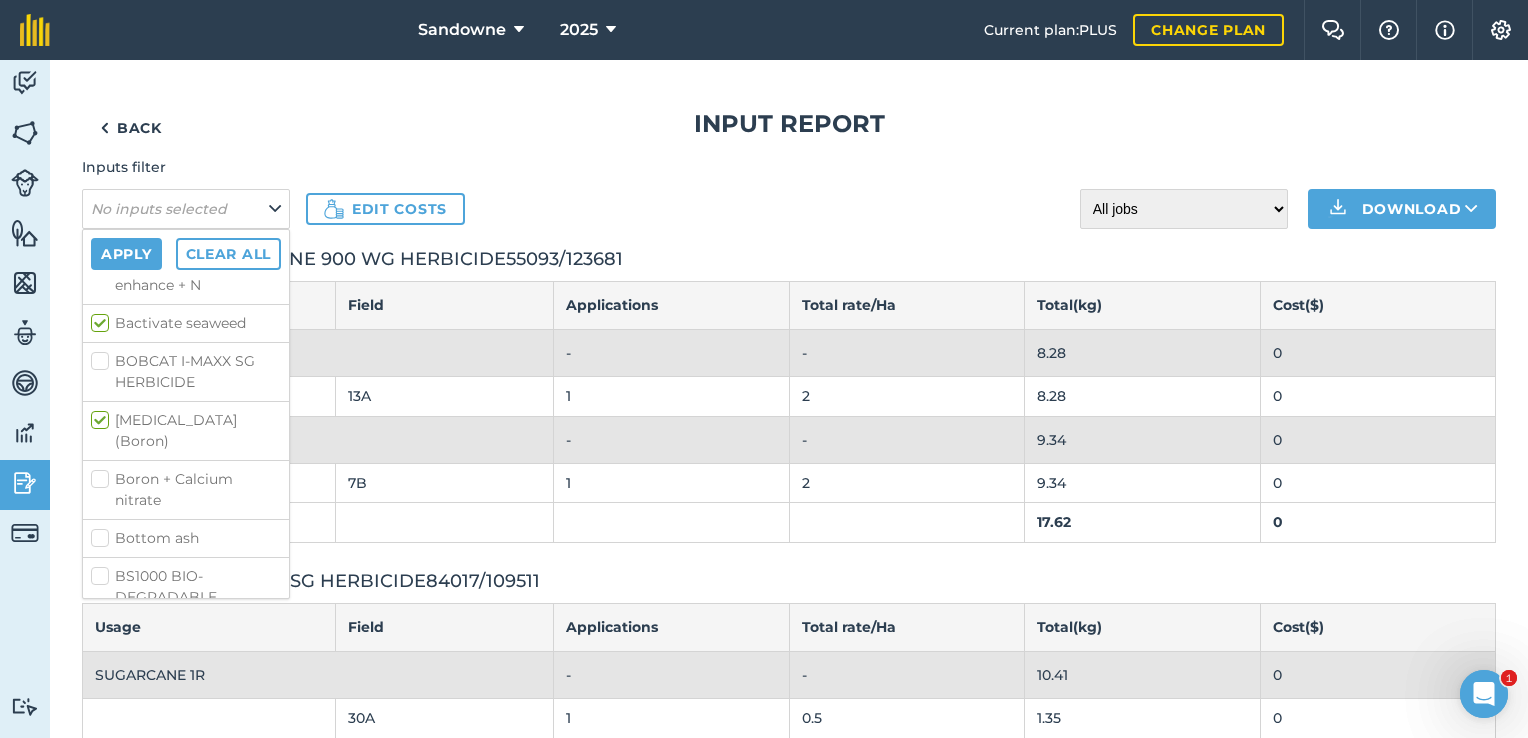 click on "Boron + Calcium nitrate" at bounding box center [186, 490] 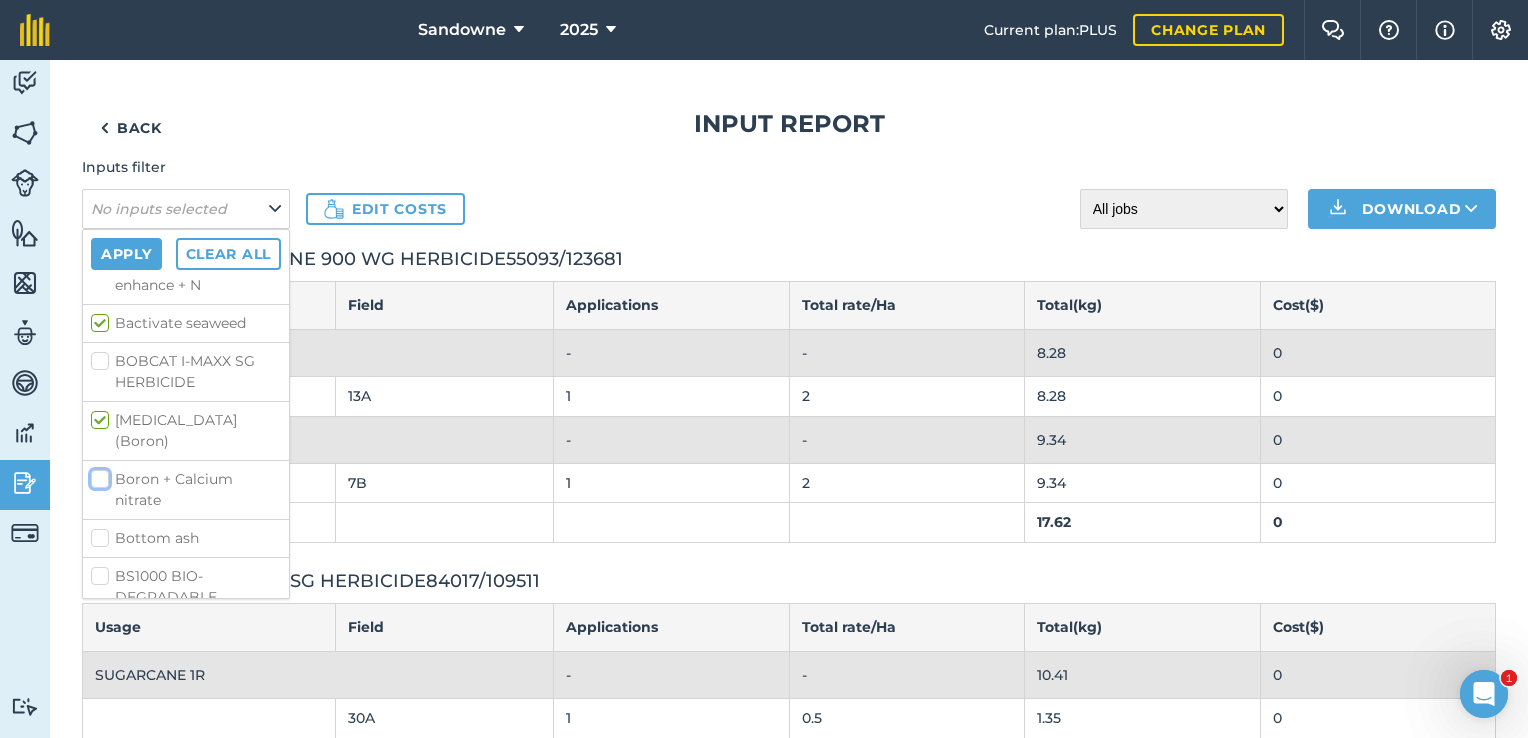 click on "Boron + Calcium nitrate" at bounding box center [97, 475] 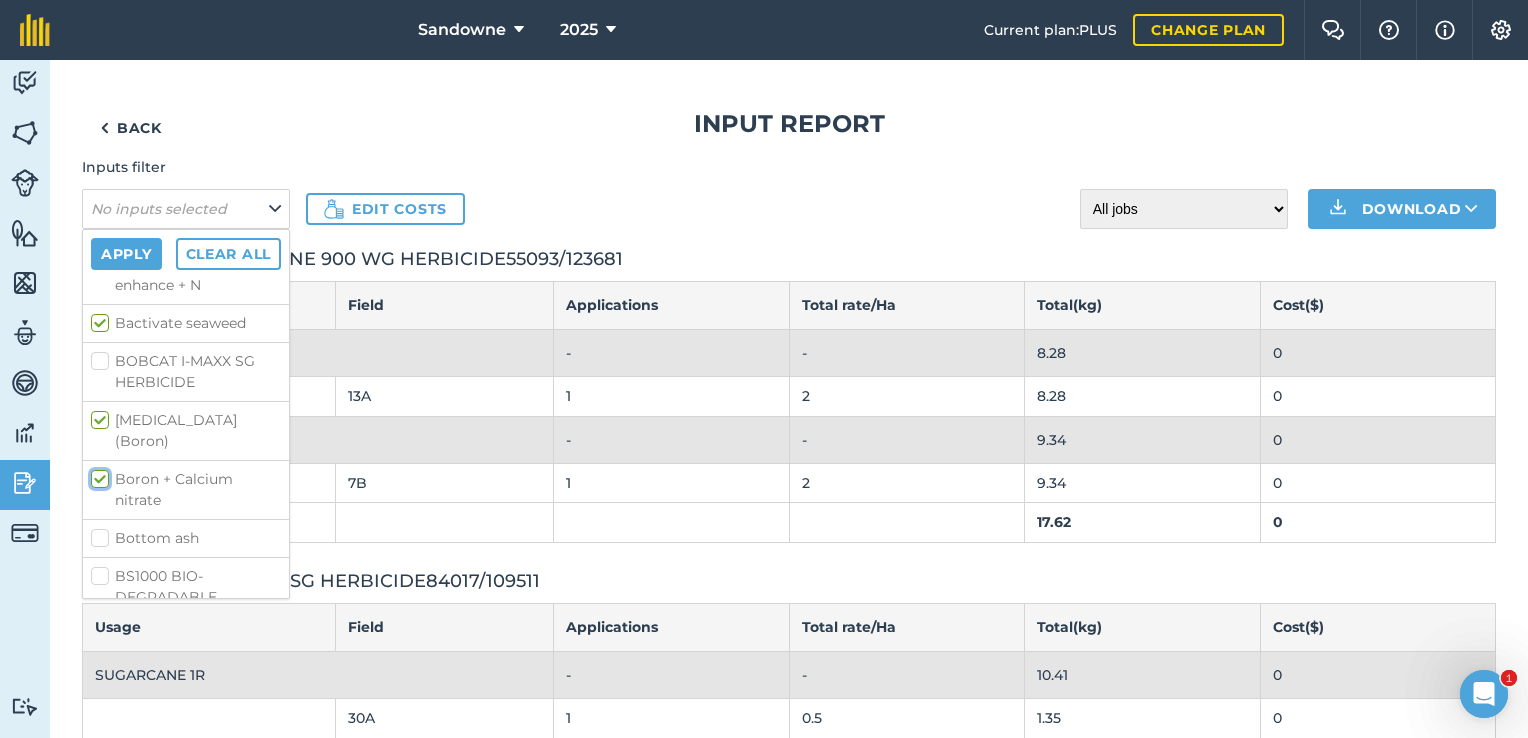 checkbox on "true" 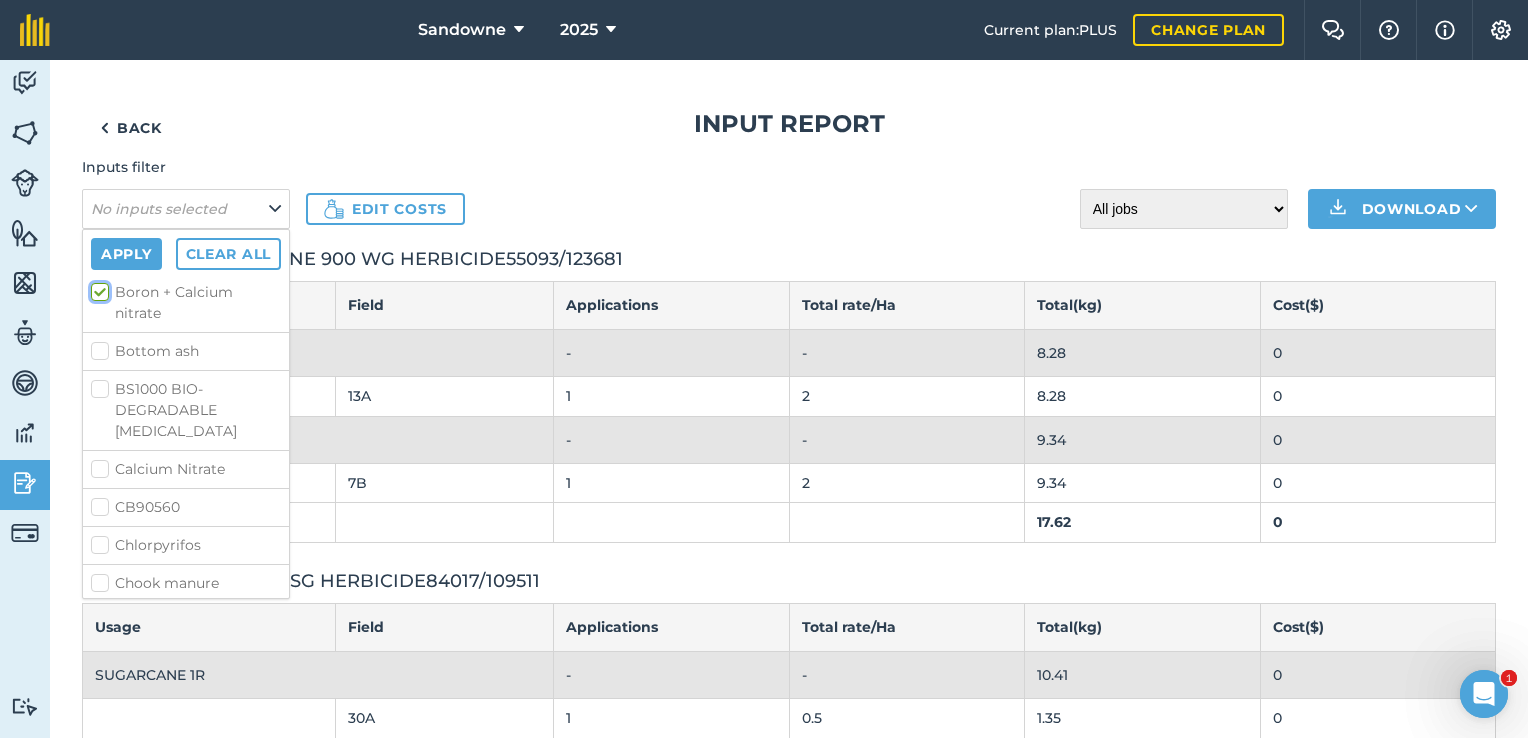 scroll, scrollTop: 600, scrollLeft: 0, axis: vertical 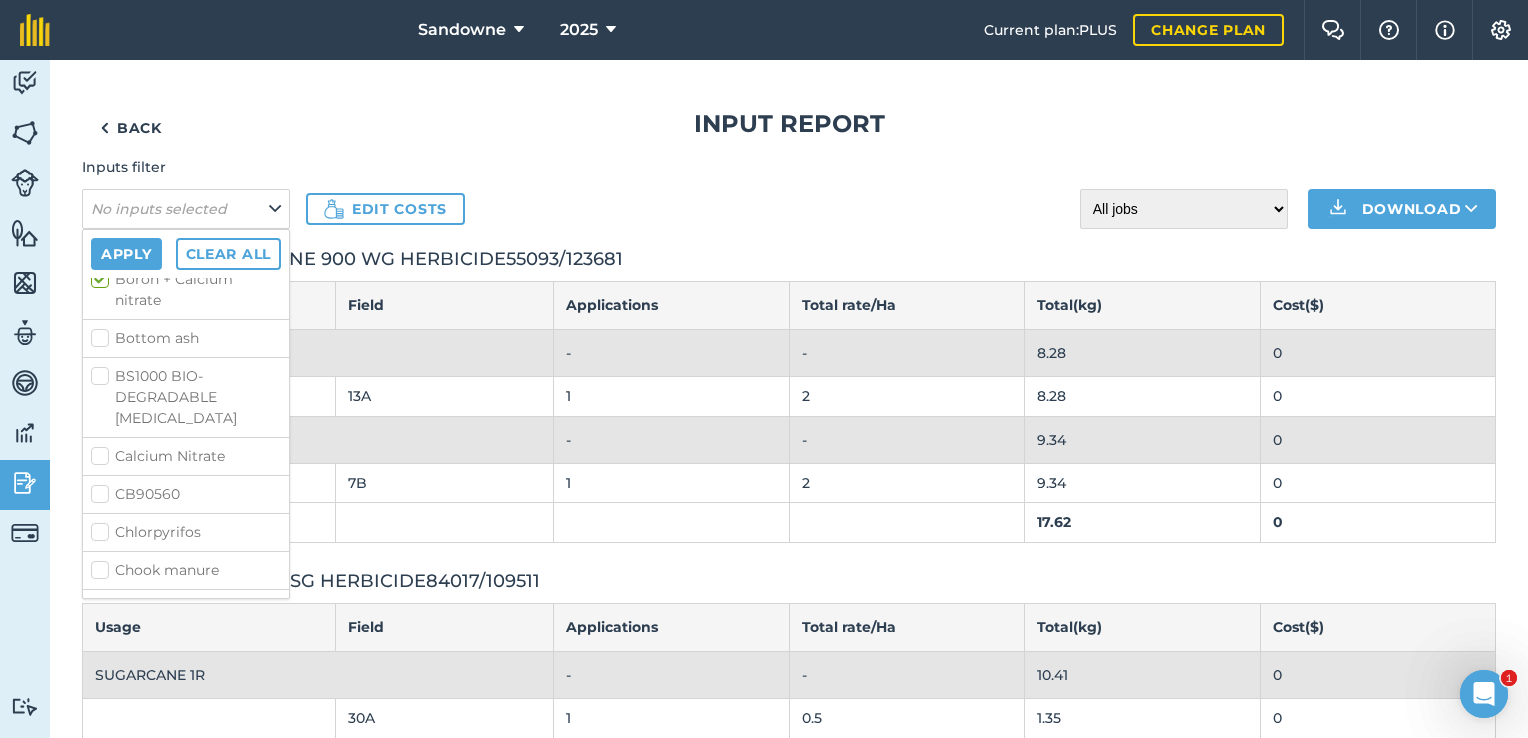 click on "Calcium Nitrate" at bounding box center [186, 456] 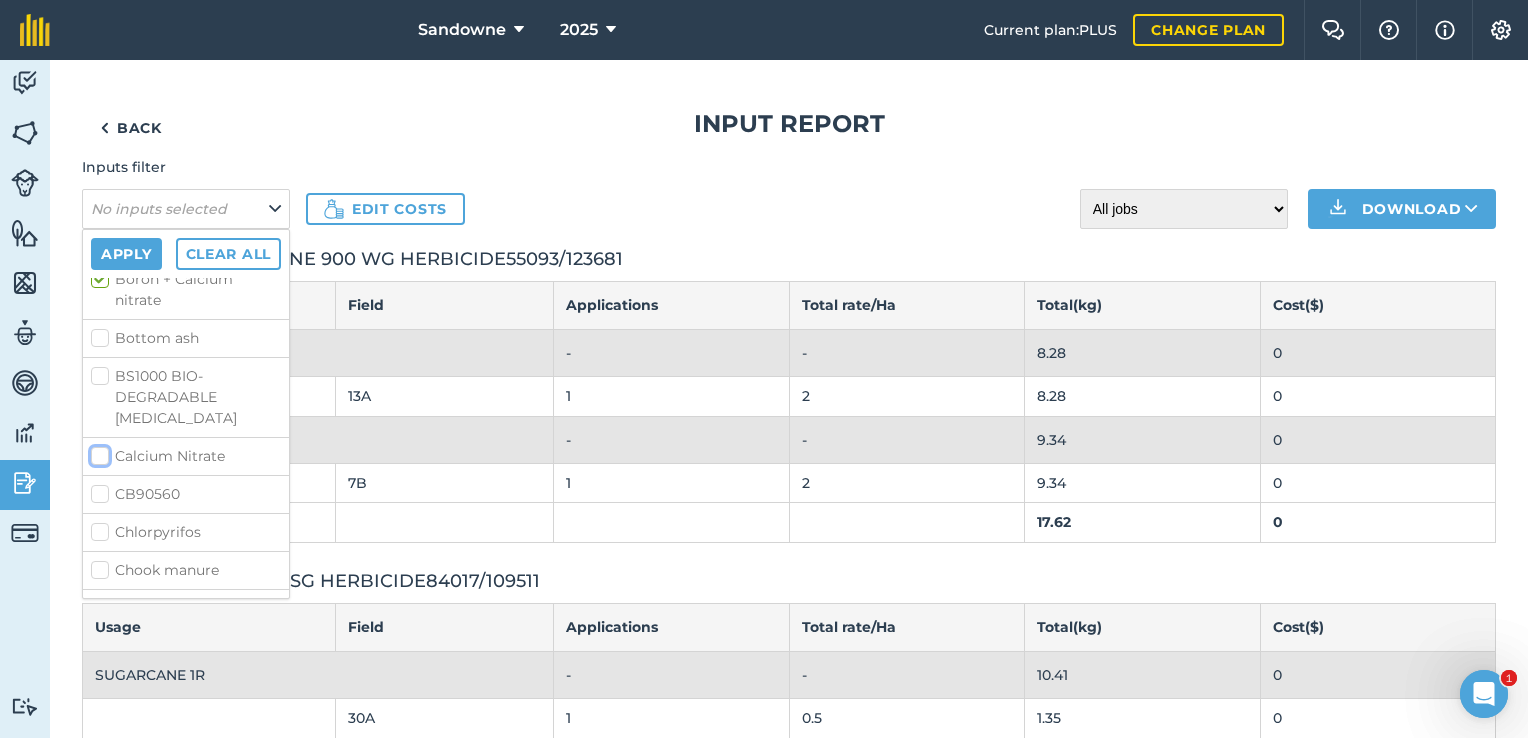 click on "Calcium Nitrate" at bounding box center (97, 452) 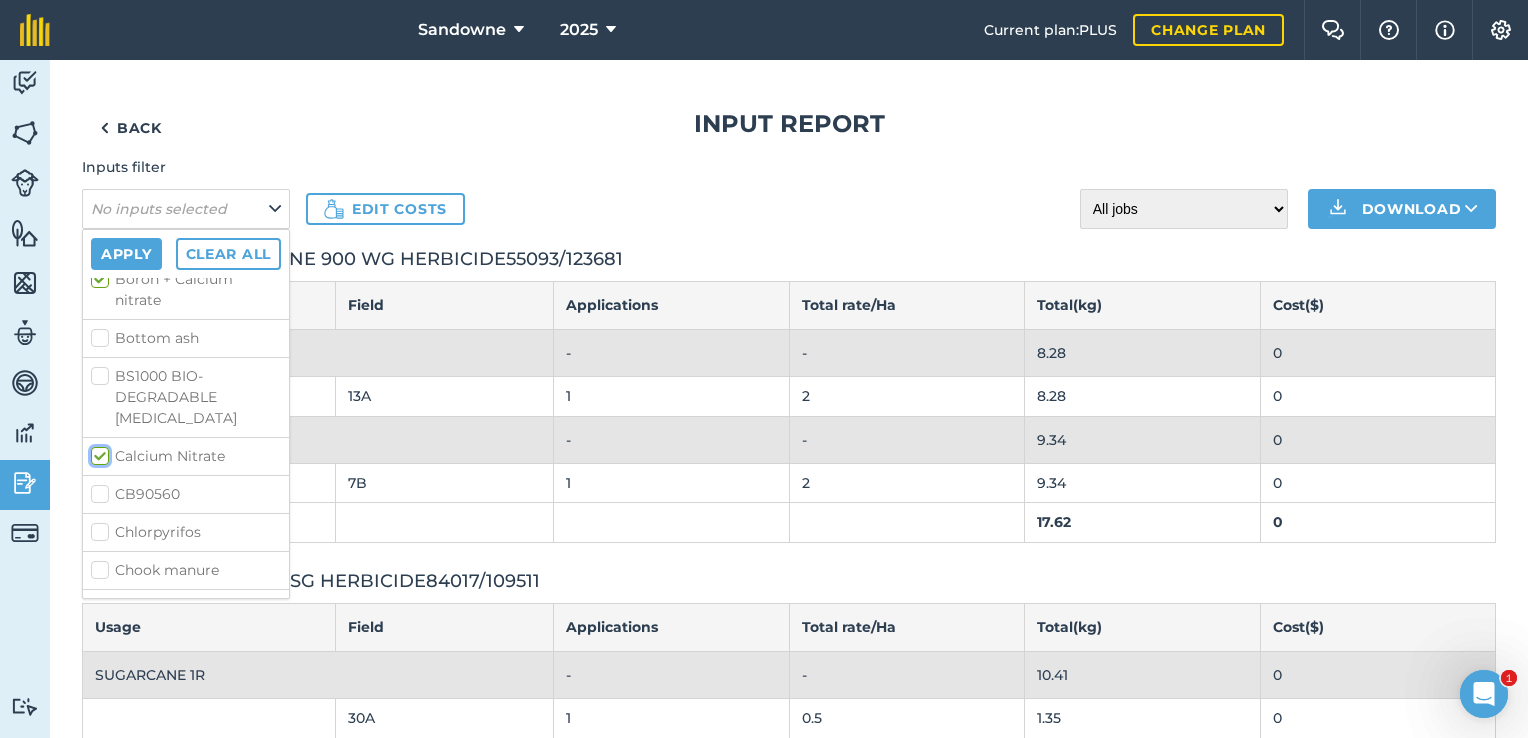 checkbox on "true" 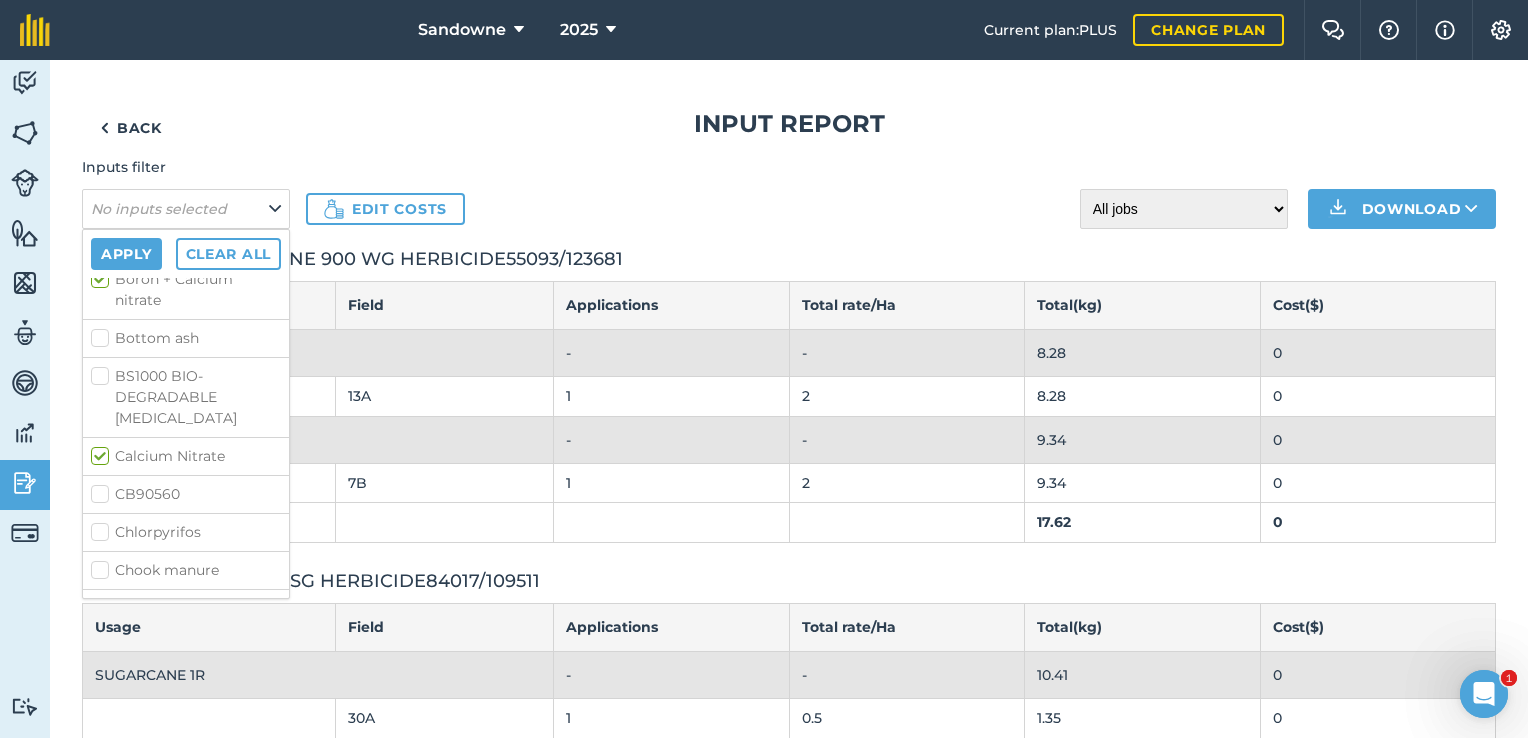 click on "CB90560" at bounding box center (186, 494) 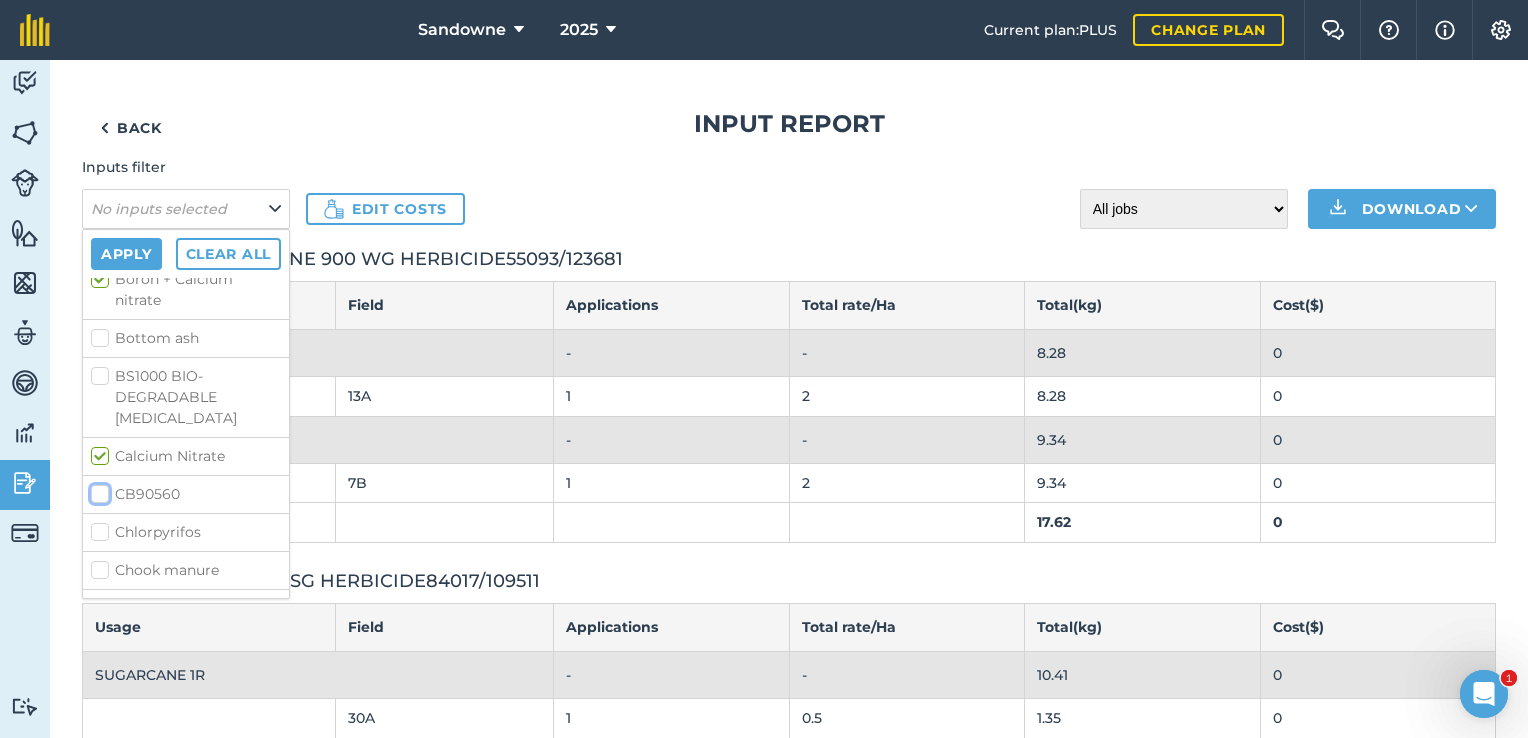 click on "CB90560" at bounding box center [97, 490] 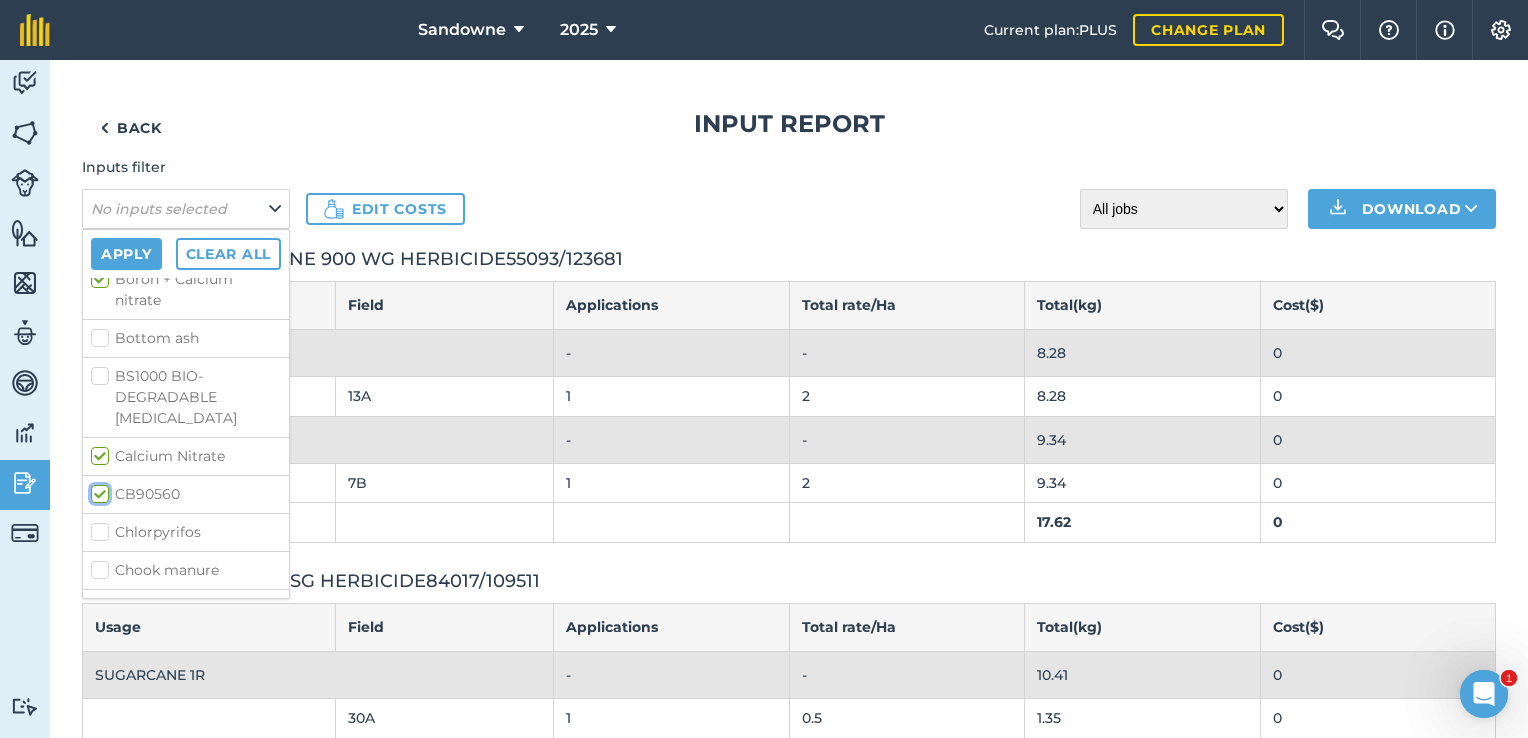 checkbox on "true" 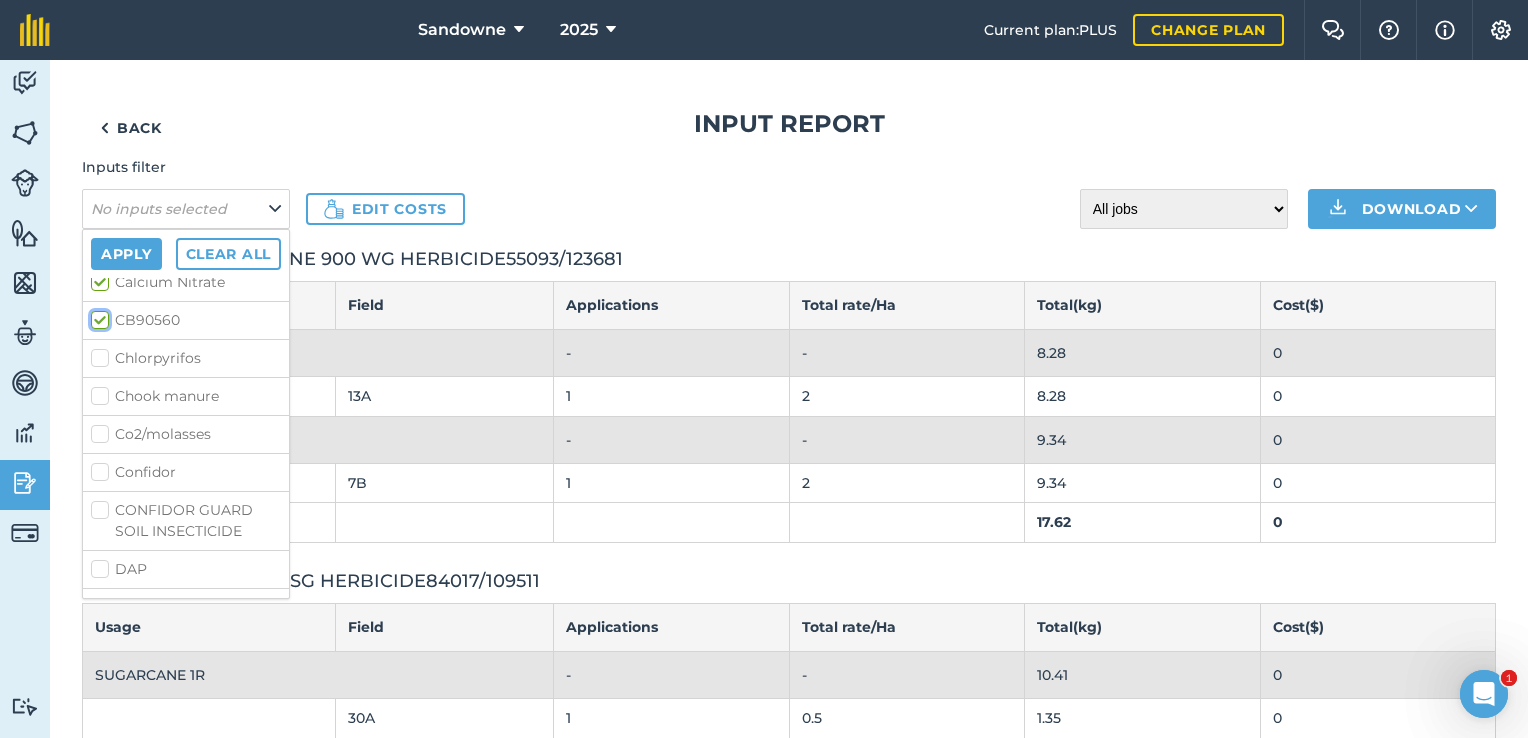 scroll, scrollTop: 800, scrollLeft: 0, axis: vertical 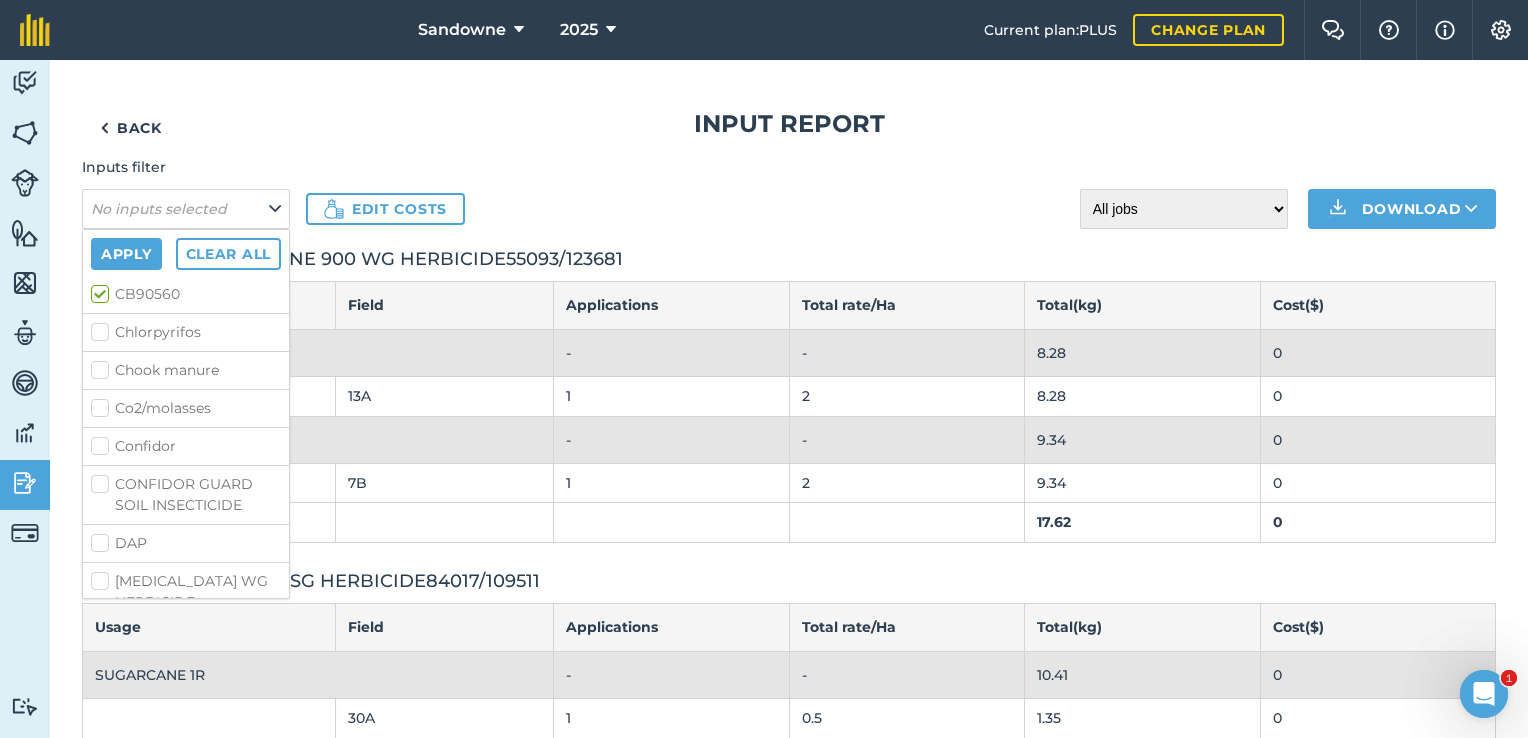 click on "Chook manure" at bounding box center (186, 370) 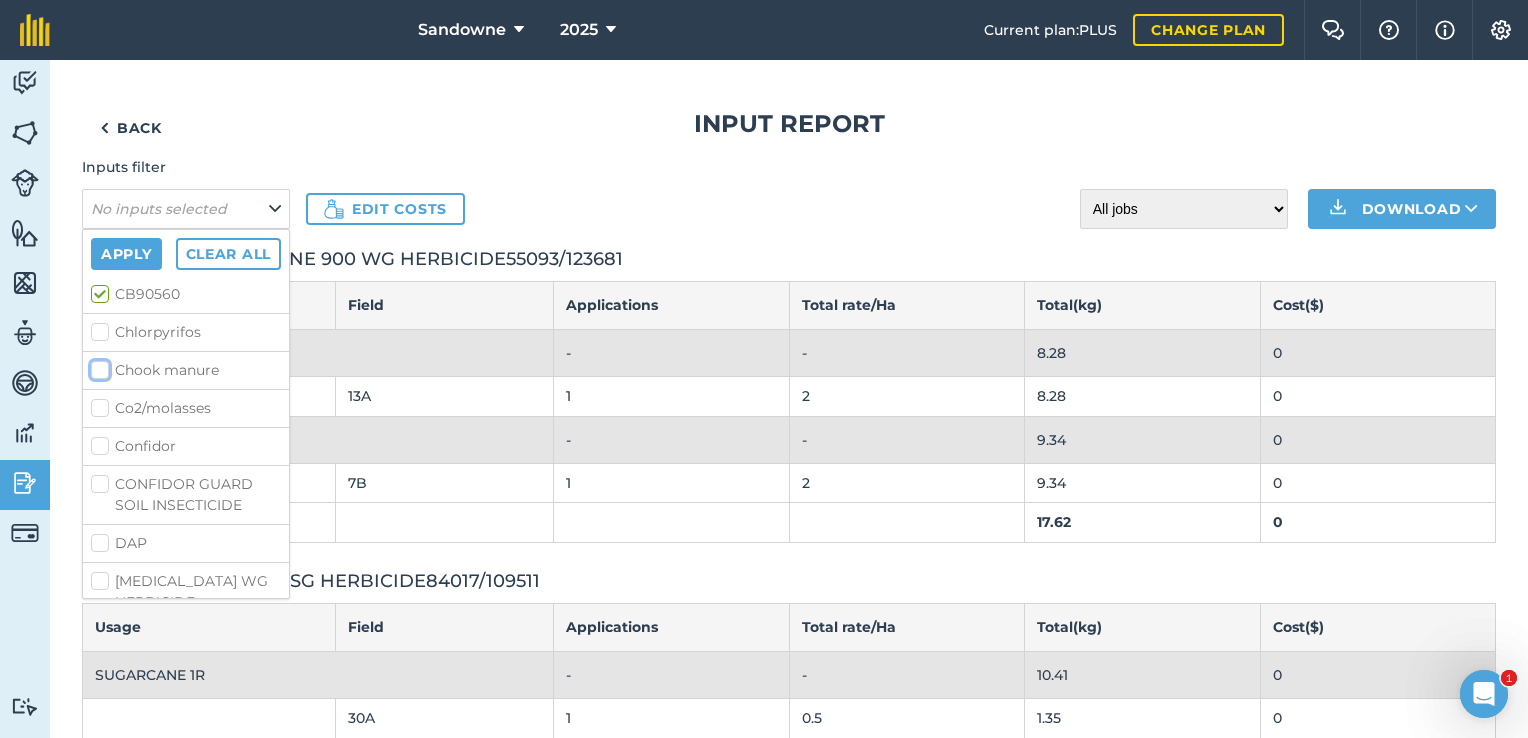 click on "Chook manure" at bounding box center [97, 366] 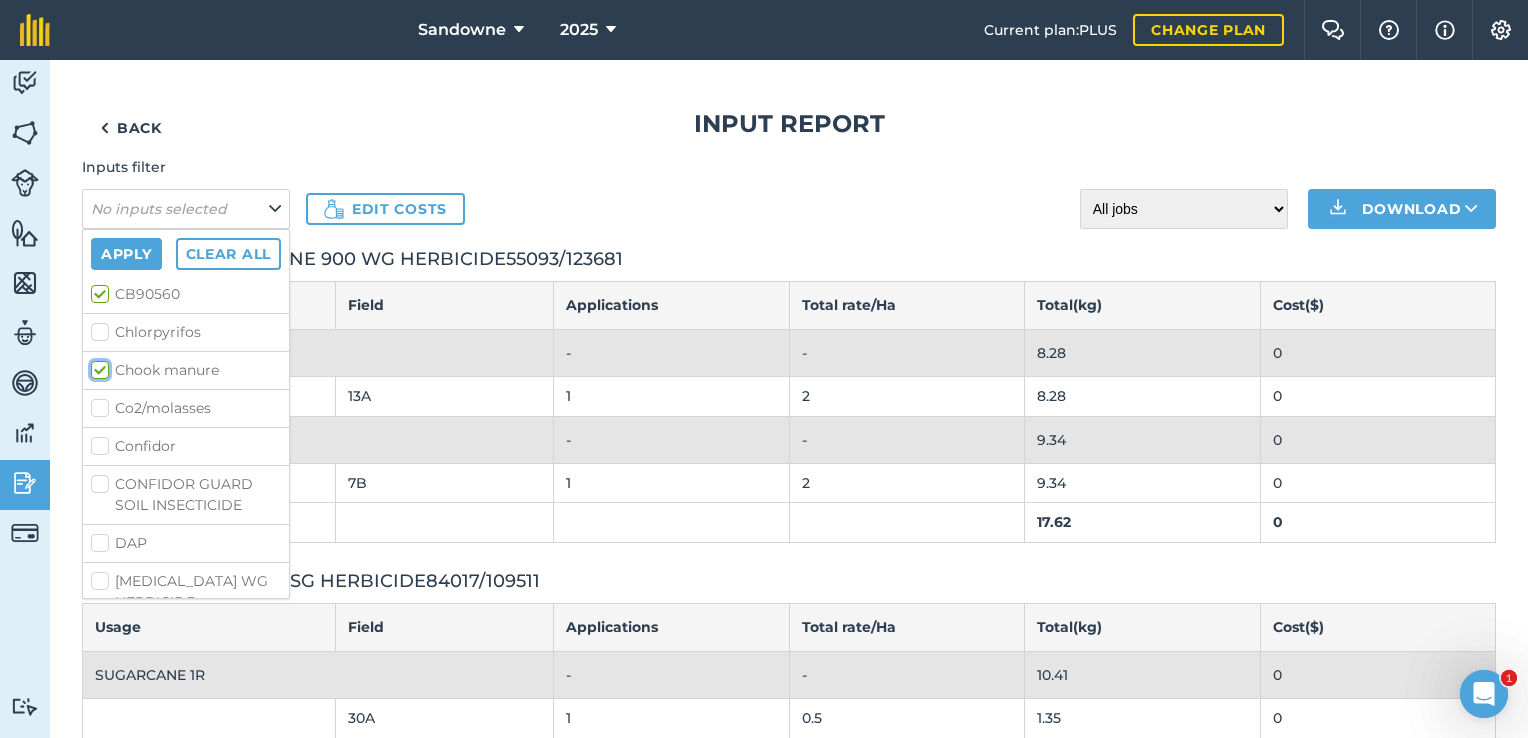 checkbox on "true" 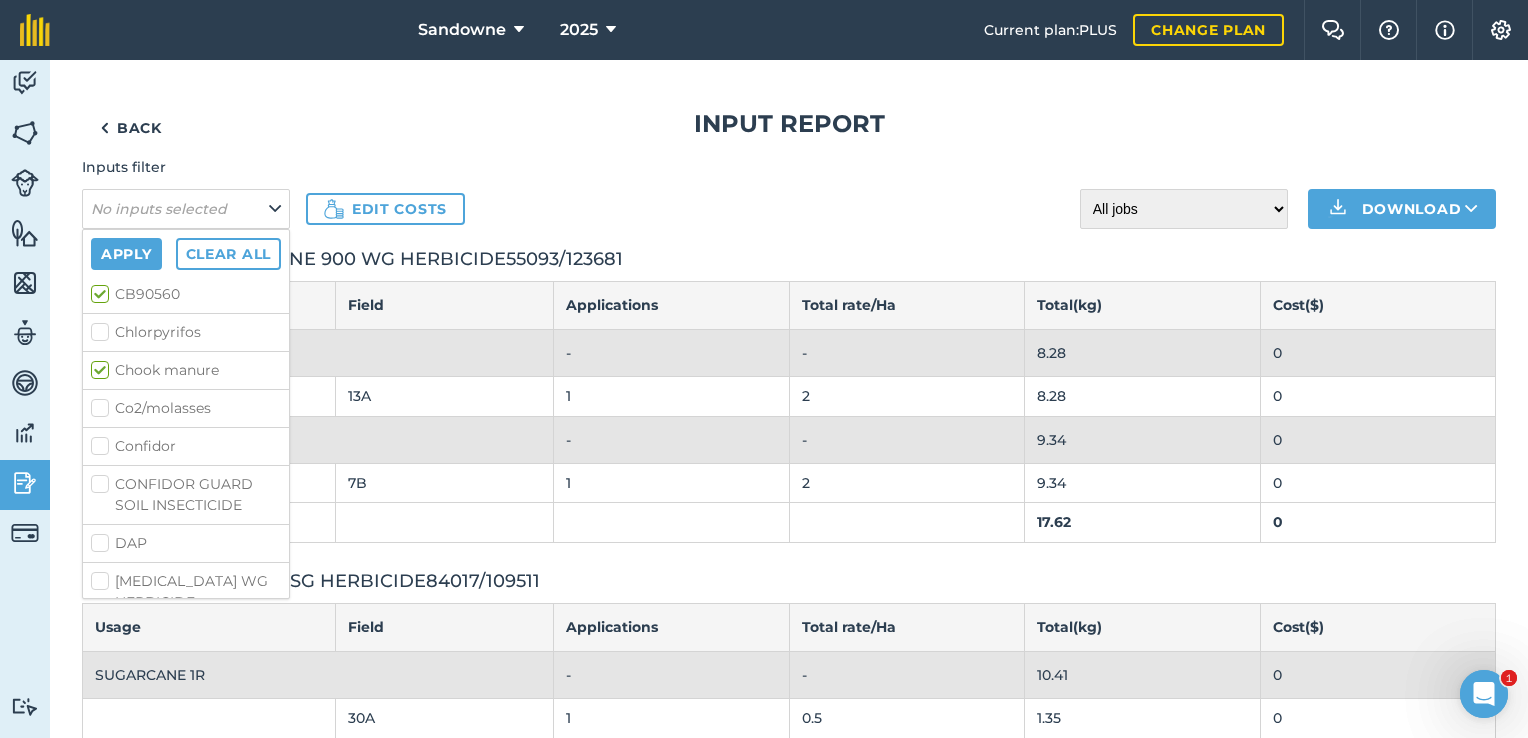 click on "DAP" at bounding box center (186, 543) 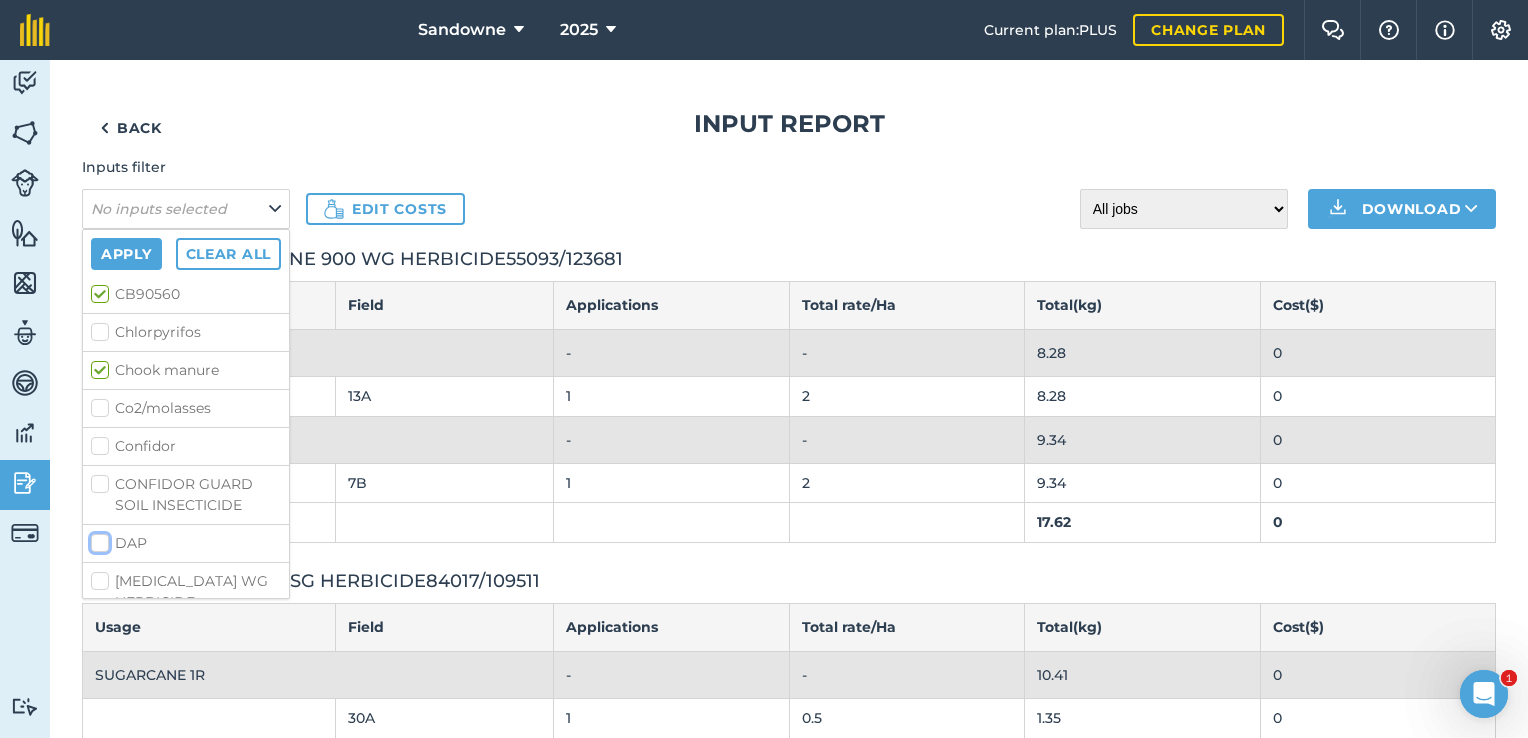 click on "DAP" at bounding box center [97, 539] 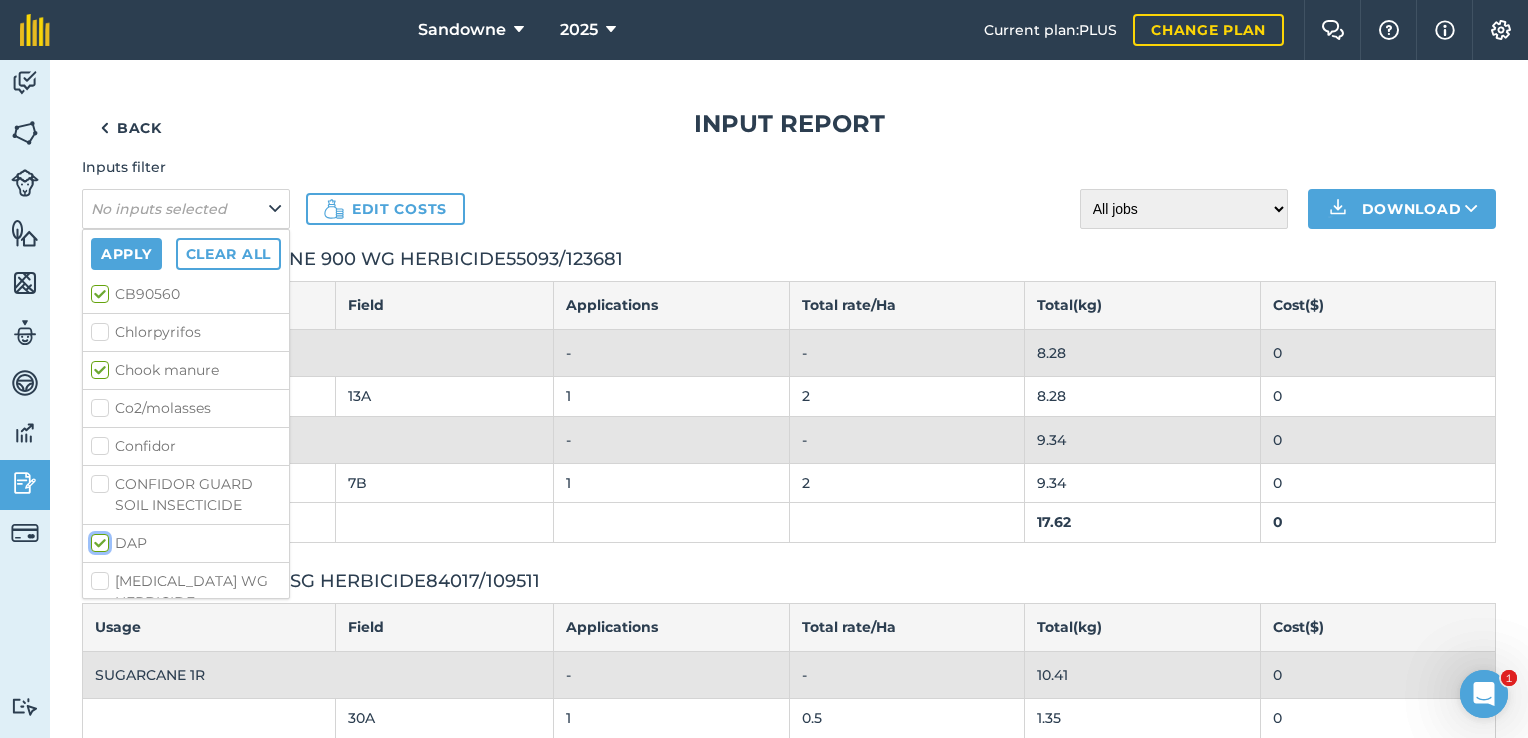 checkbox on "true" 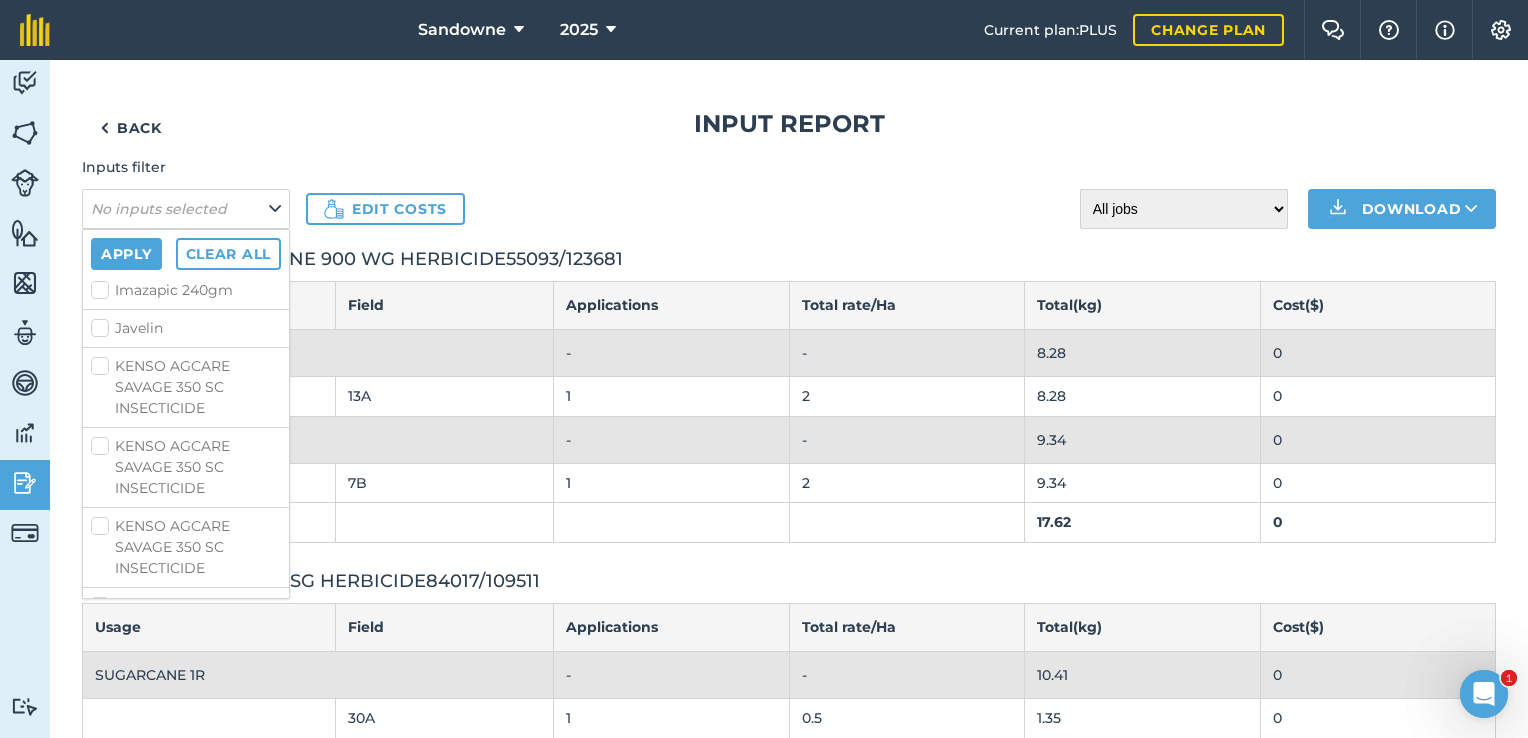 scroll, scrollTop: 1600, scrollLeft: 0, axis: vertical 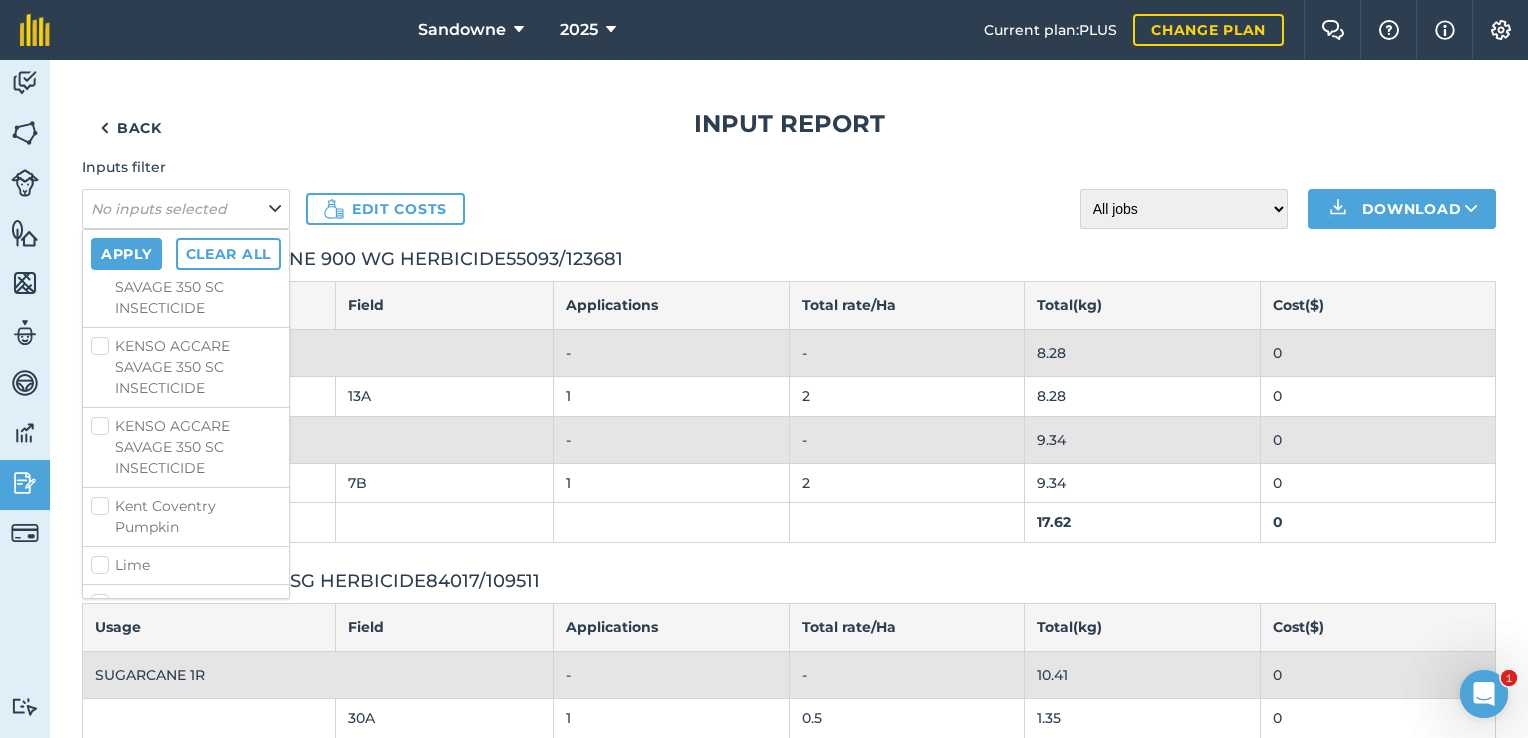 click on "Lime" at bounding box center [186, 565] 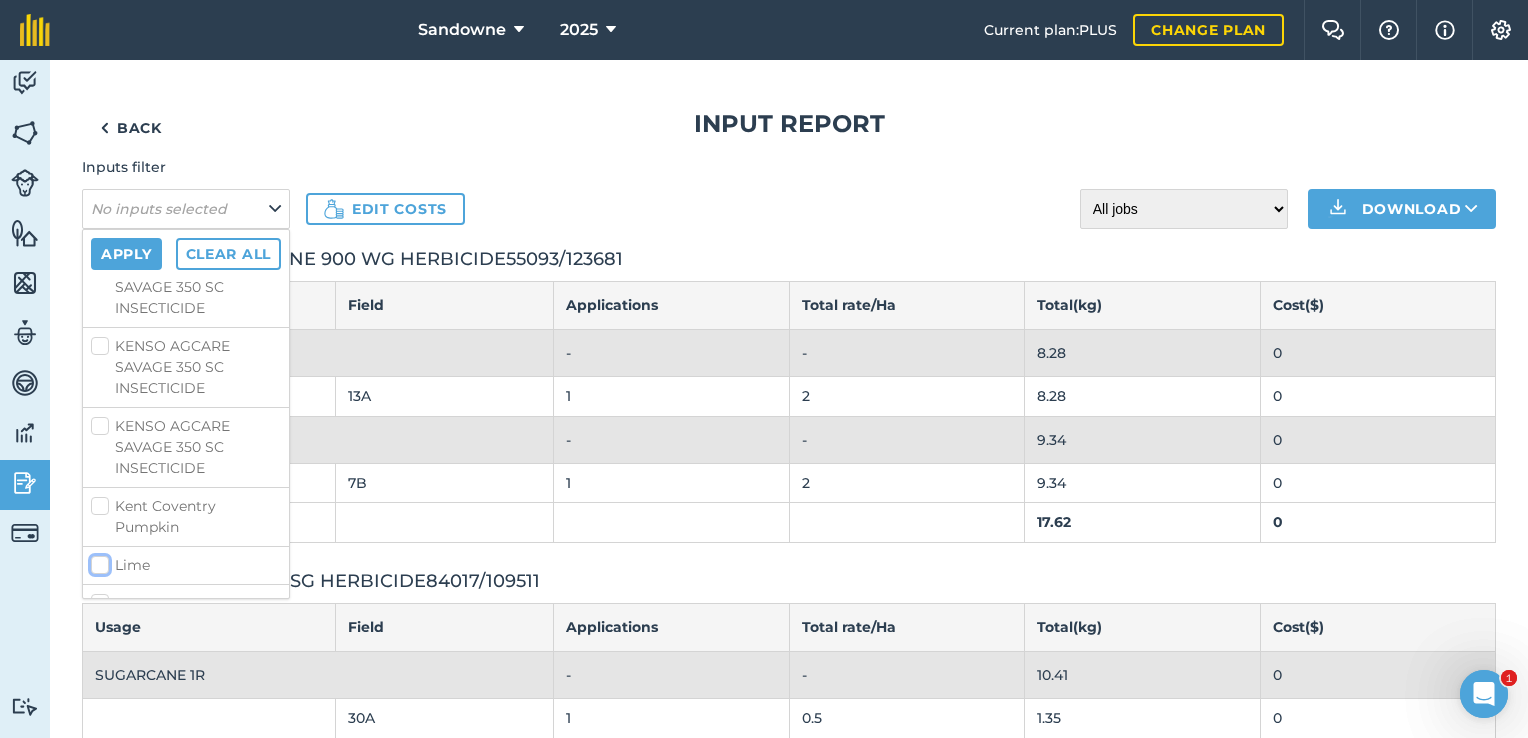 click on "Lime" at bounding box center [97, 561] 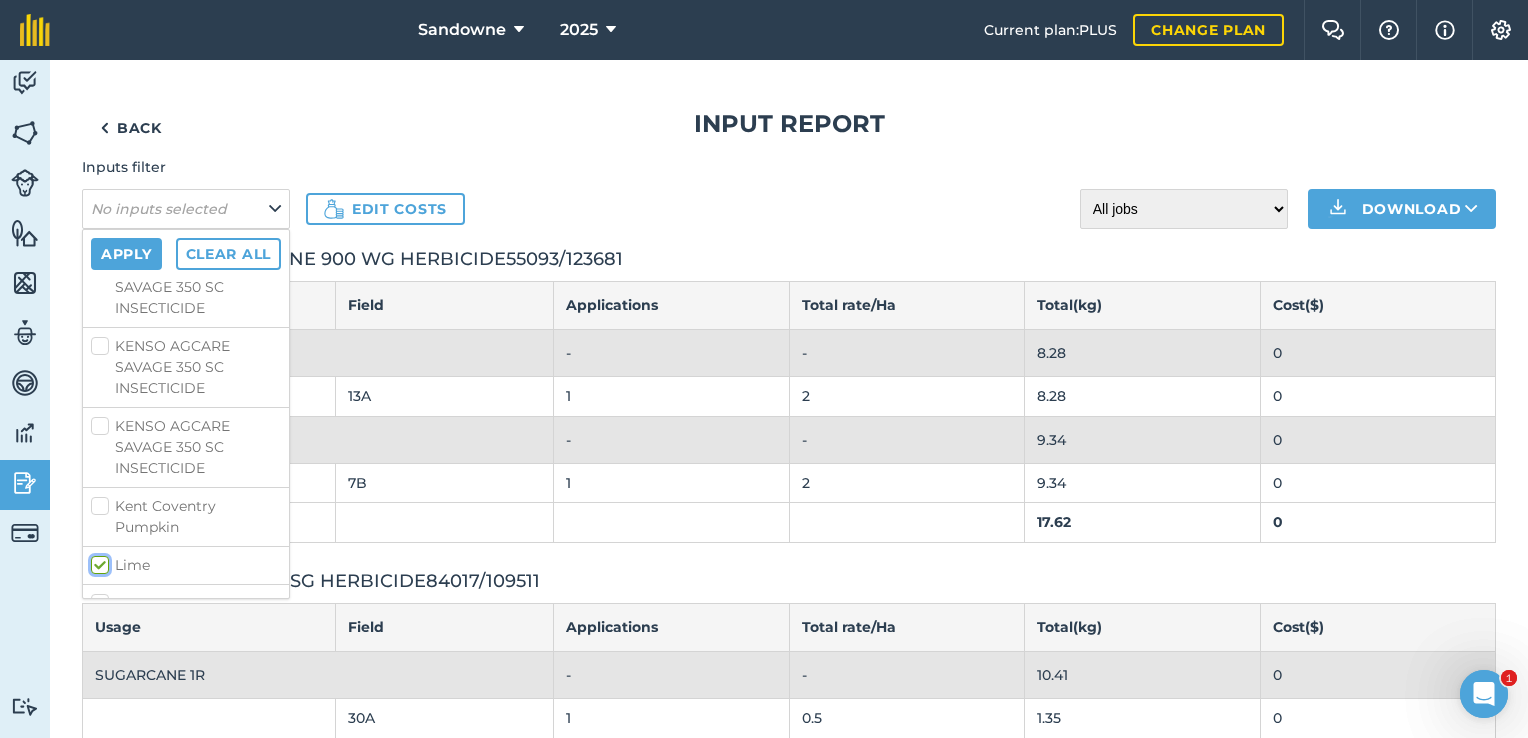 checkbox on "true" 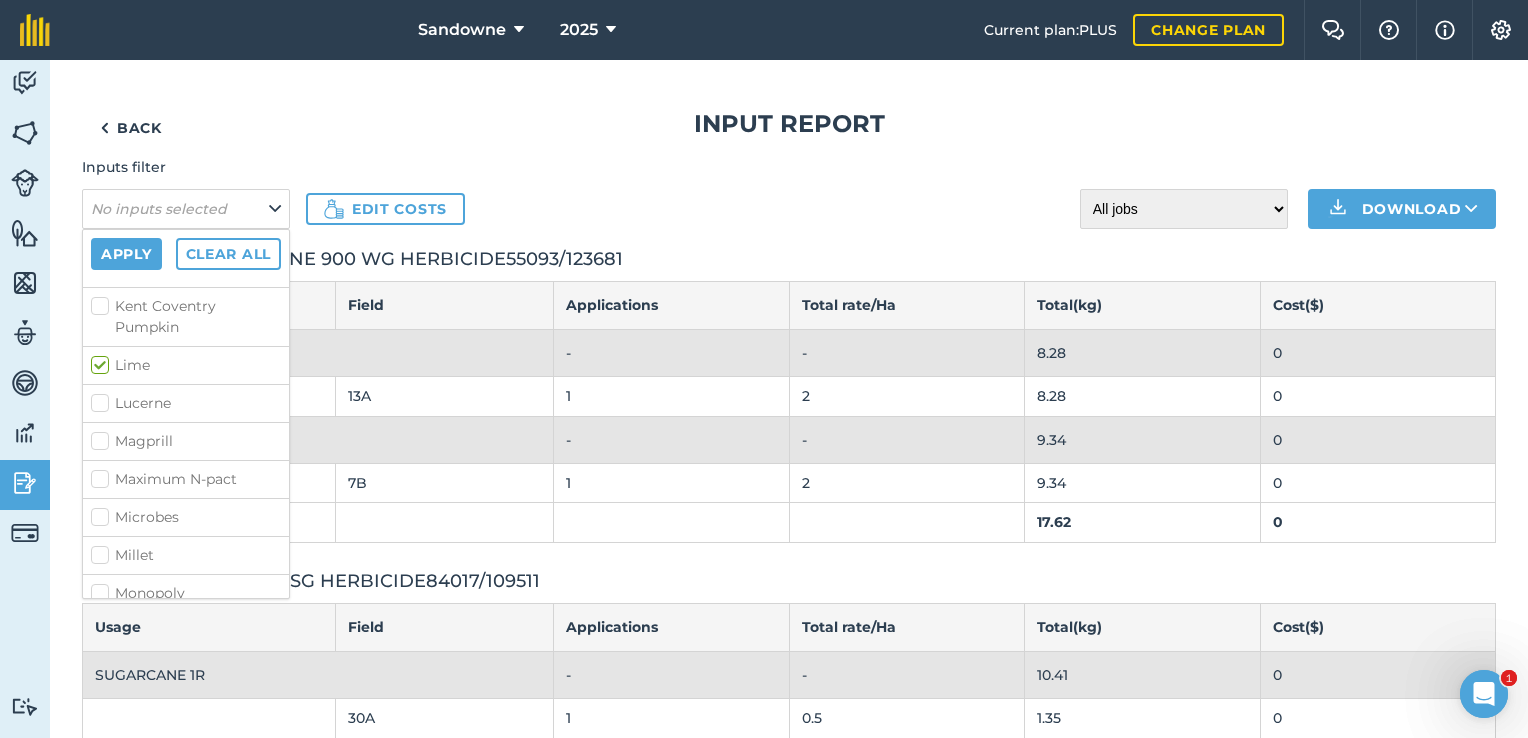 click on "Maximum N-pact" at bounding box center [186, 479] 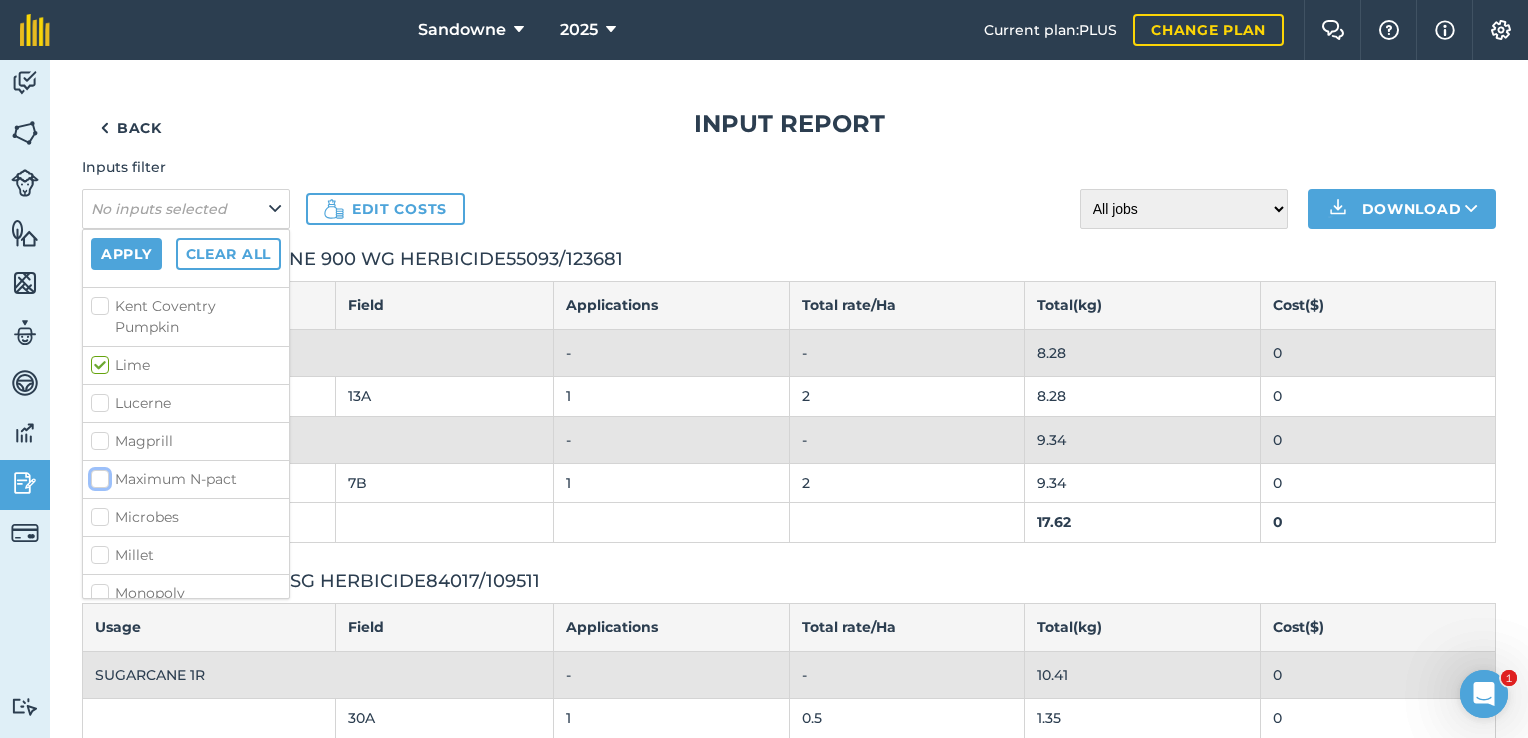 click on "Maximum N-pact" at bounding box center [97, 475] 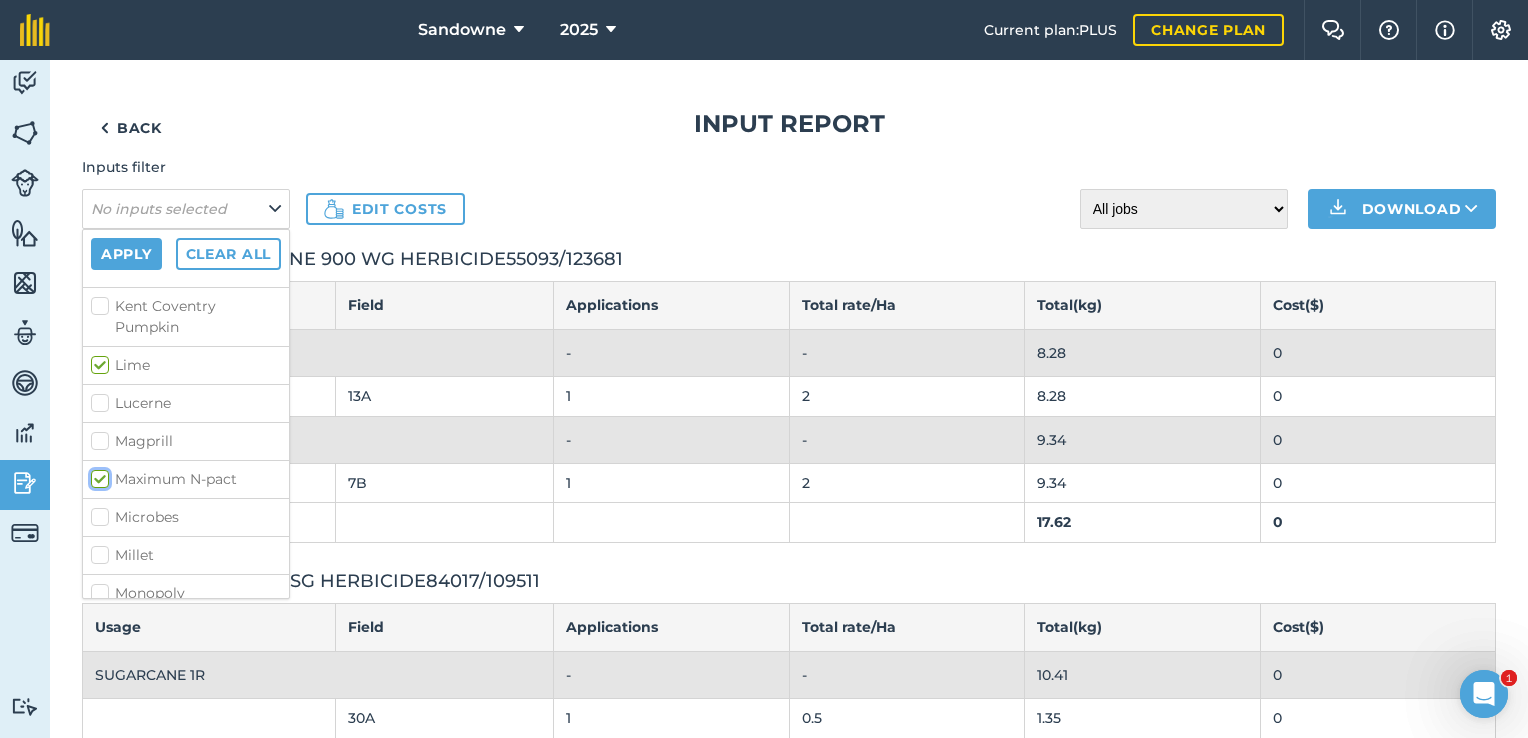 checkbox on "true" 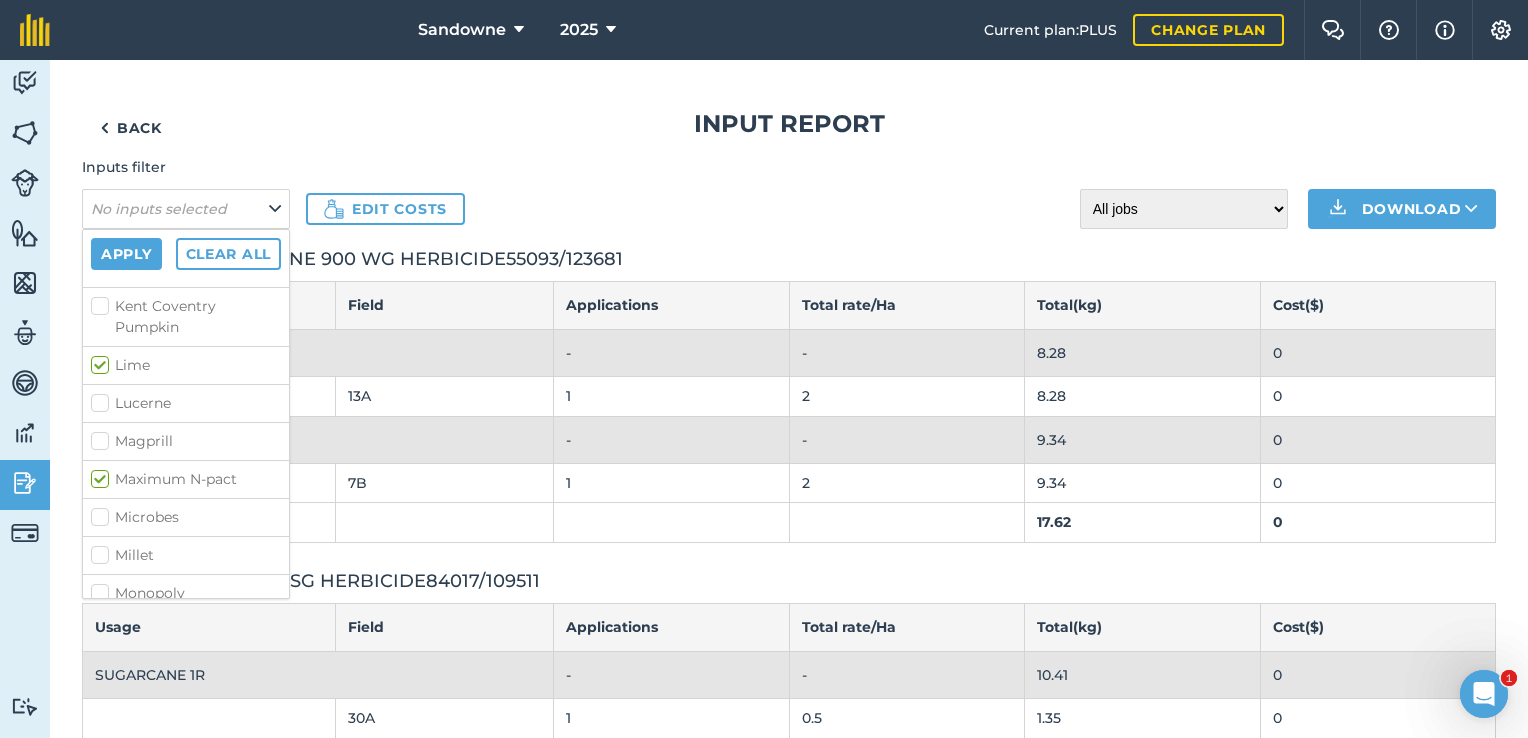 click on "Magprill" at bounding box center (186, 441) 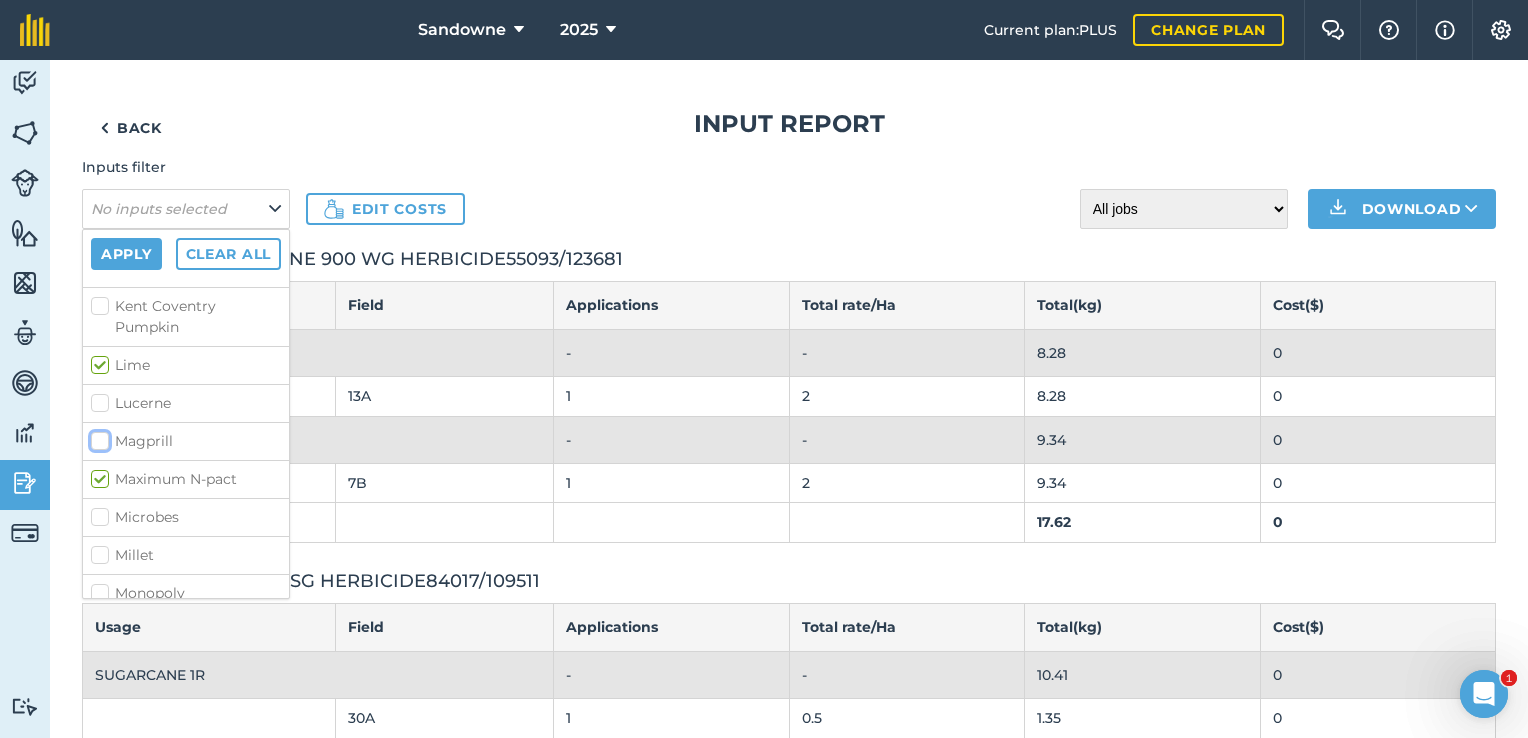 click on "Magprill" at bounding box center (97, 437) 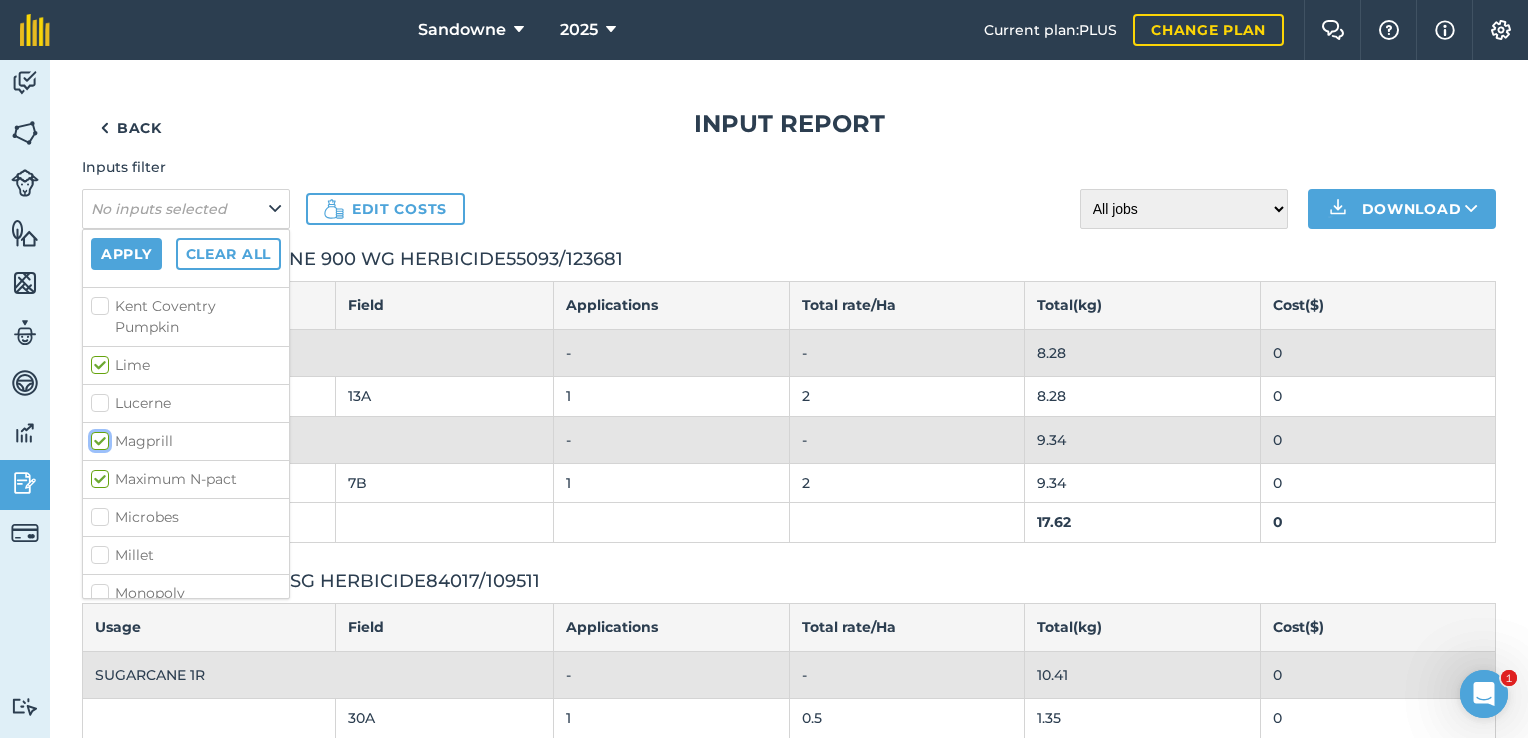 checkbox on "true" 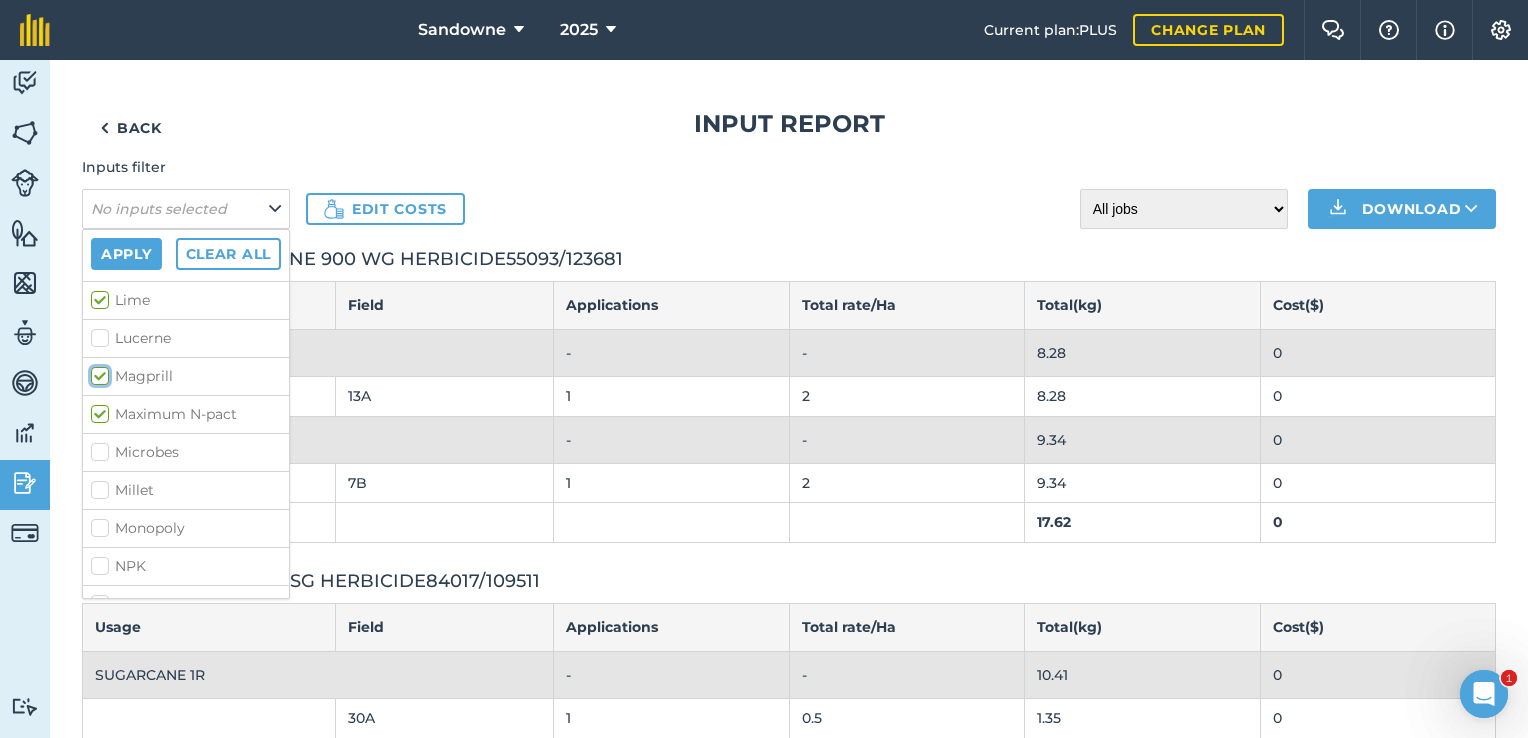 scroll, scrollTop: 1900, scrollLeft: 0, axis: vertical 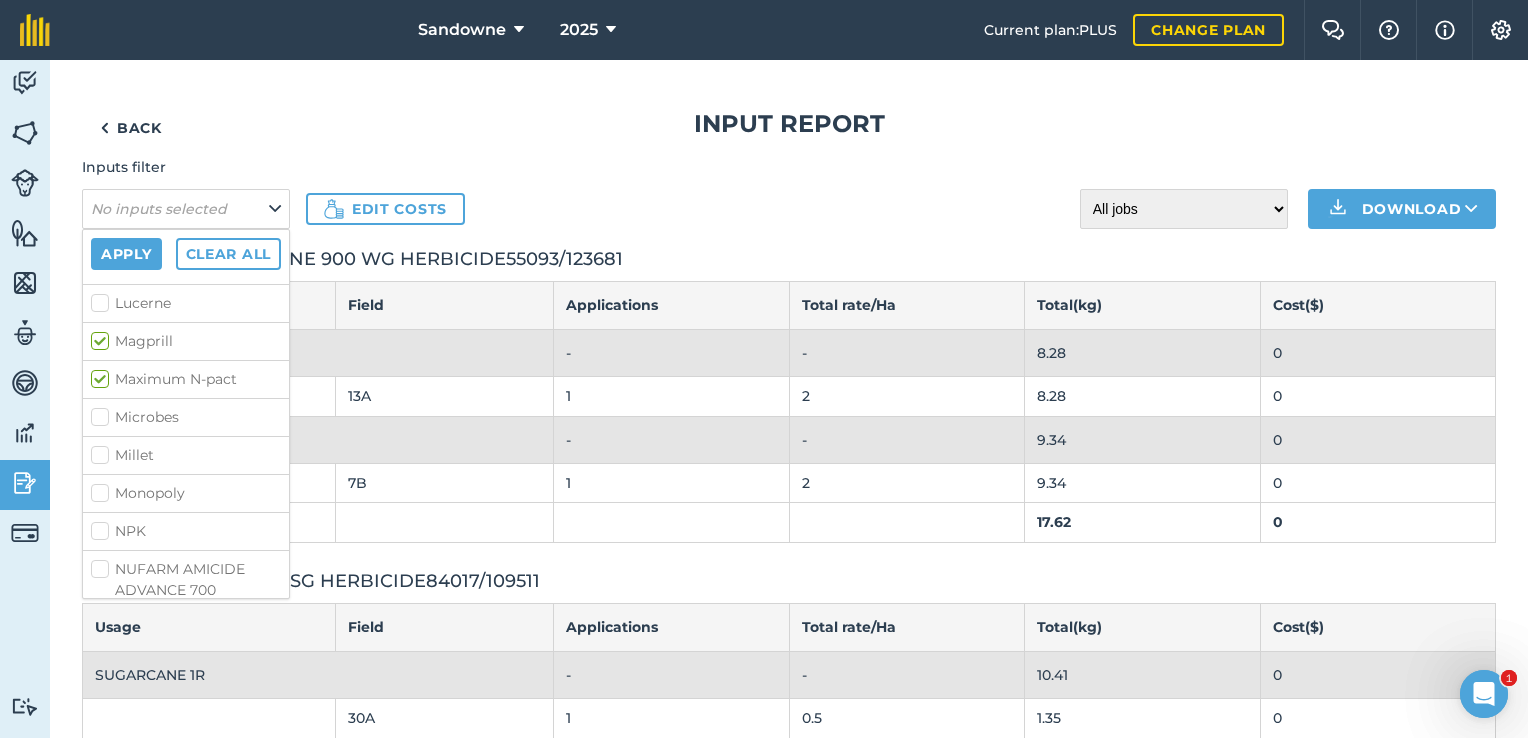 click on "NPK" at bounding box center (186, 531) 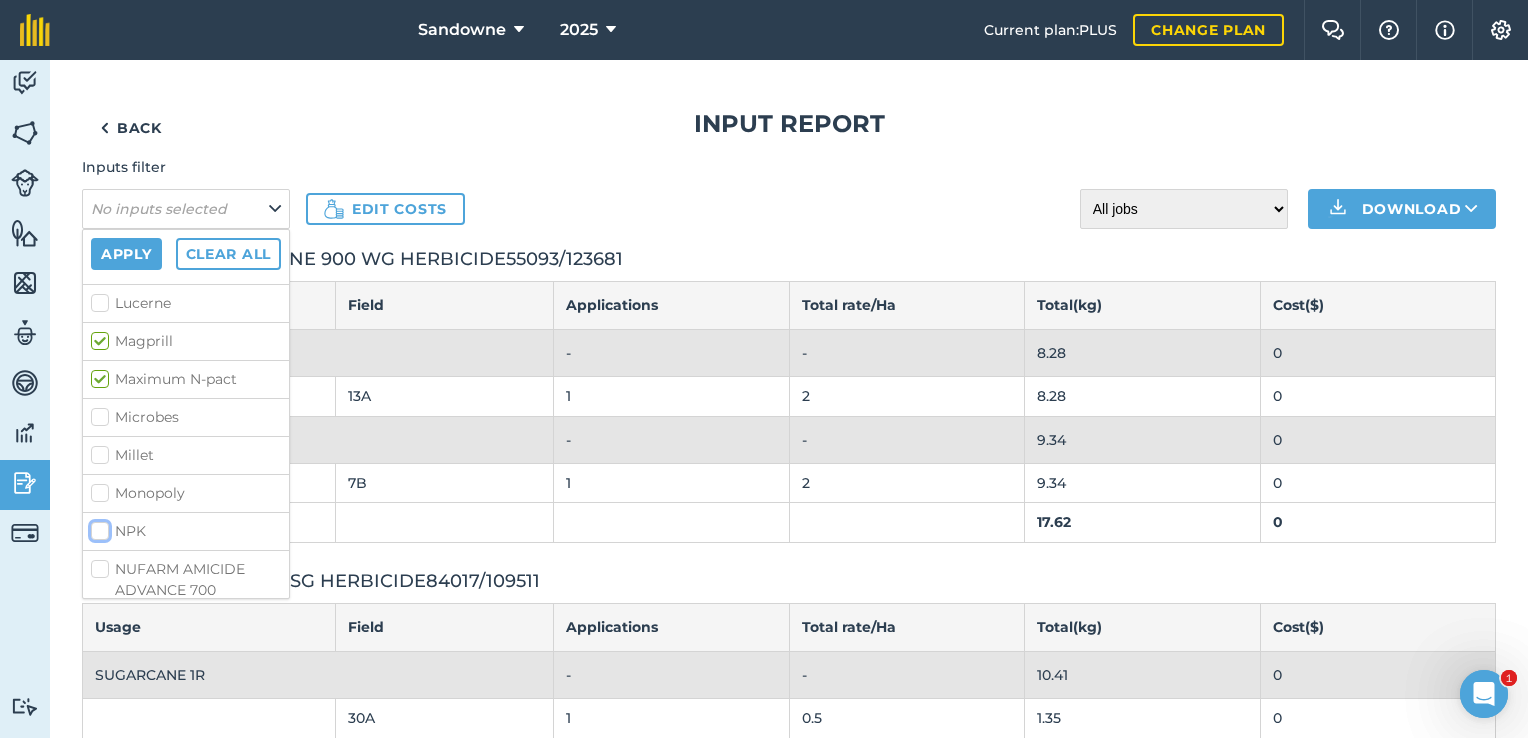 click on "NPK" at bounding box center (97, 527) 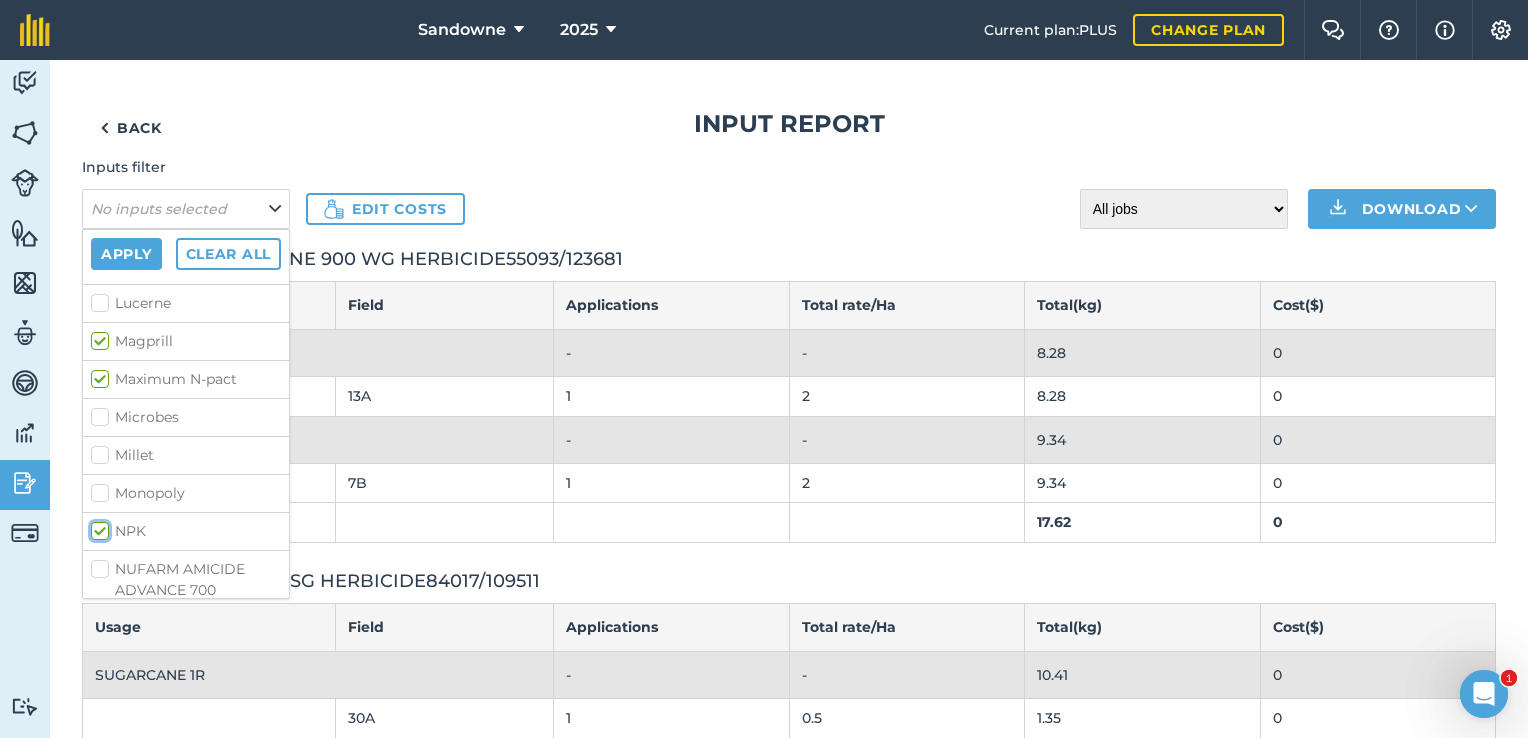 checkbox on "true" 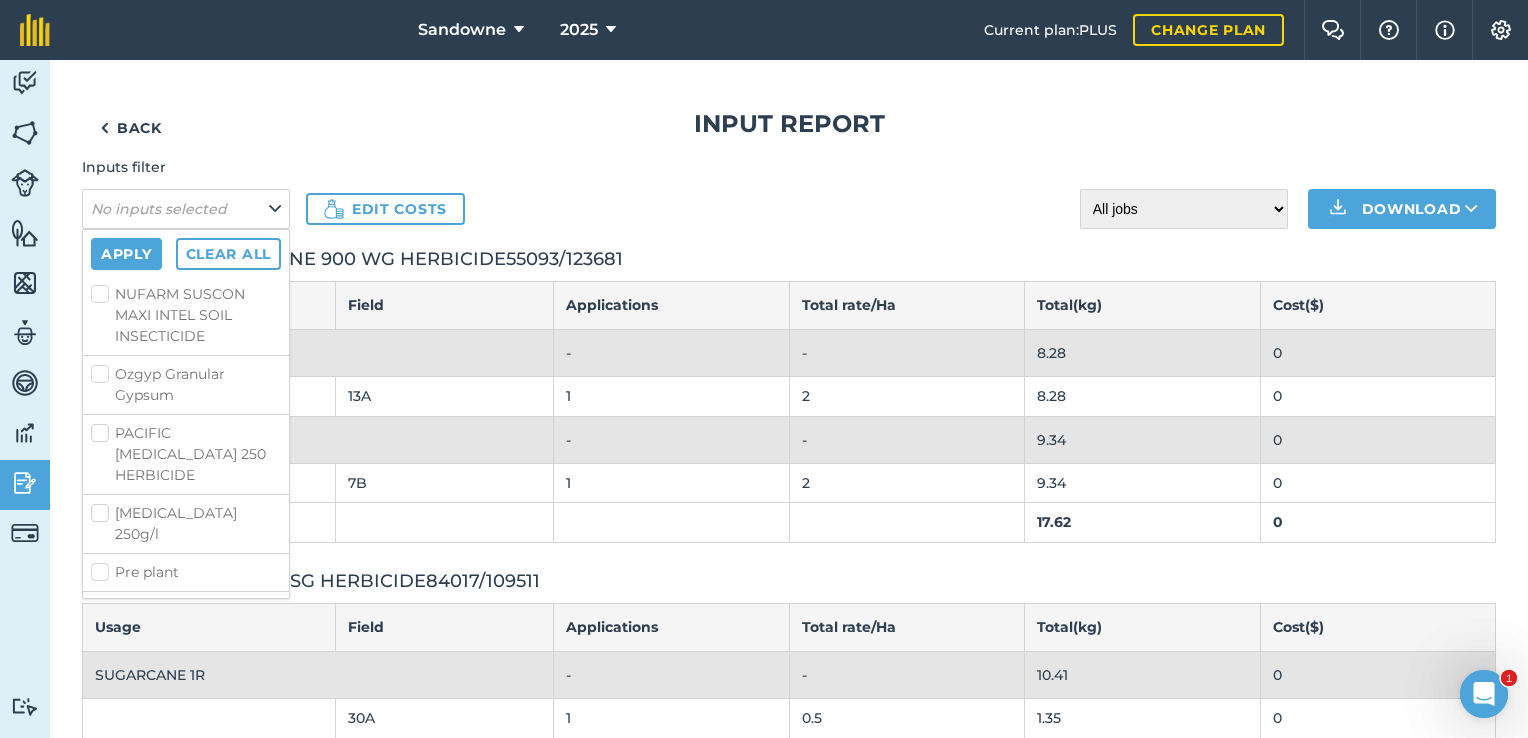 scroll, scrollTop: 2400, scrollLeft: 0, axis: vertical 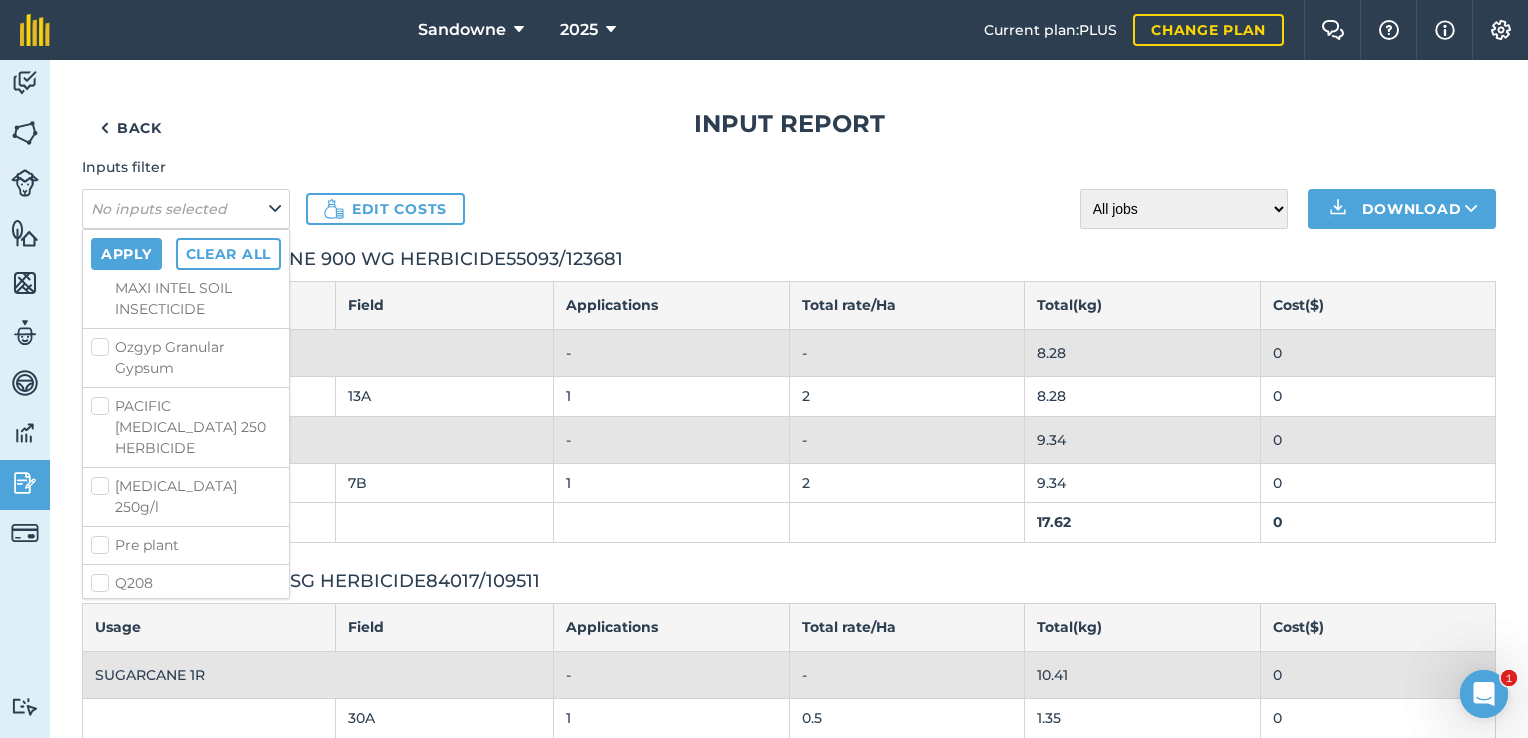 click on "Ozgyp Granular Gypsum" at bounding box center [186, 358] 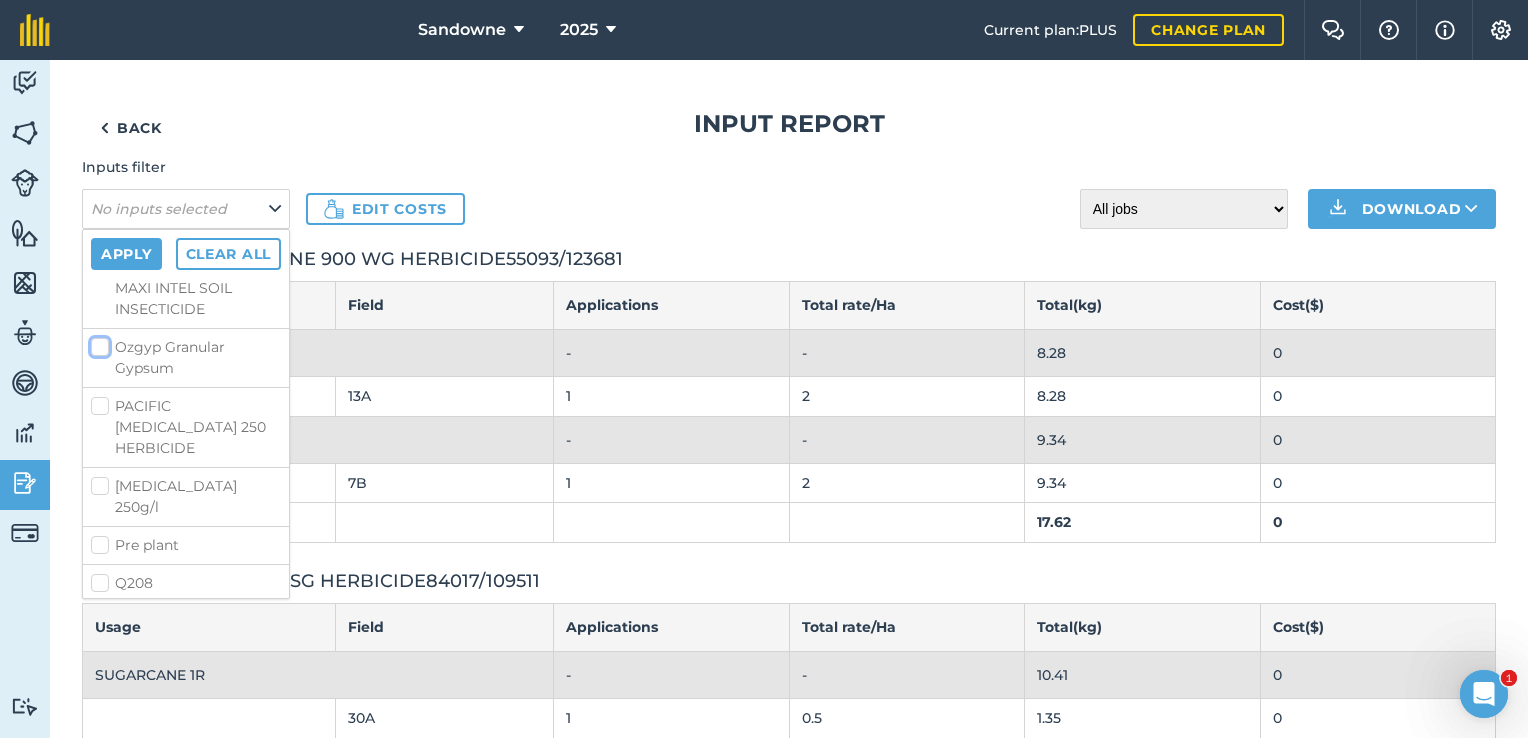 click on "Ozgyp Granular Gypsum" at bounding box center [97, 343] 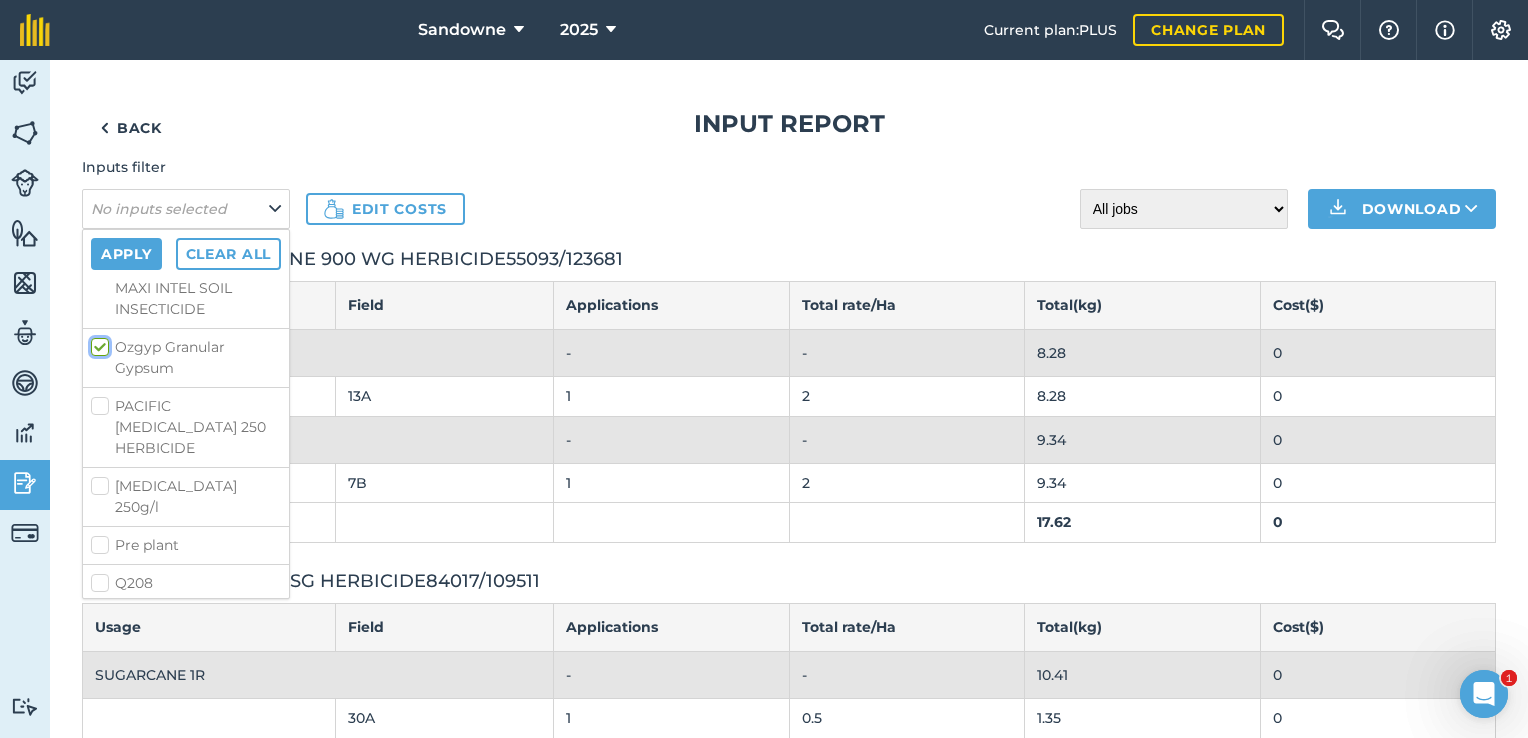 checkbox on "true" 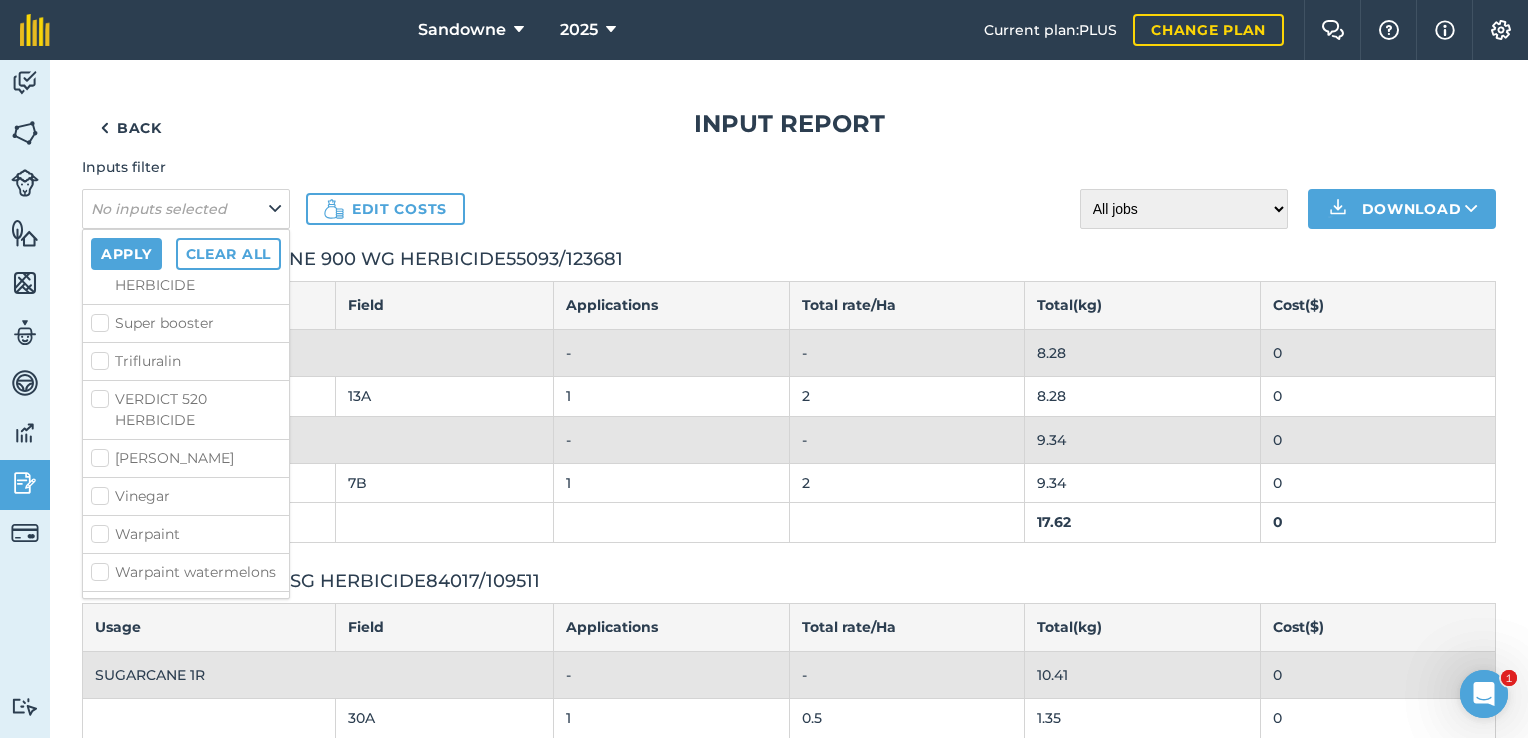 scroll, scrollTop: 3292, scrollLeft: 0, axis: vertical 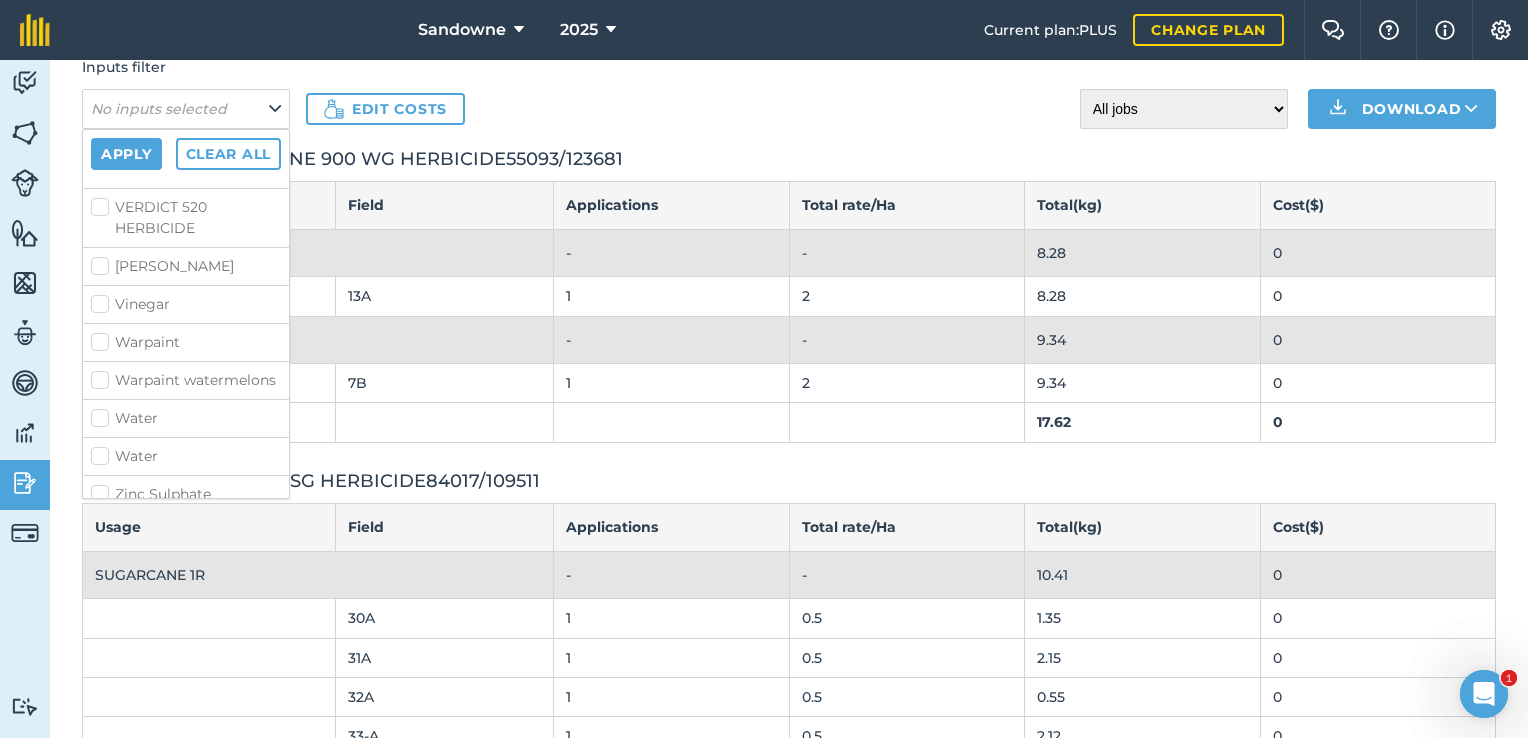 click on "Zinc Sulphate" at bounding box center [186, 494] 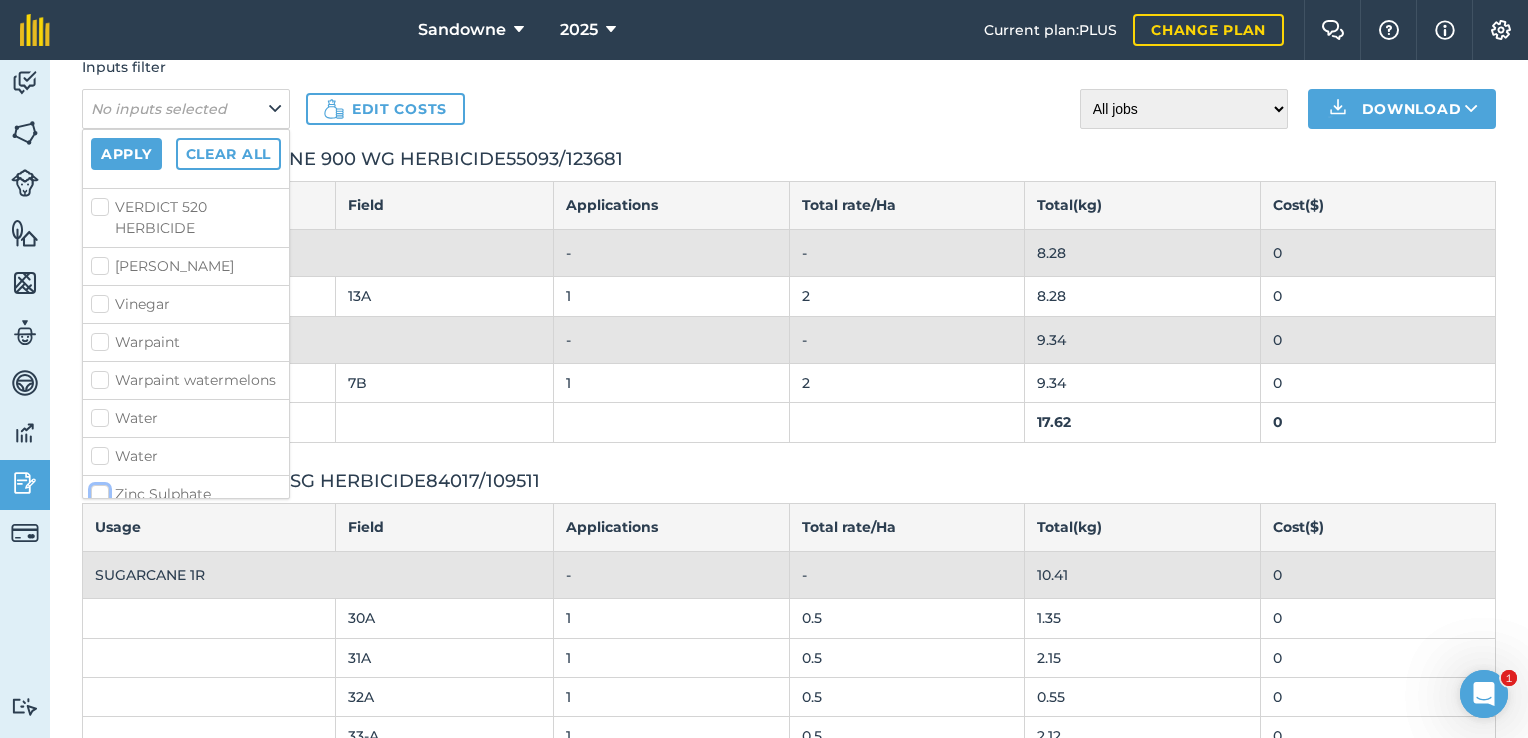 click on "Zinc Sulphate" at bounding box center [97, 490] 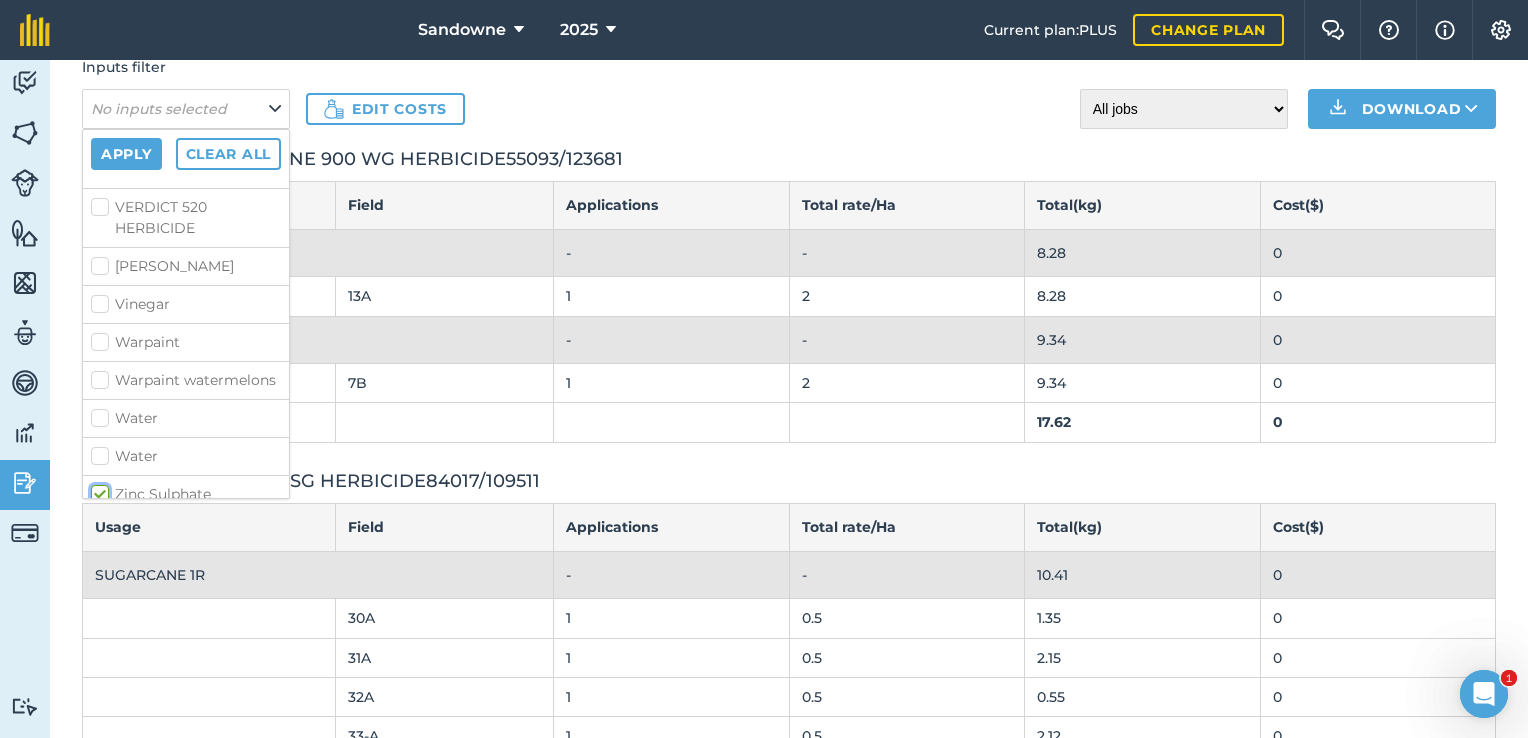 checkbox on "true" 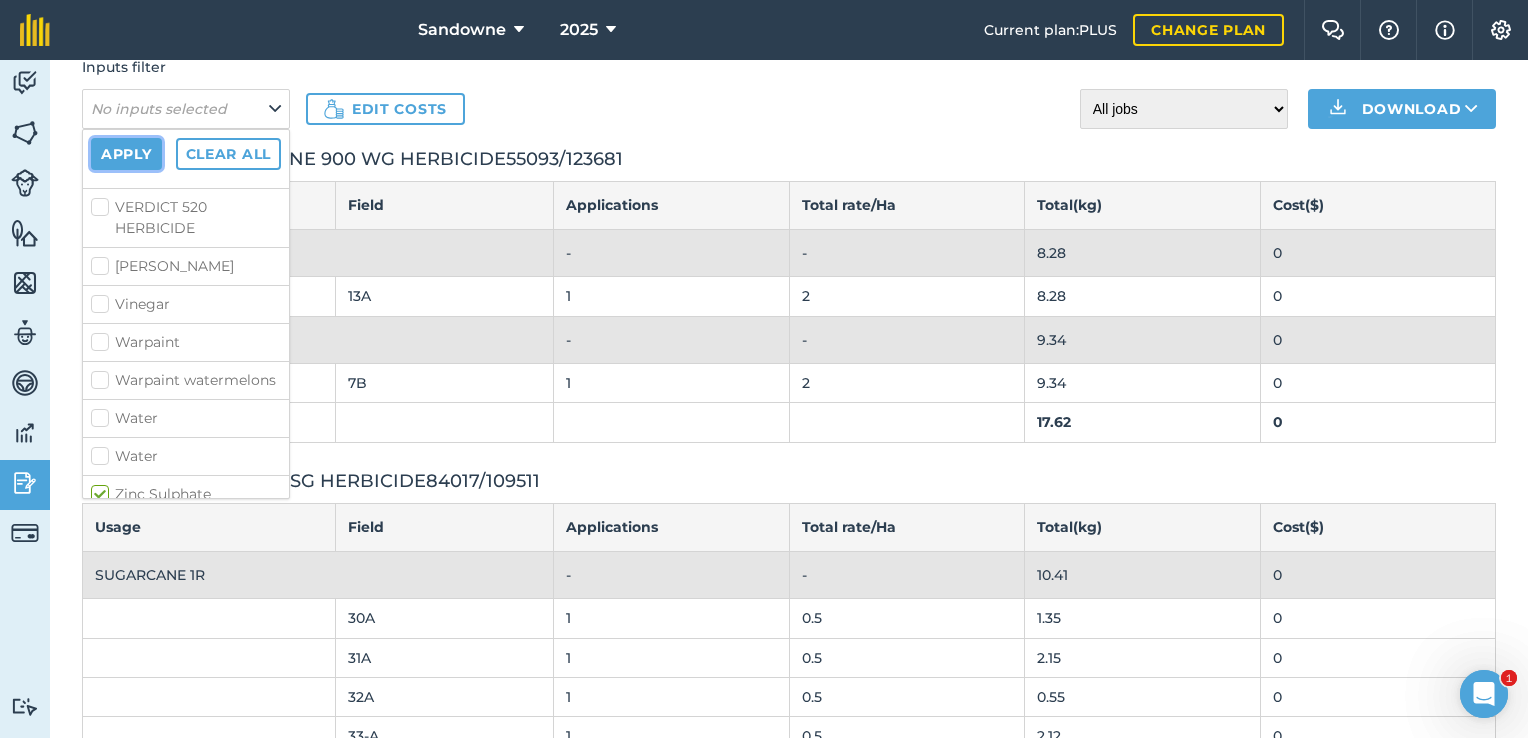 click on "Apply" at bounding box center [126, 154] 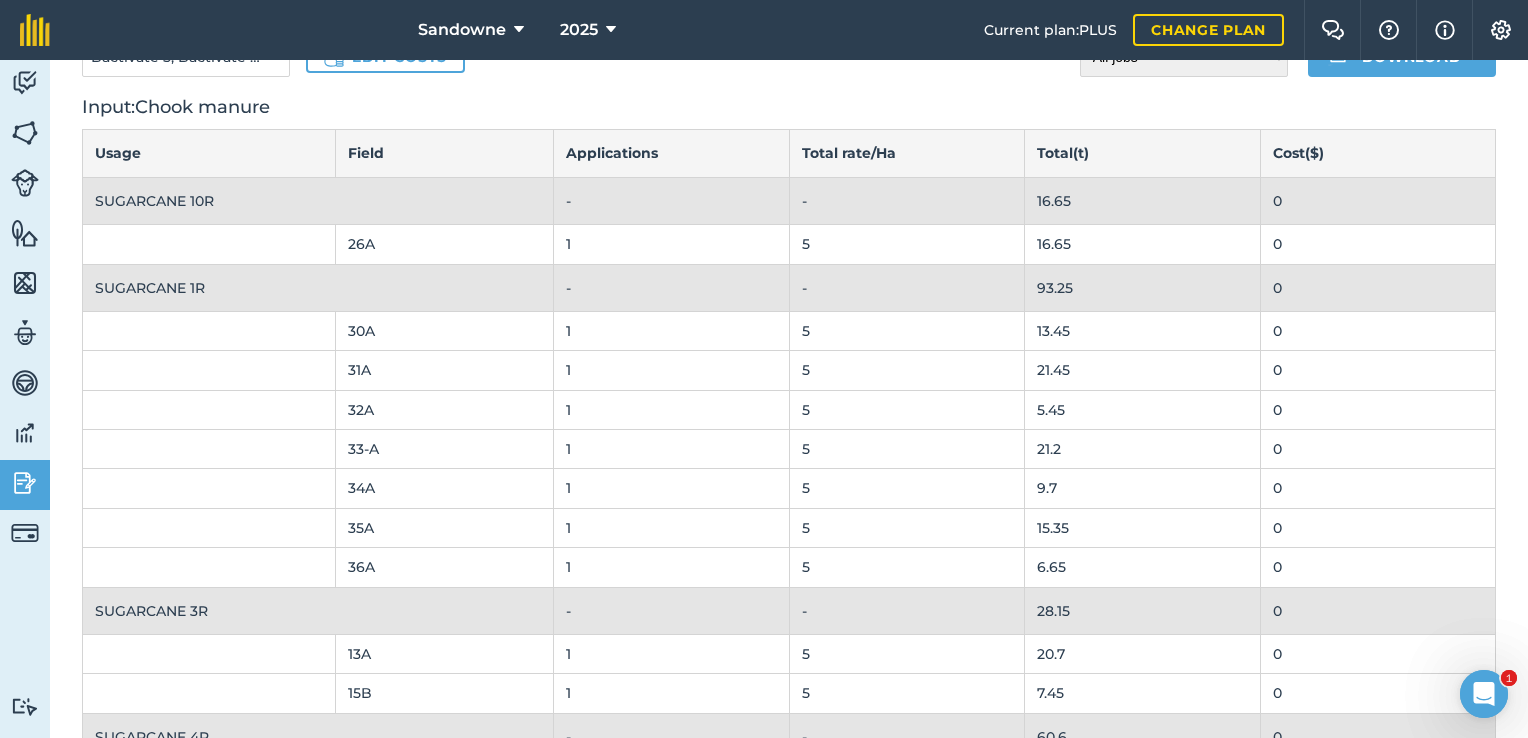 scroll, scrollTop: 500, scrollLeft: 0, axis: vertical 